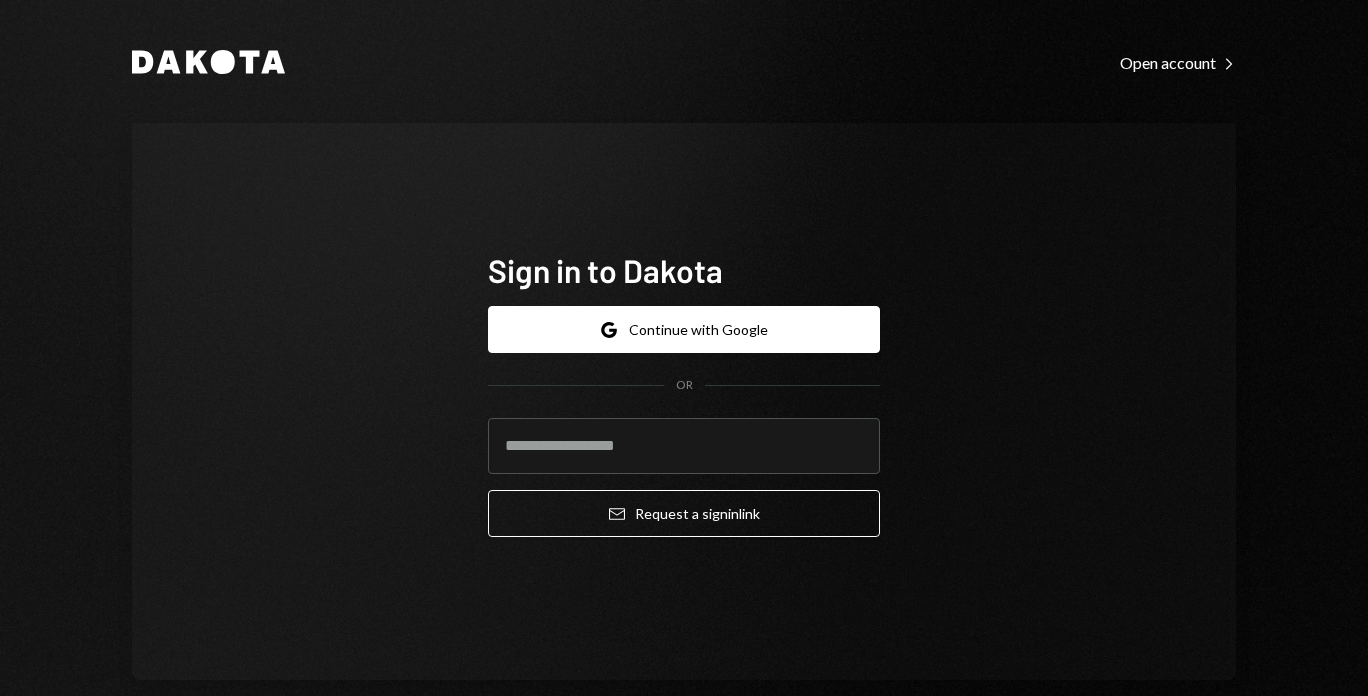 scroll, scrollTop: 0, scrollLeft: 0, axis: both 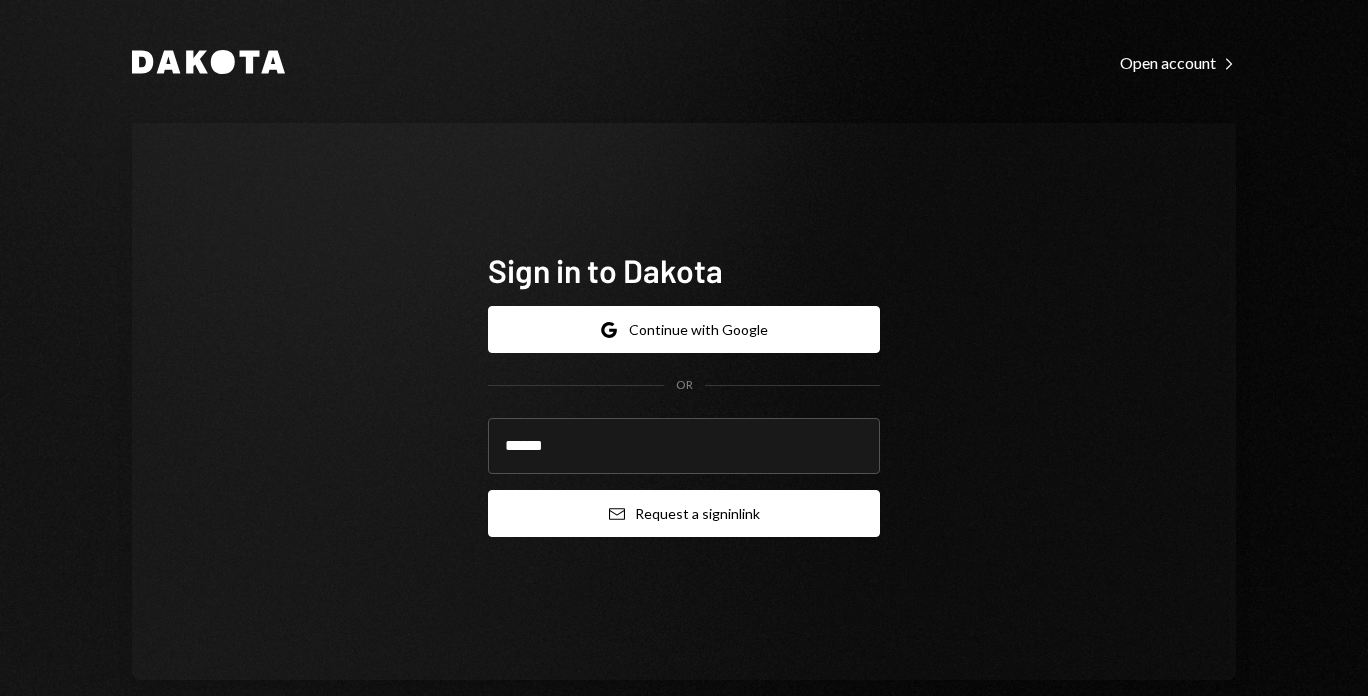 type on "**********" 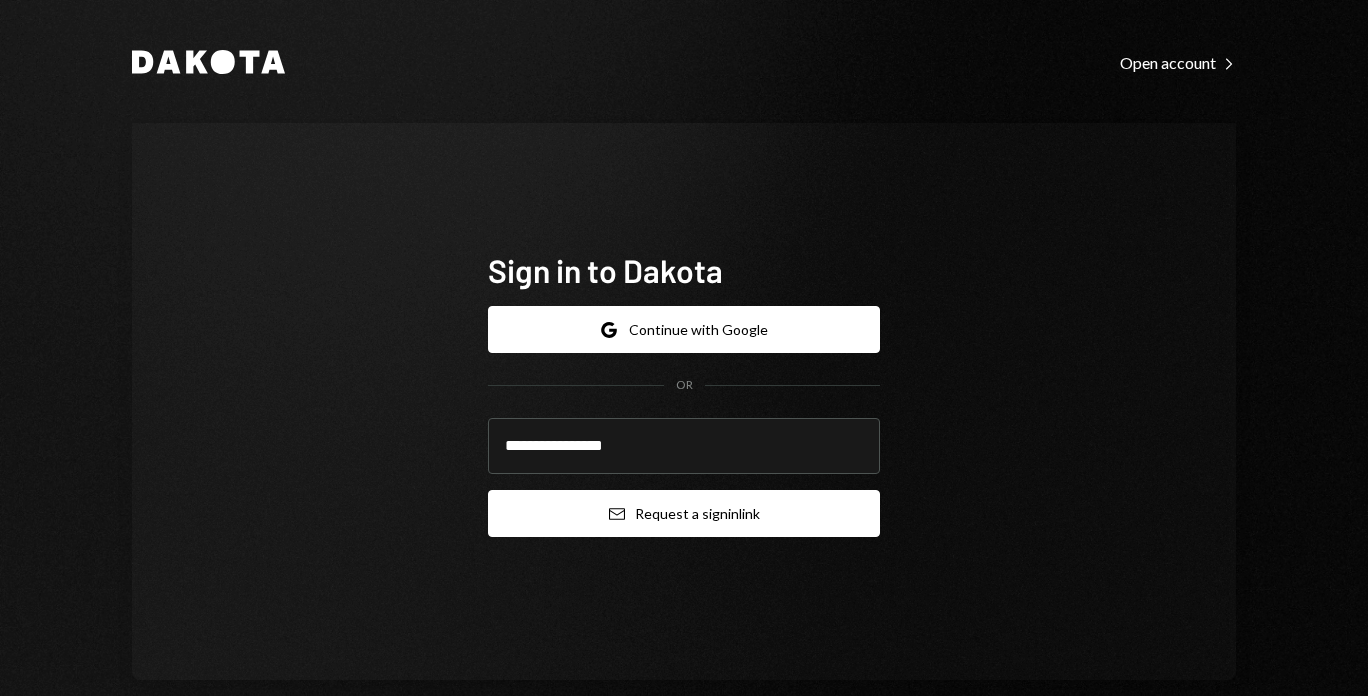 click on "Email Request a sign  in  link" at bounding box center (684, 513) 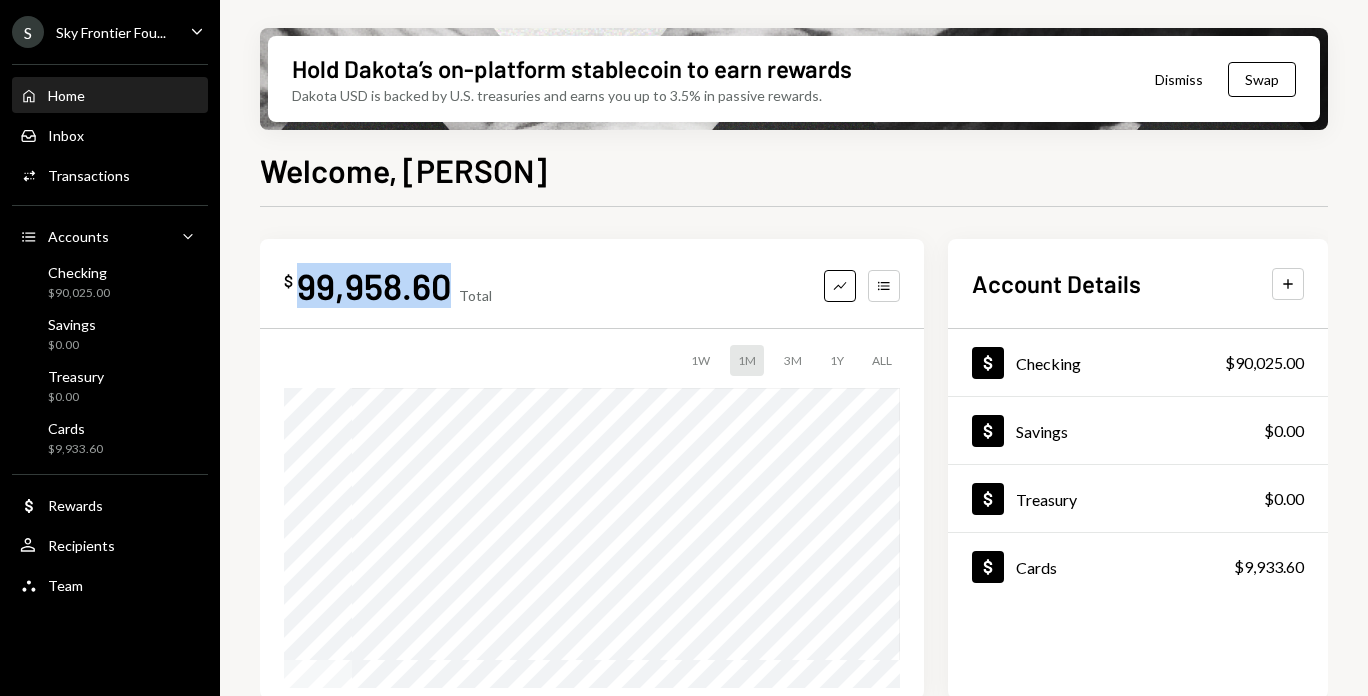 drag, startPoint x: 445, startPoint y: 289, endPoint x: 303, endPoint y: 289, distance: 142 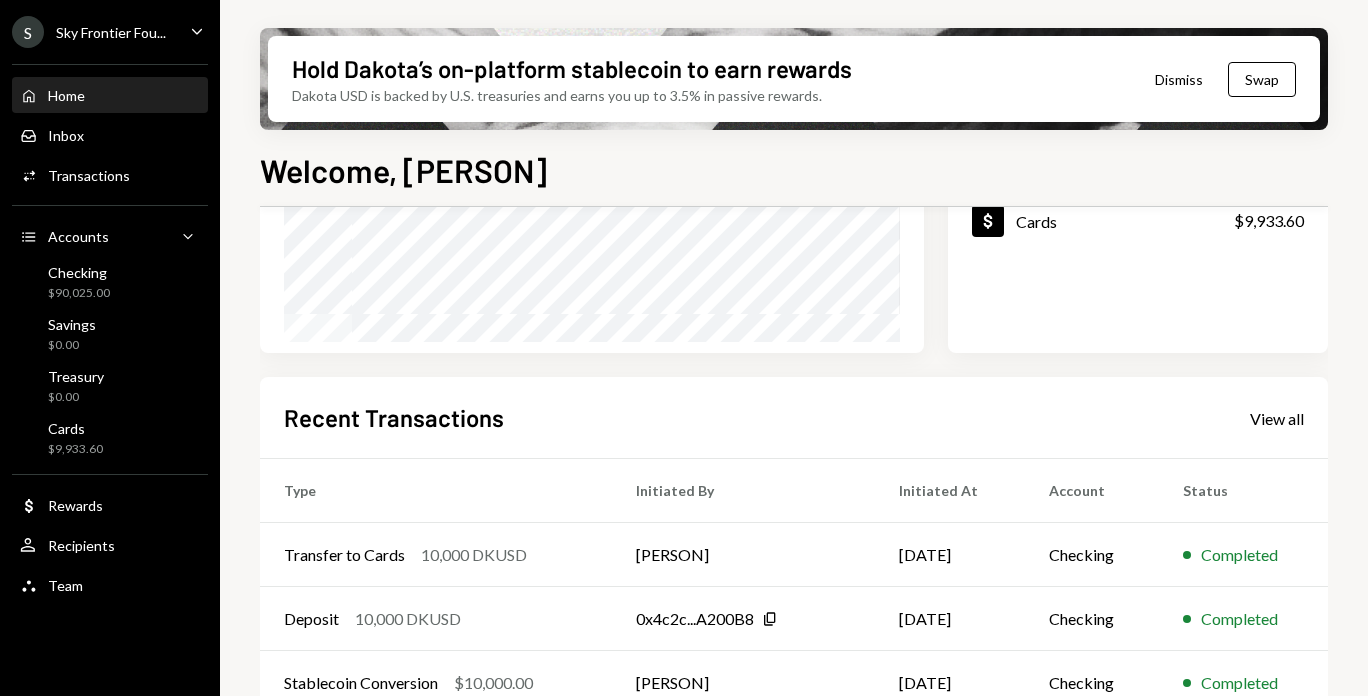 scroll, scrollTop: 174, scrollLeft: 0, axis: vertical 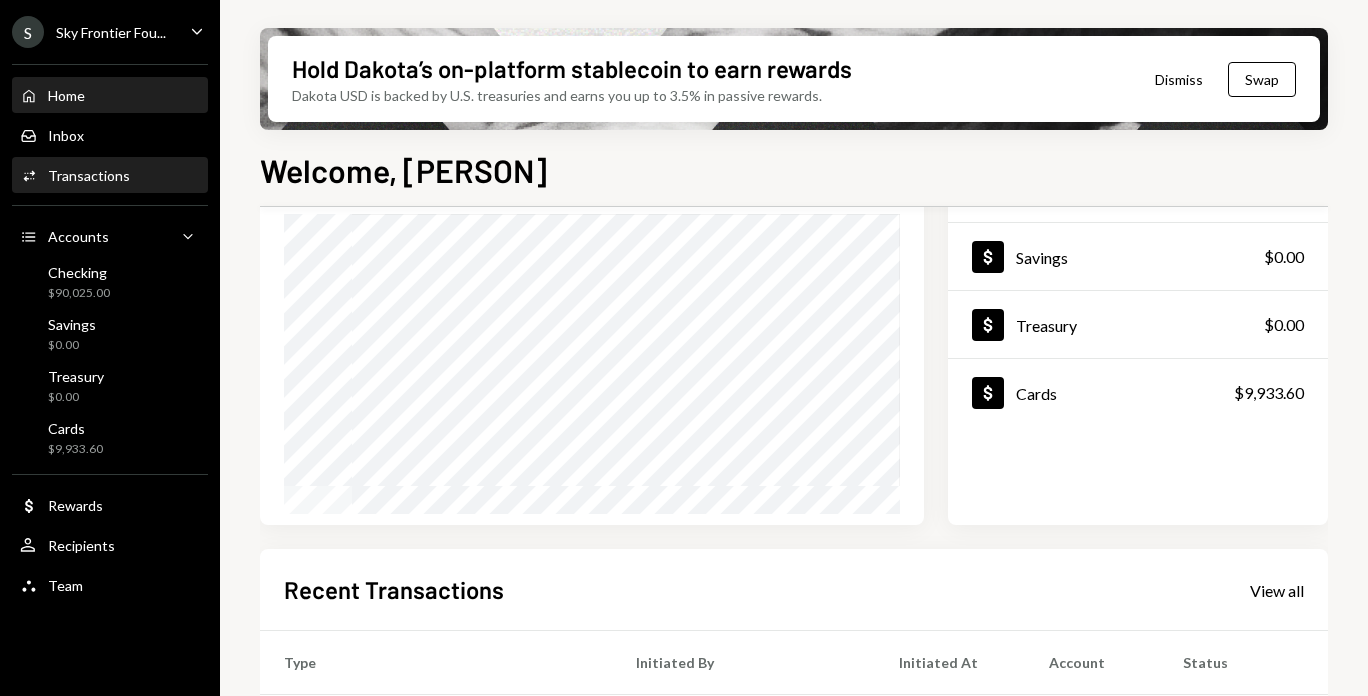 click on "Transactions" at bounding box center [89, 175] 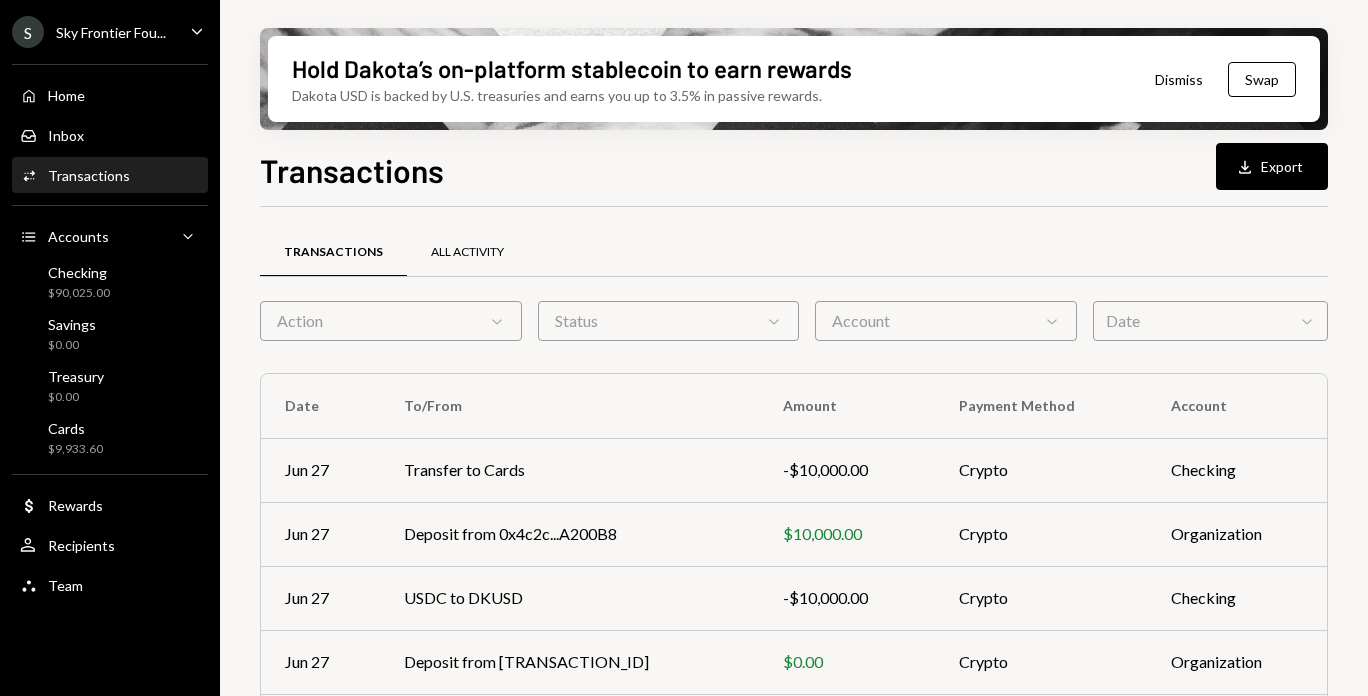 click on "All Activity" at bounding box center (467, 253) 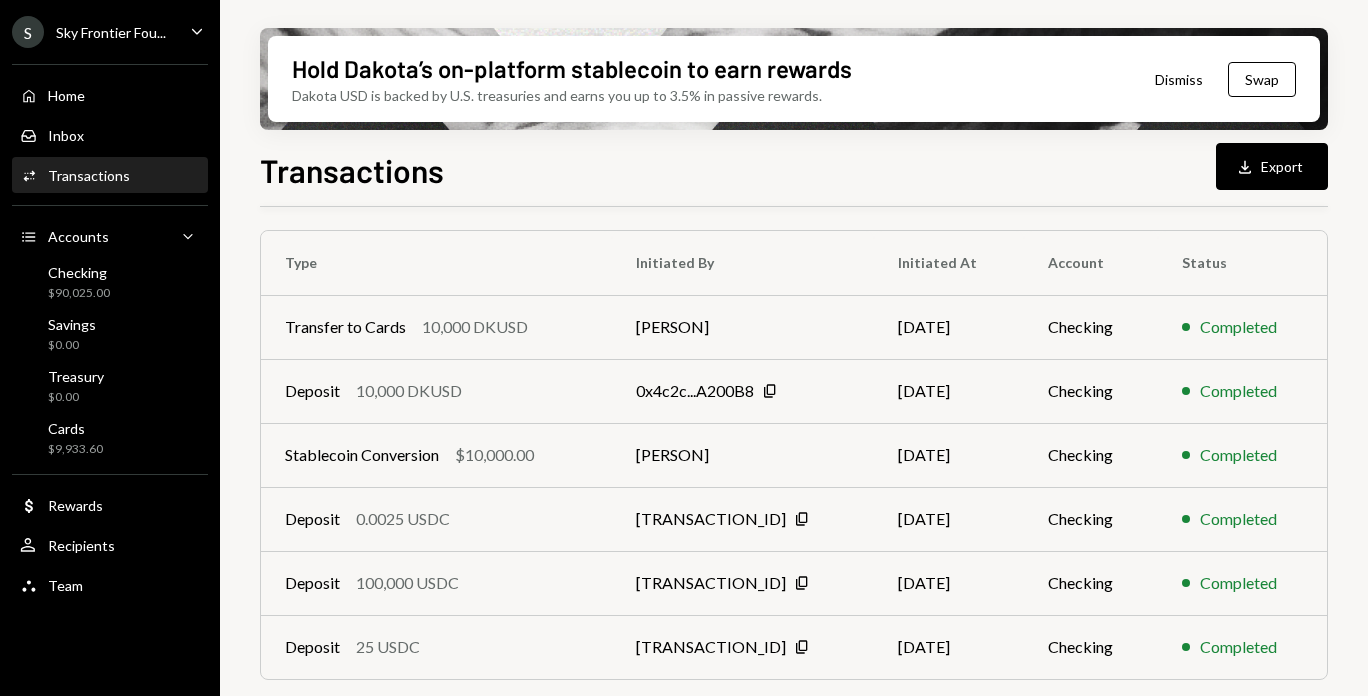 scroll, scrollTop: 0, scrollLeft: 0, axis: both 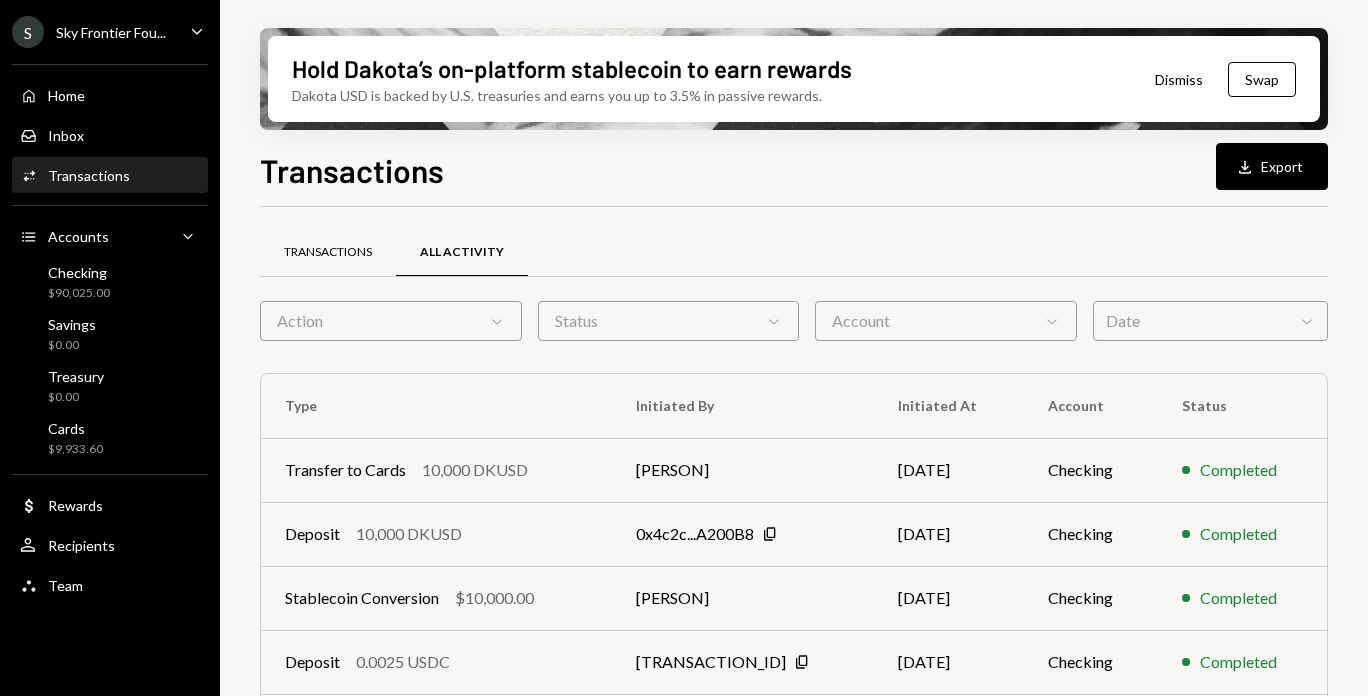 click on "Transactions" at bounding box center (328, 253) 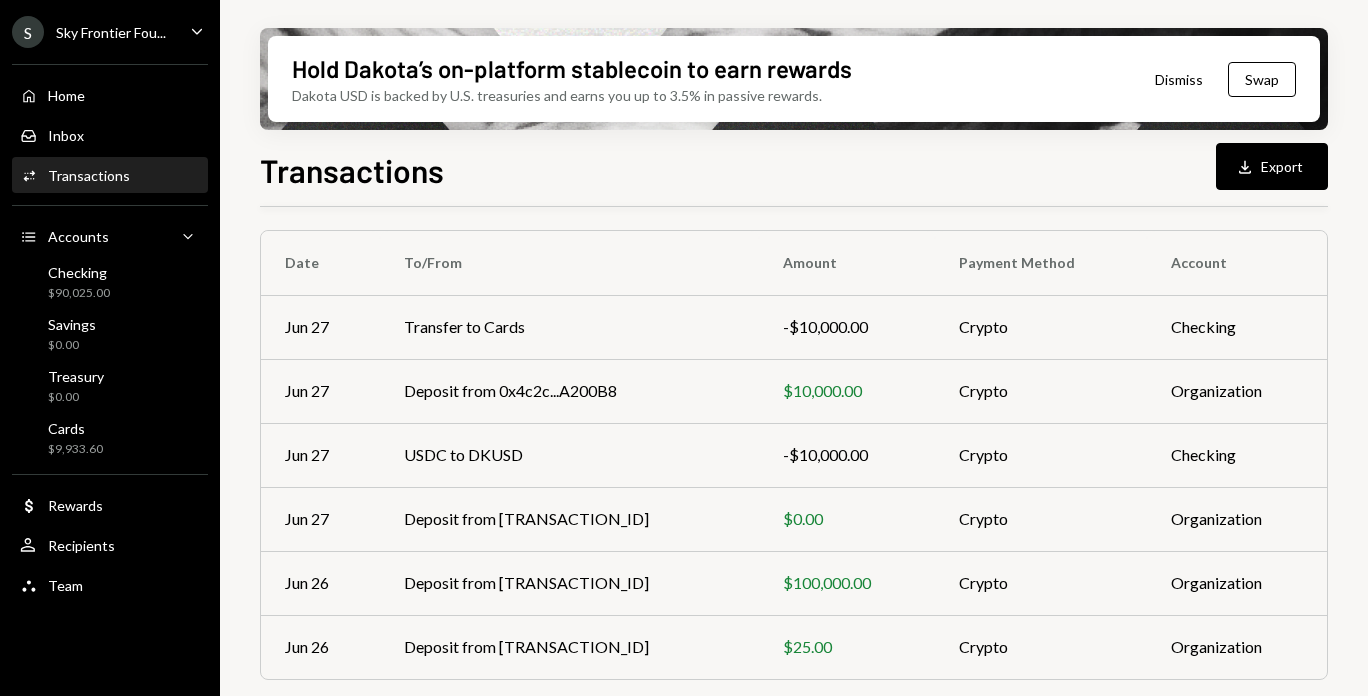 scroll, scrollTop: 0, scrollLeft: 0, axis: both 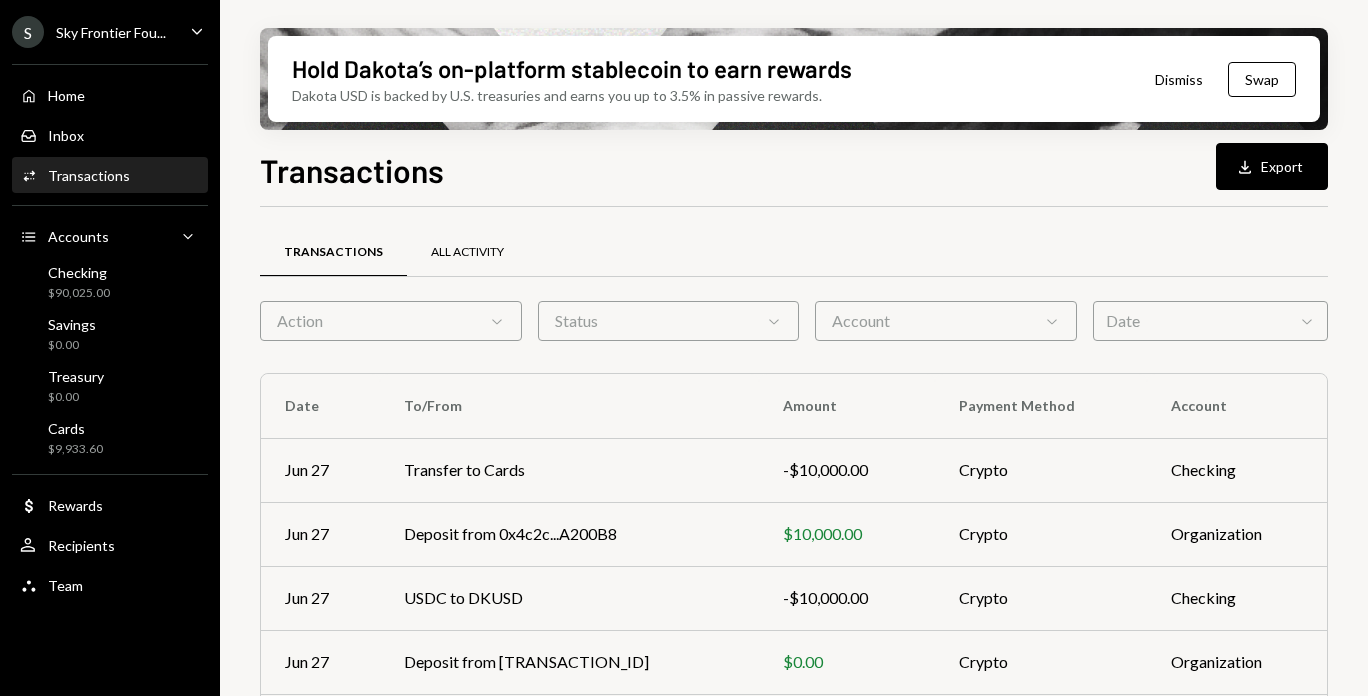 click on "All Activity" at bounding box center [467, 252] 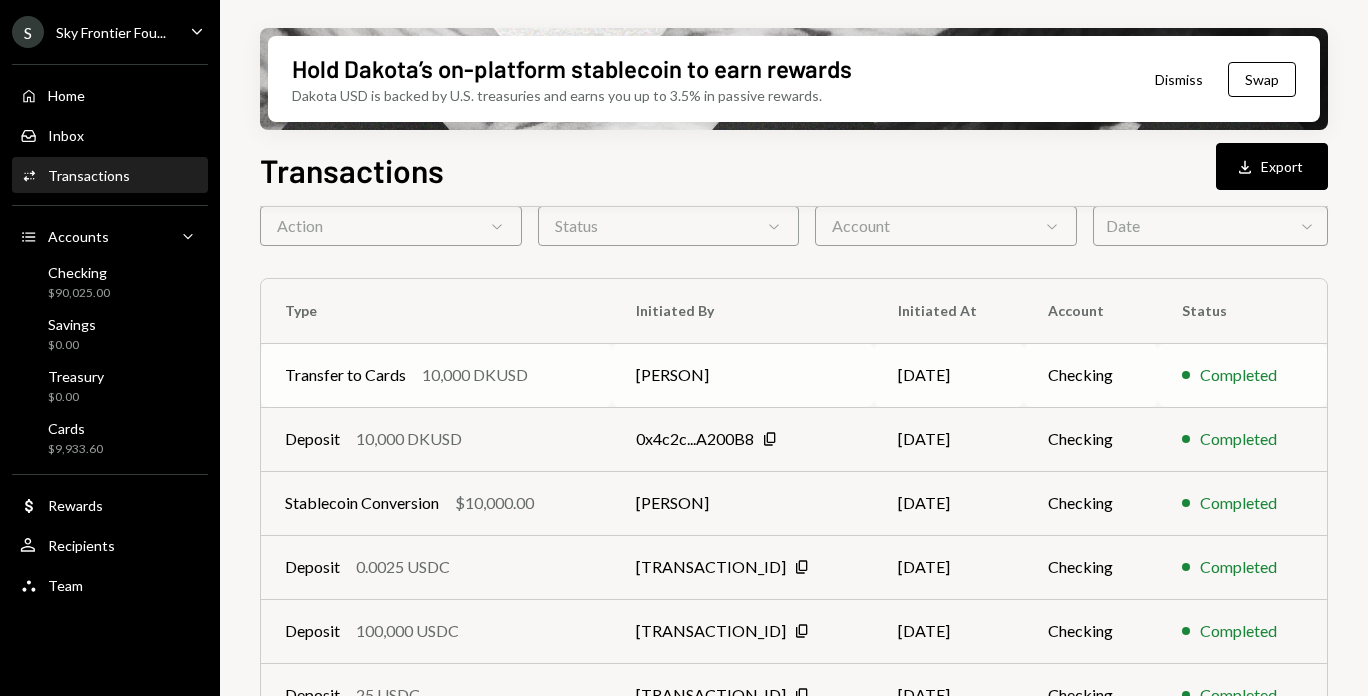 scroll, scrollTop: 143, scrollLeft: 0, axis: vertical 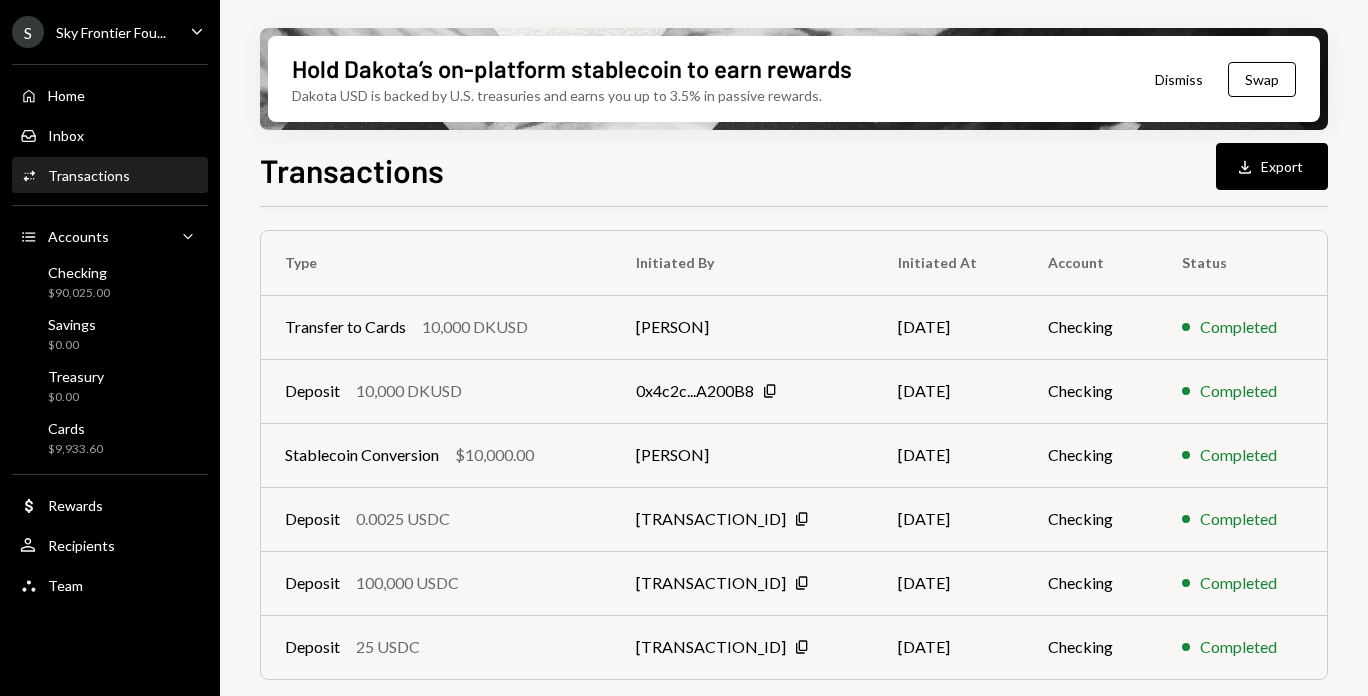 click on "Sky Frontier Fou..." at bounding box center [111, 32] 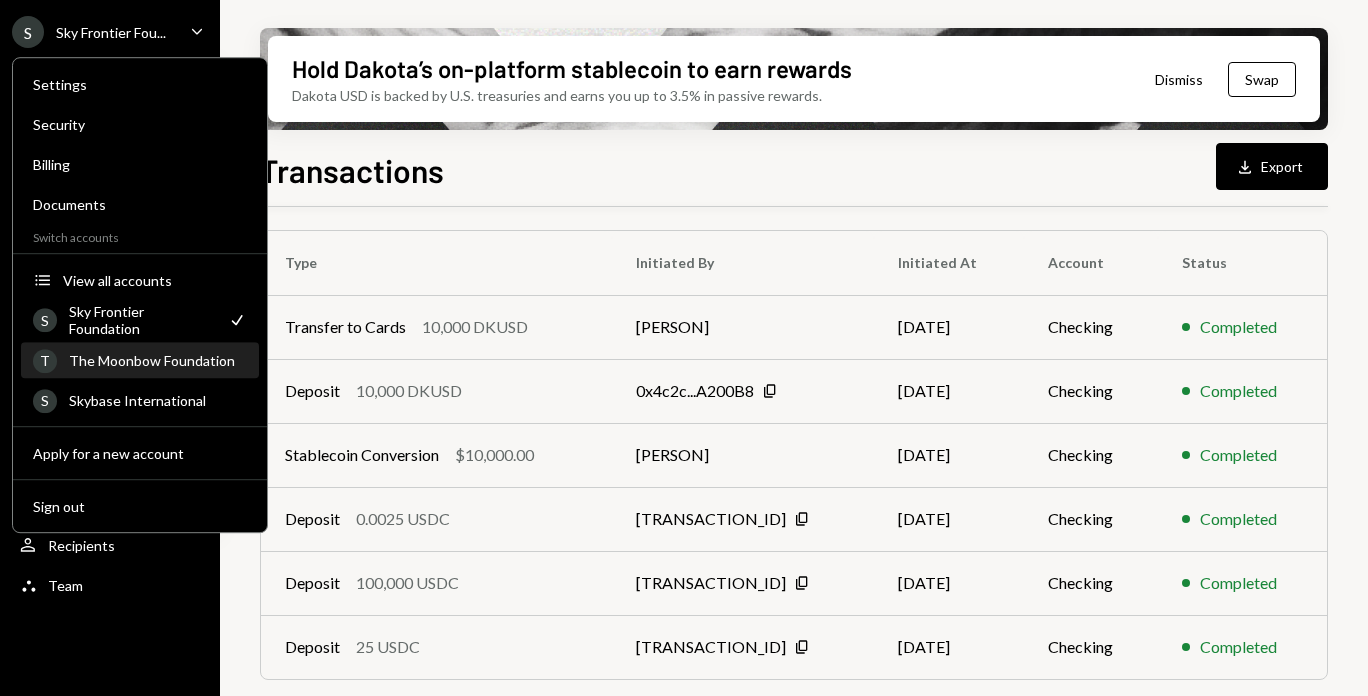 click on "T The Moonbow Foundation" at bounding box center [140, 361] 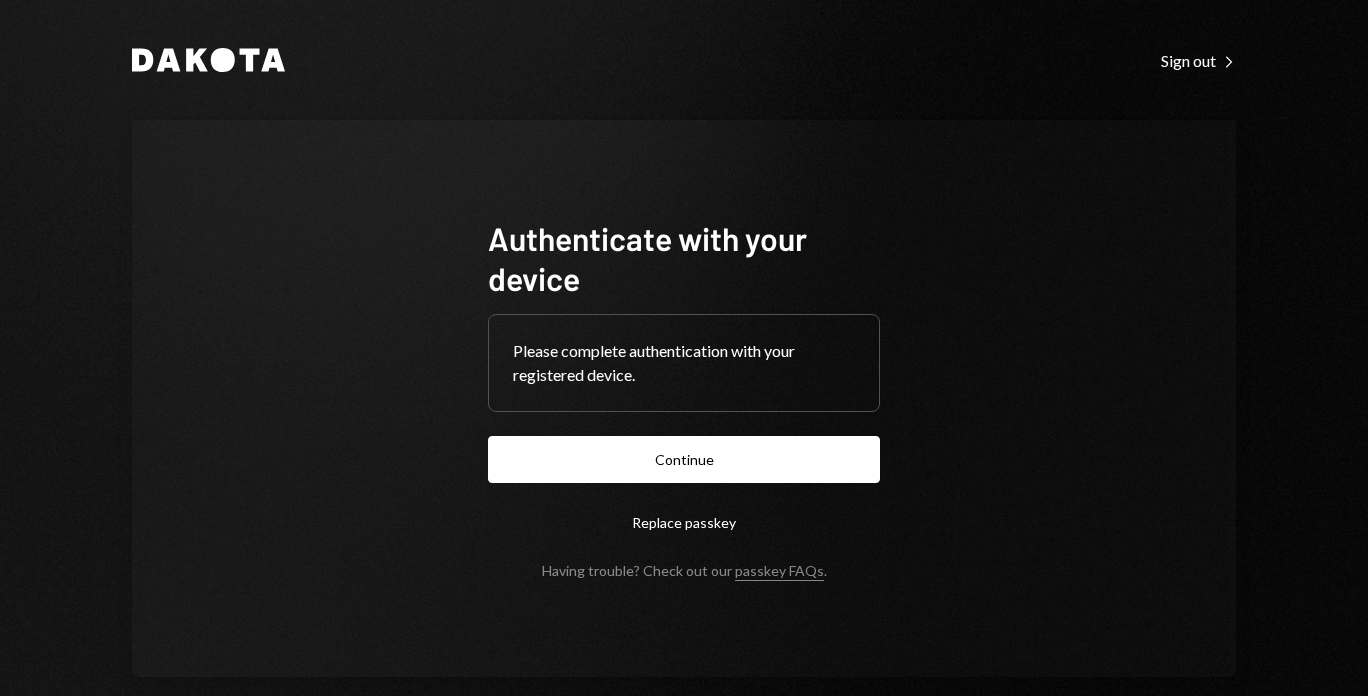 scroll, scrollTop: 0, scrollLeft: 0, axis: both 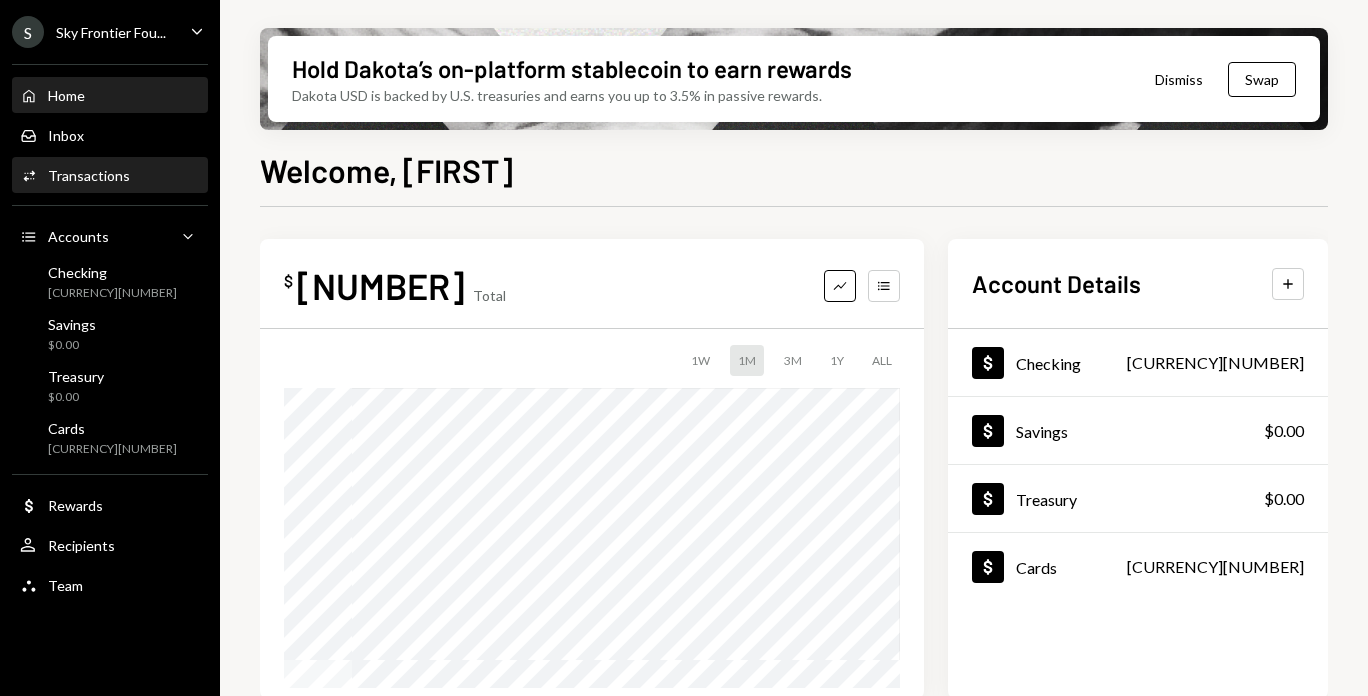click on "Activities Transactions" at bounding box center (110, 176) 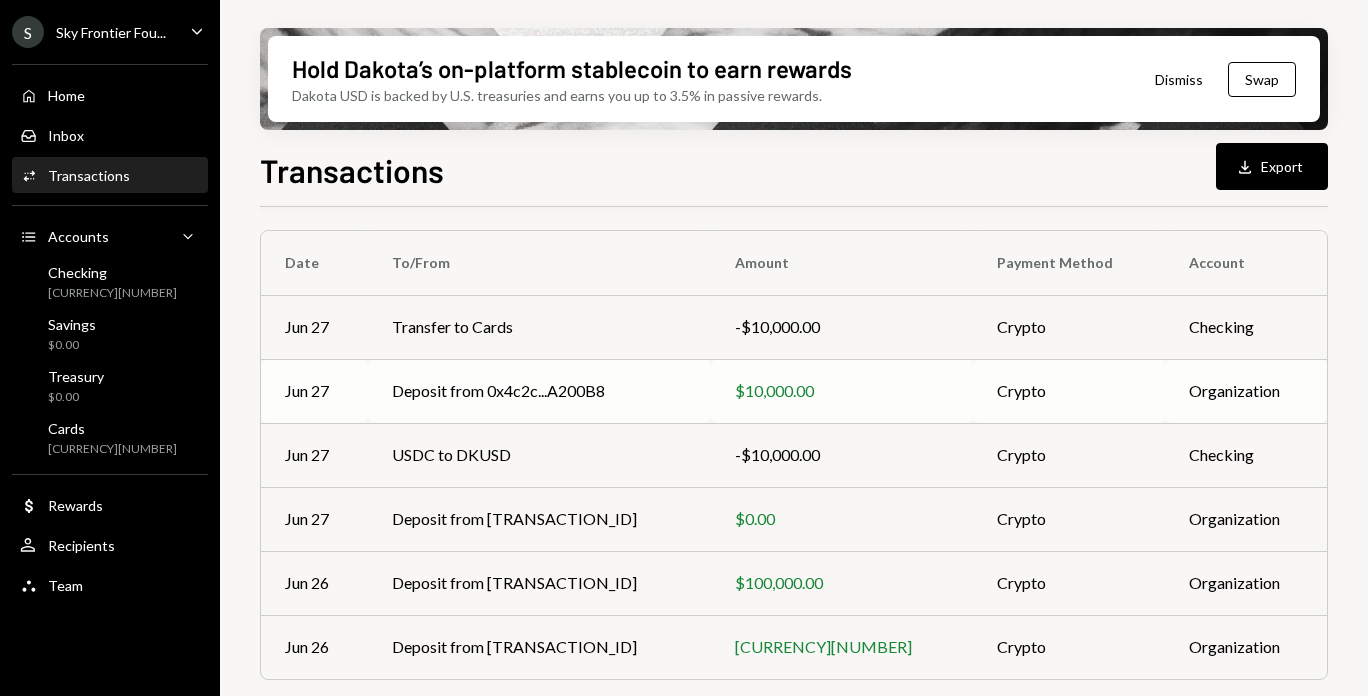 scroll, scrollTop: 0, scrollLeft: 0, axis: both 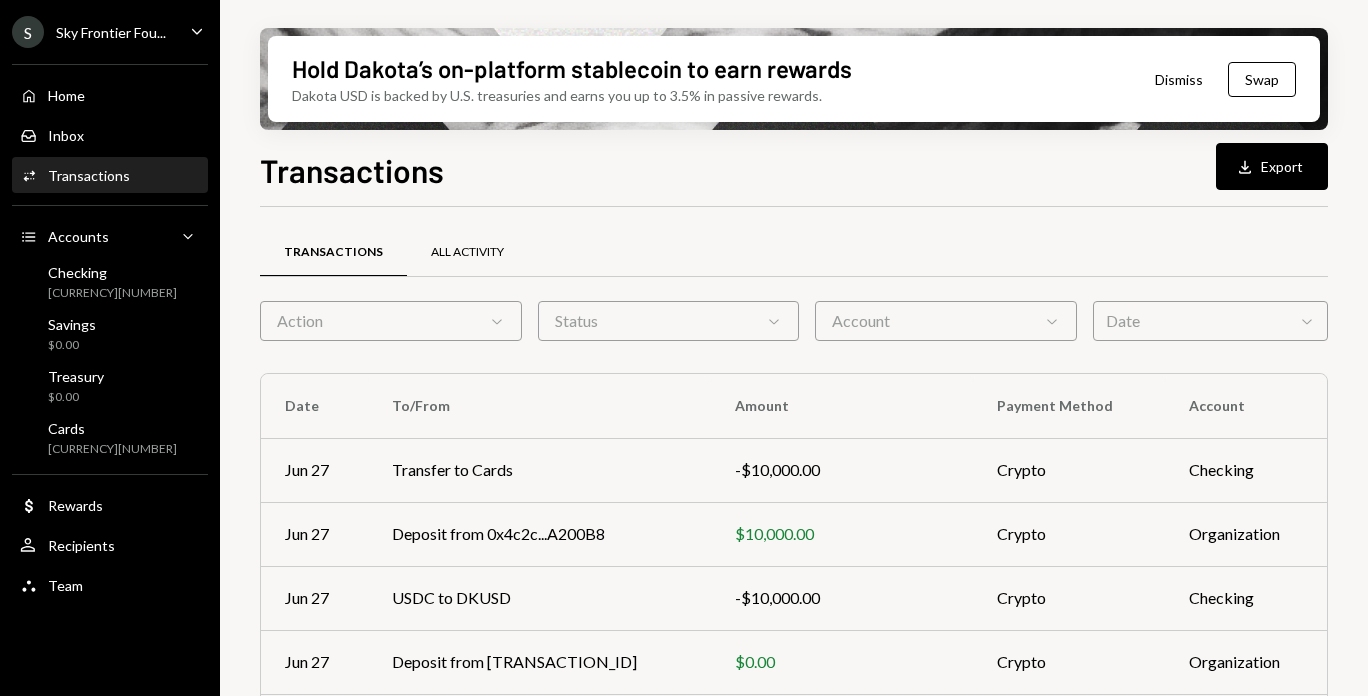click on "All Activity" at bounding box center (467, 252) 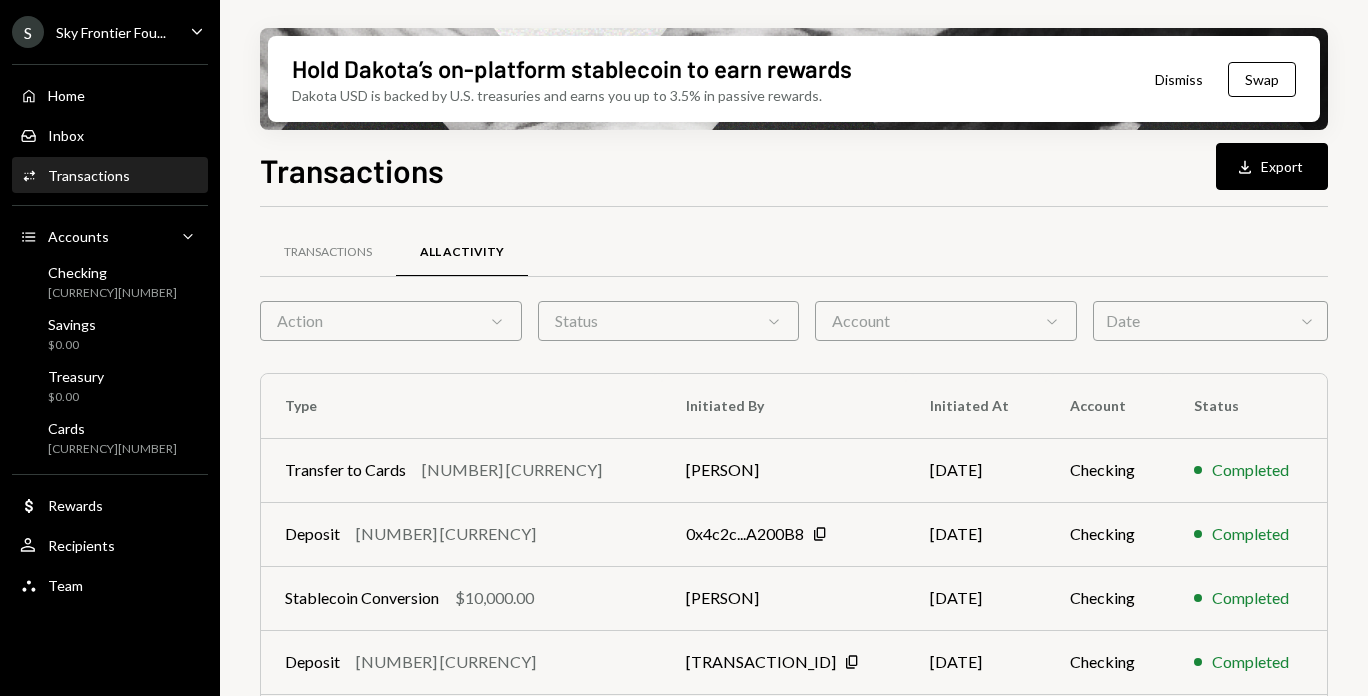 click on "Caret Down" at bounding box center (197, 31) 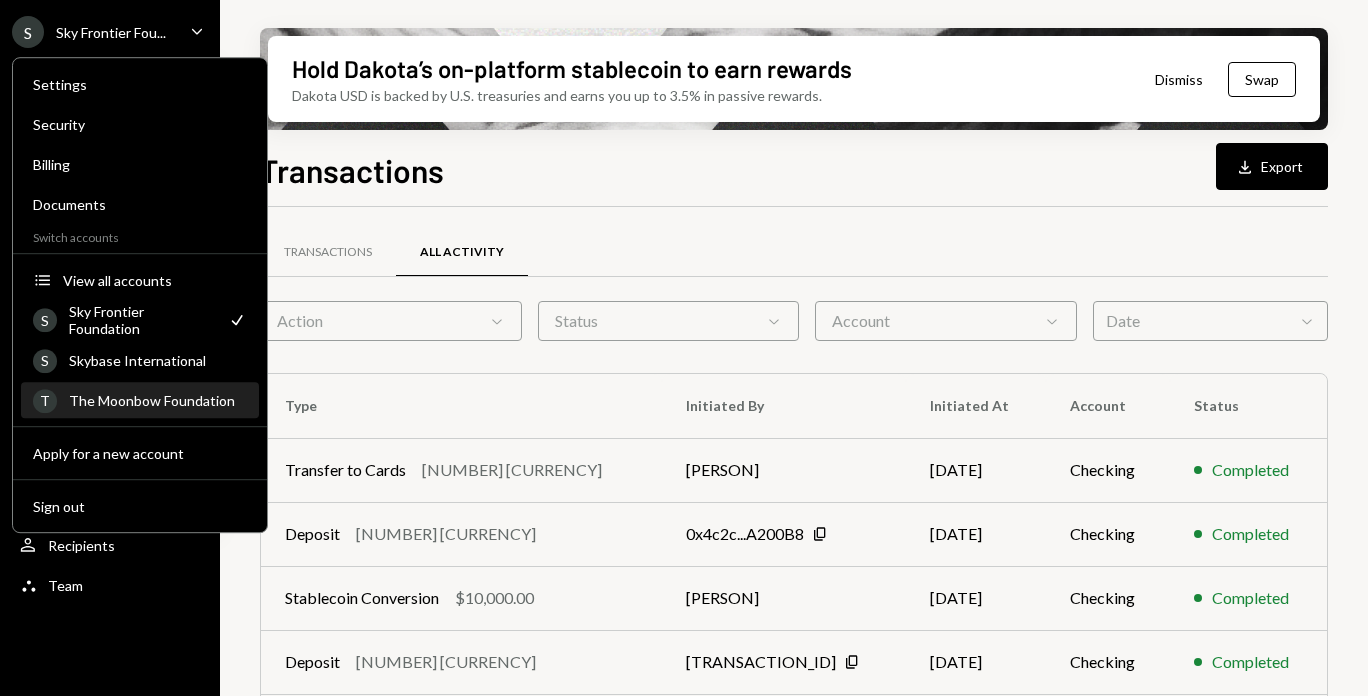 click on "The Moonbow Foundation" at bounding box center [158, 400] 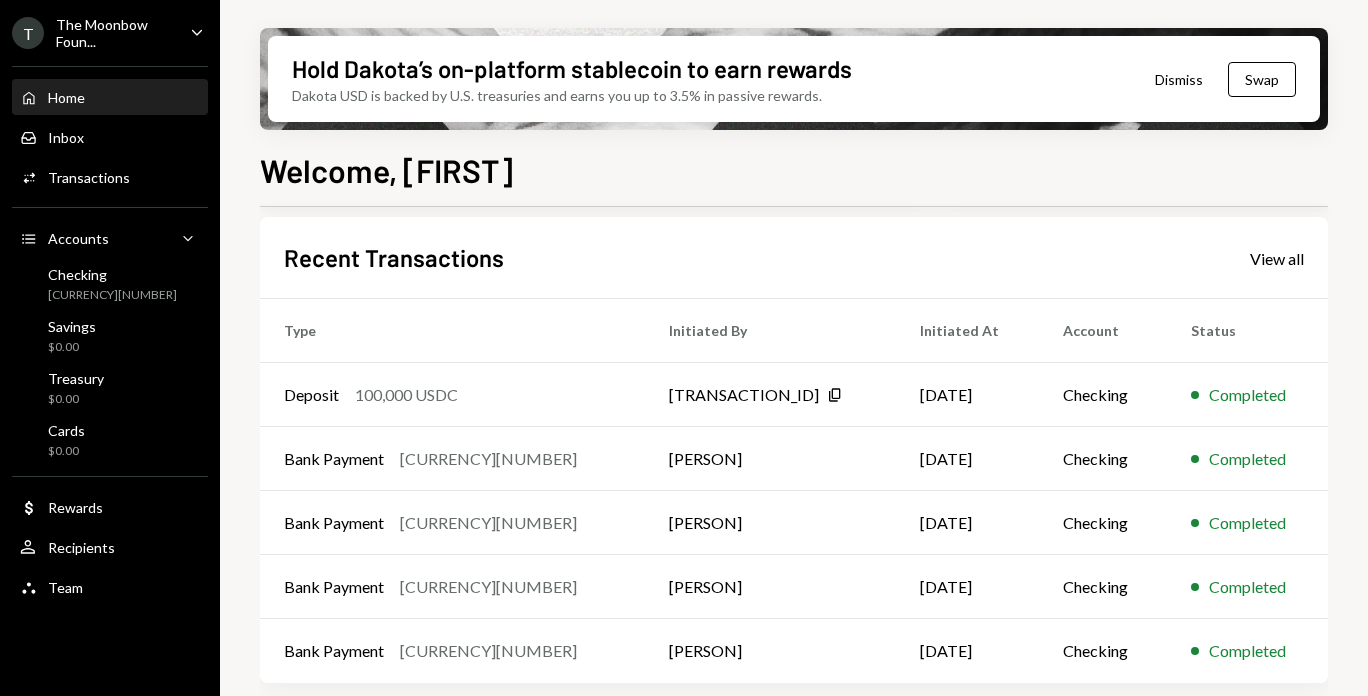 scroll, scrollTop: 509, scrollLeft: 0, axis: vertical 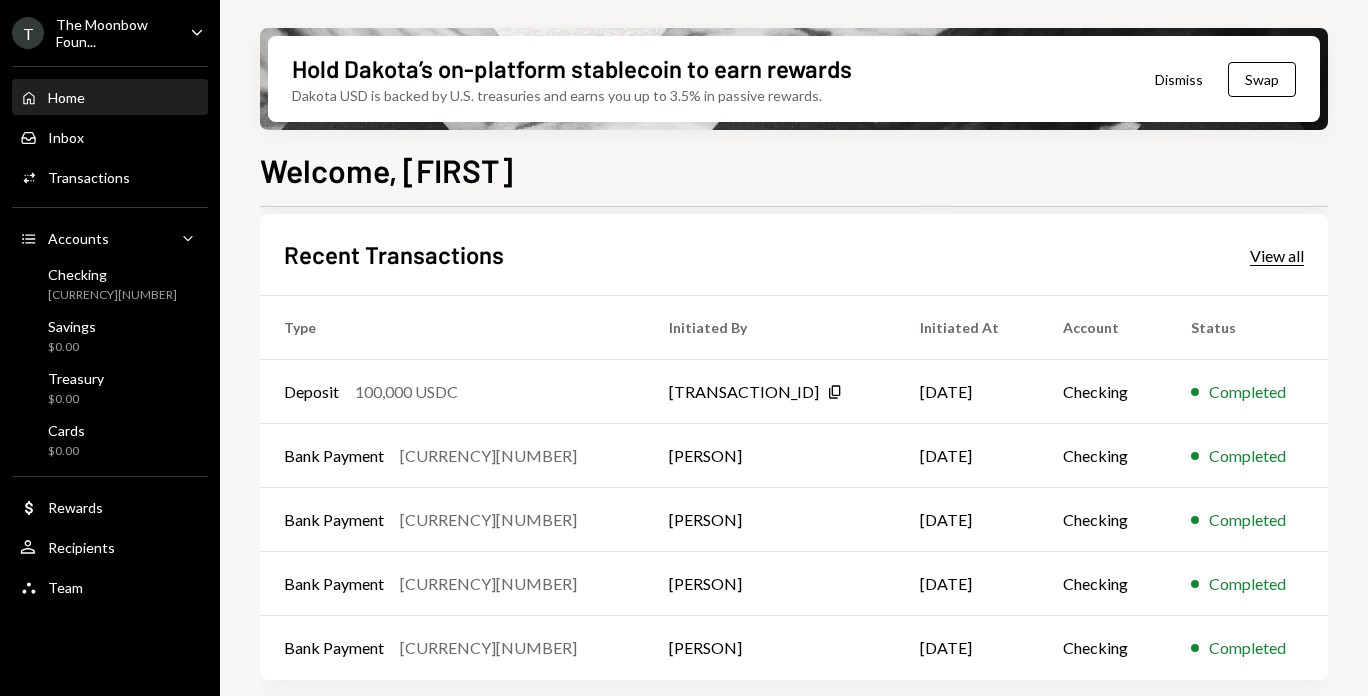 click on "View all" at bounding box center (1277, 256) 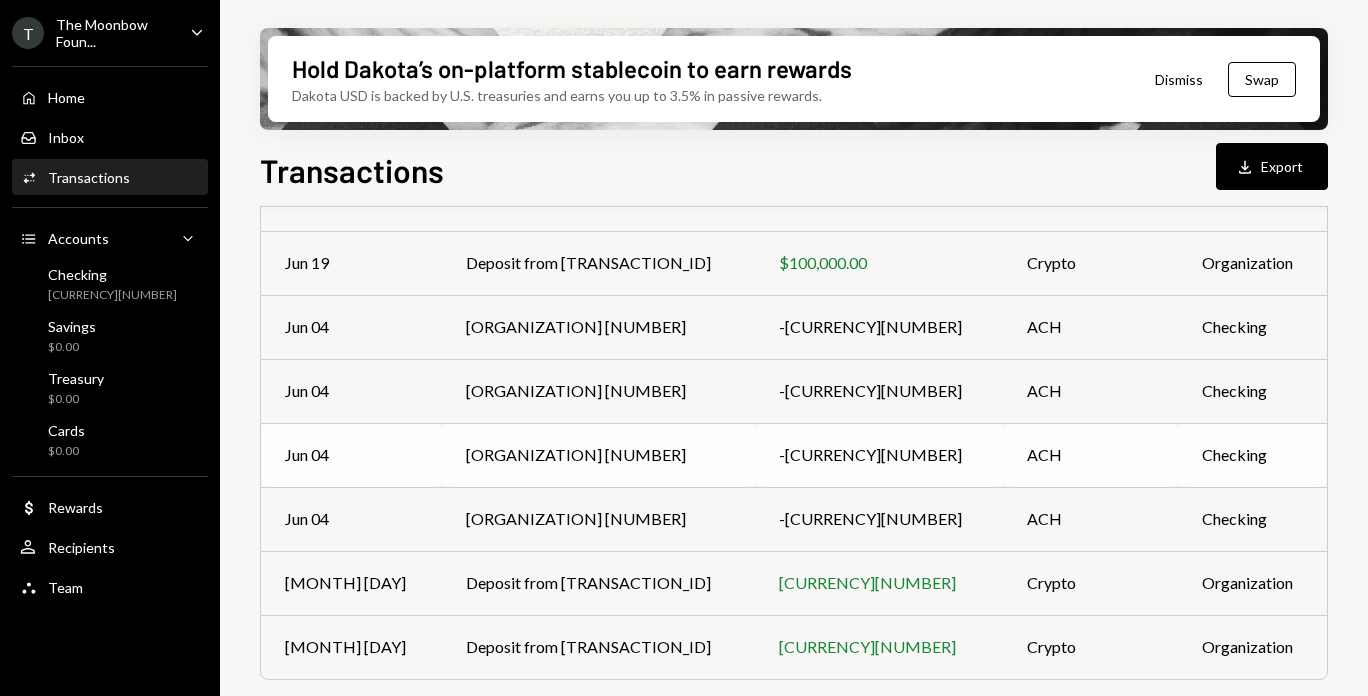 scroll, scrollTop: 185, scrollLeft: 0, axis: vertical 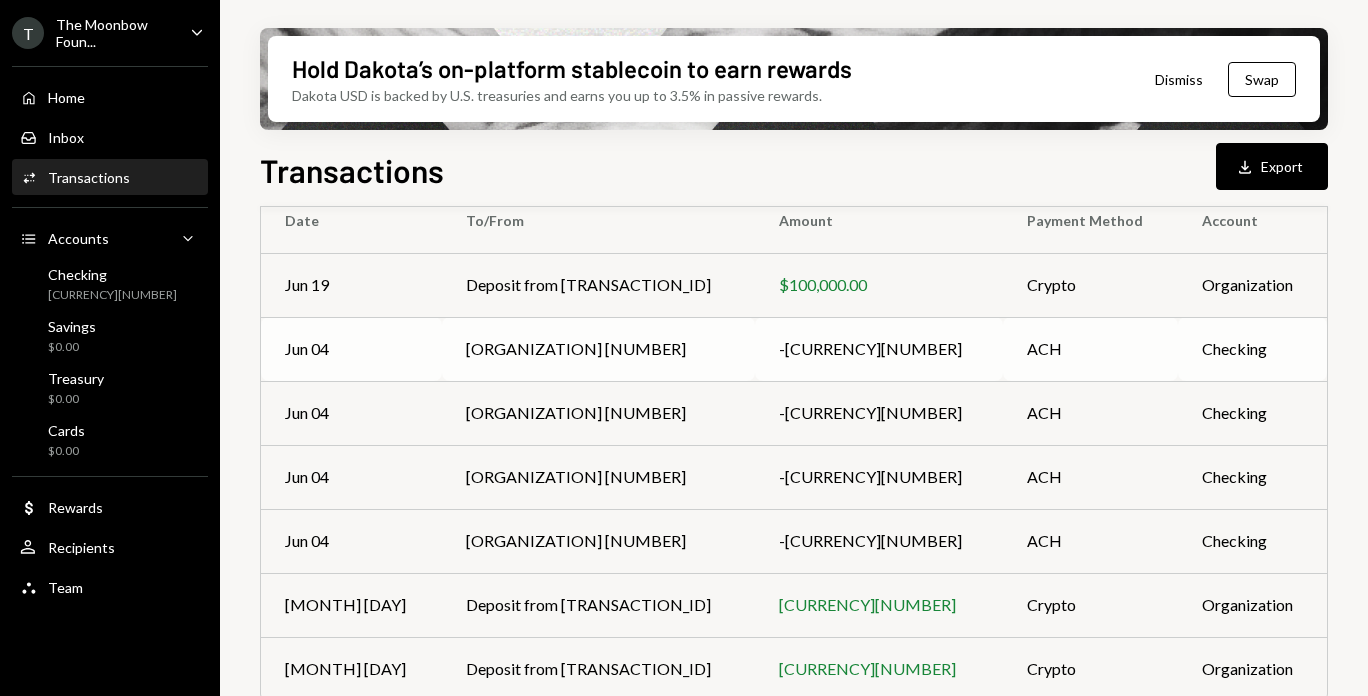 click on "Nixon Peabody LLP  [NUMBER]" at bounding box center (599, 285) 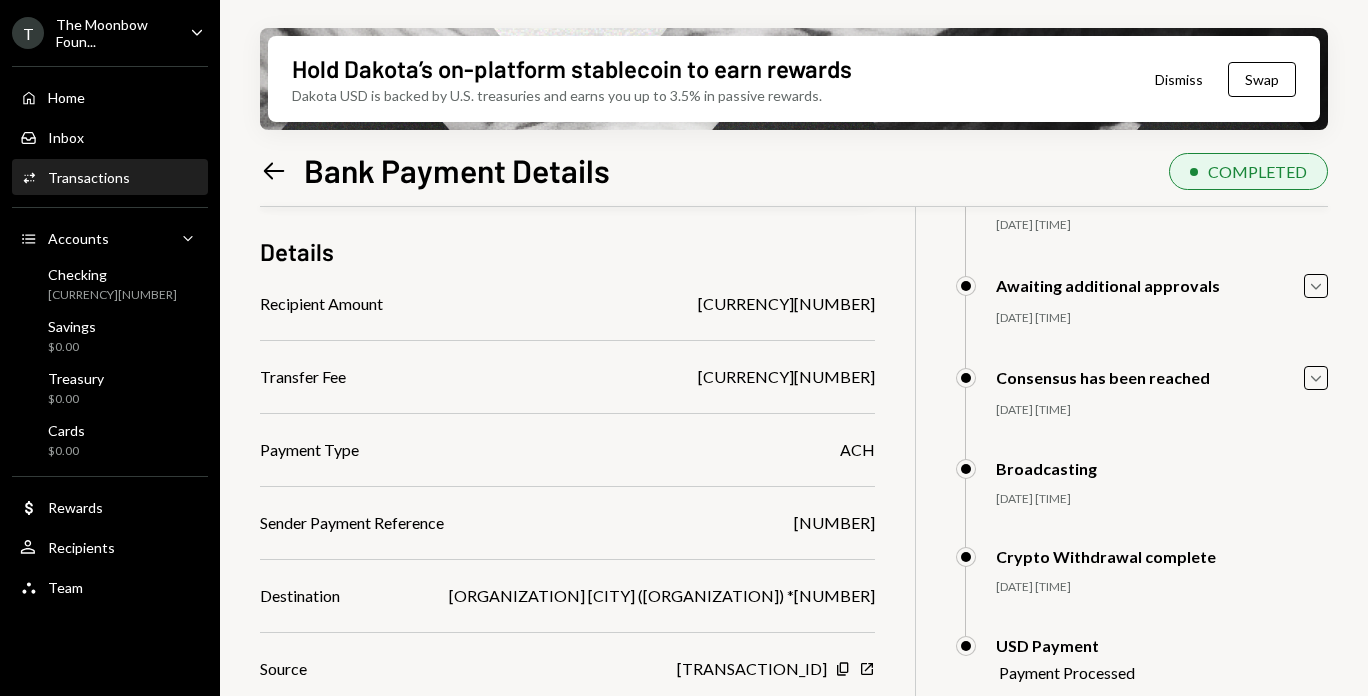 scroll, scrollTop: 154, scrollLeft: 0, axis: vertical 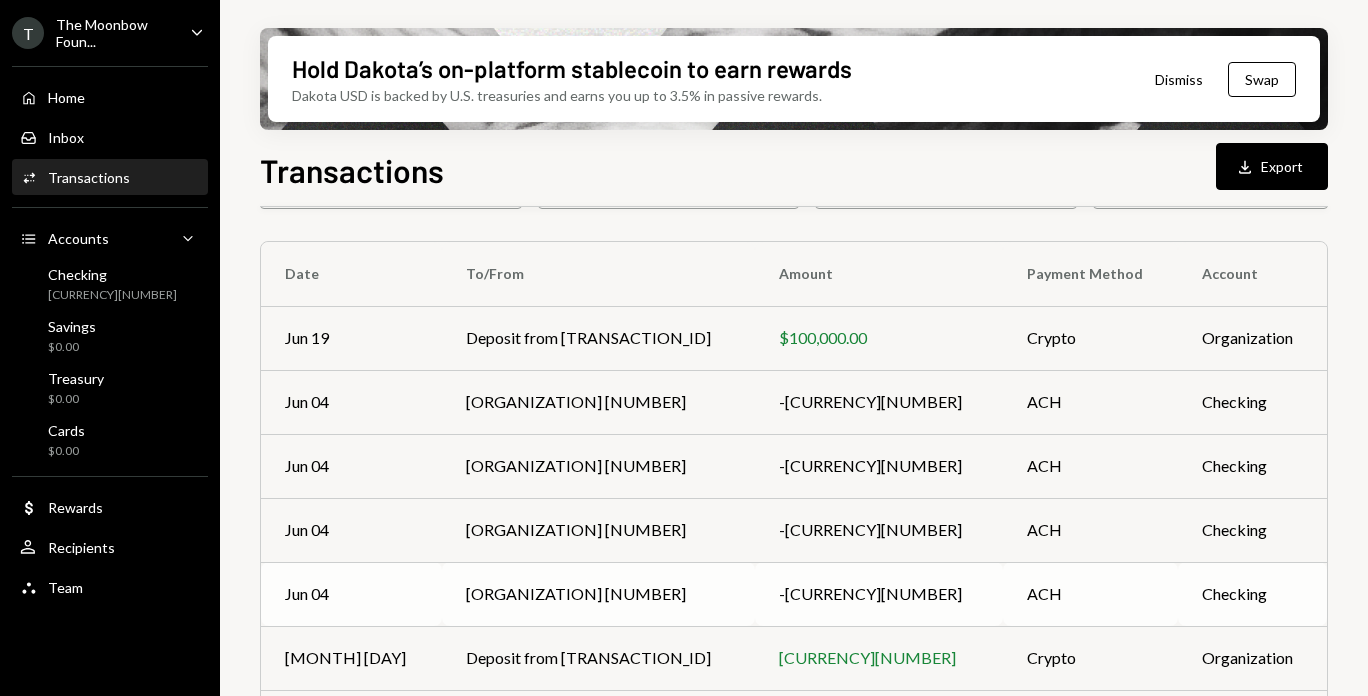 click on "Nixon Peabody LLP  [NUMBER]" at bounding box center [599, 338] 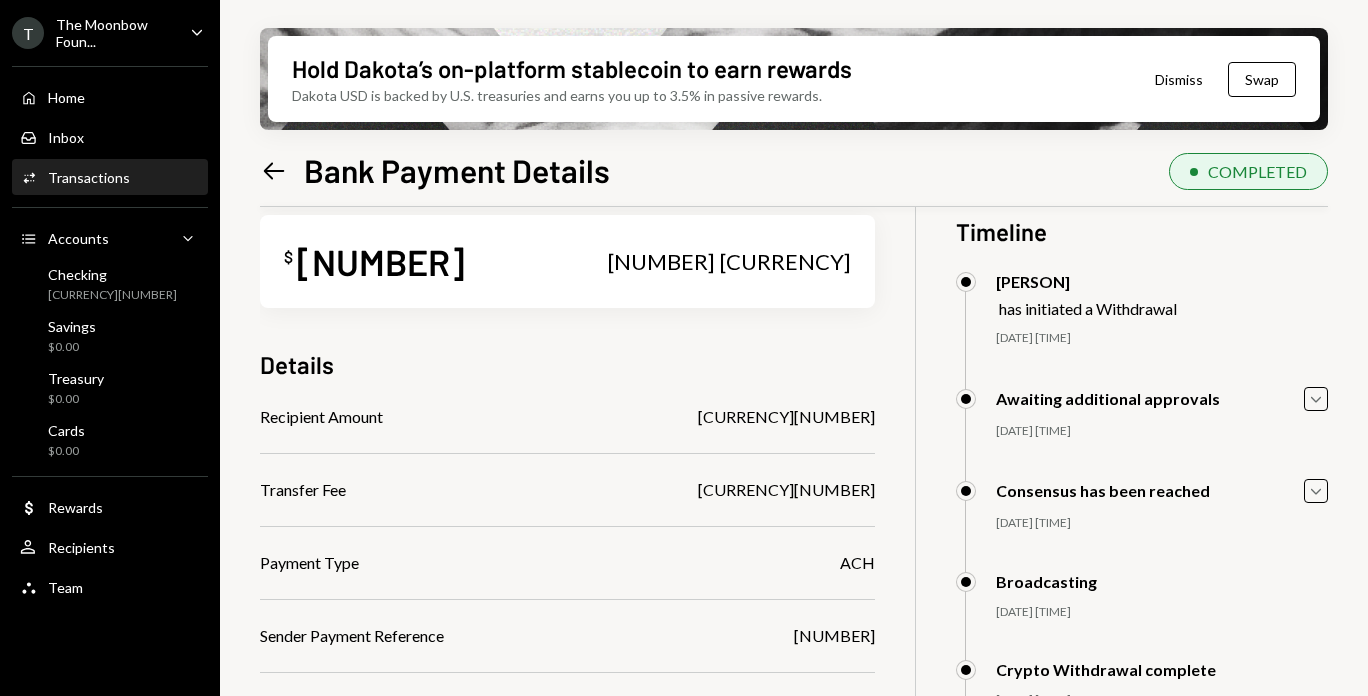 scroll, scrollTop: 42, scrollLeft: 0, axis: vertical 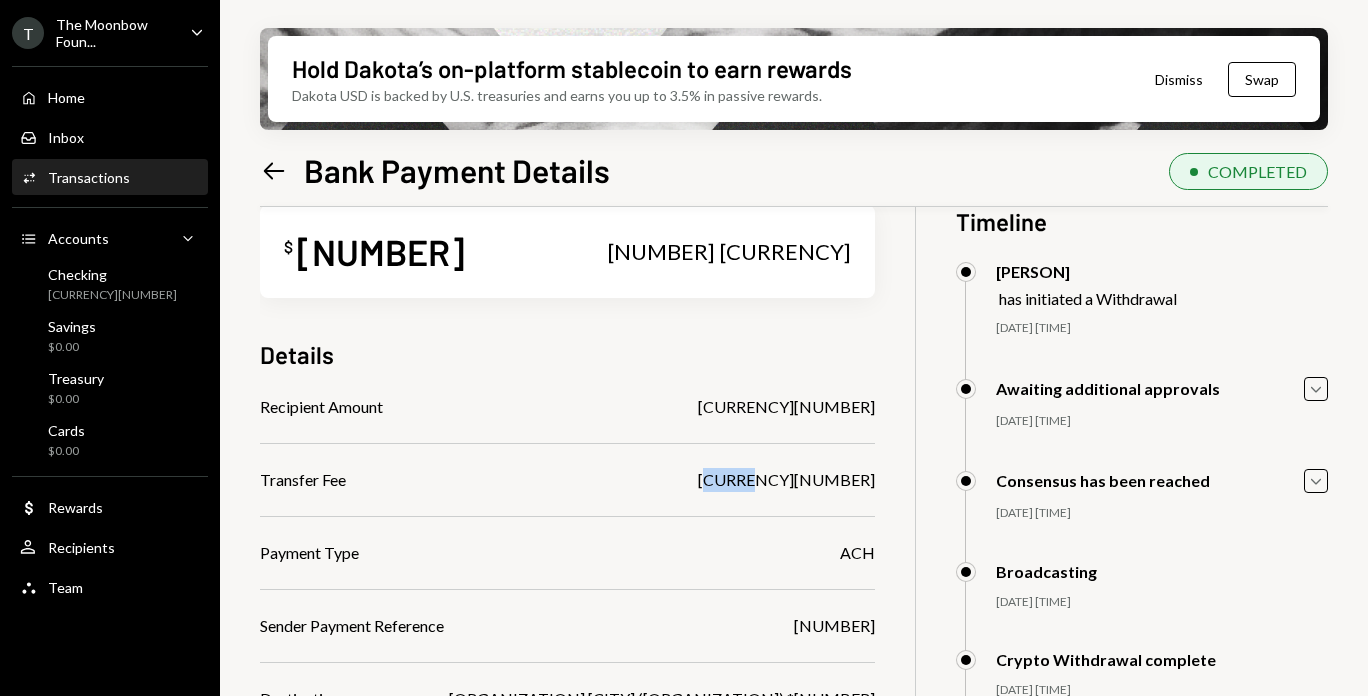 drag, startPoint x: 852, startPoint y: 486, endPoint x: 811, endPoint y: 486, distance: 41 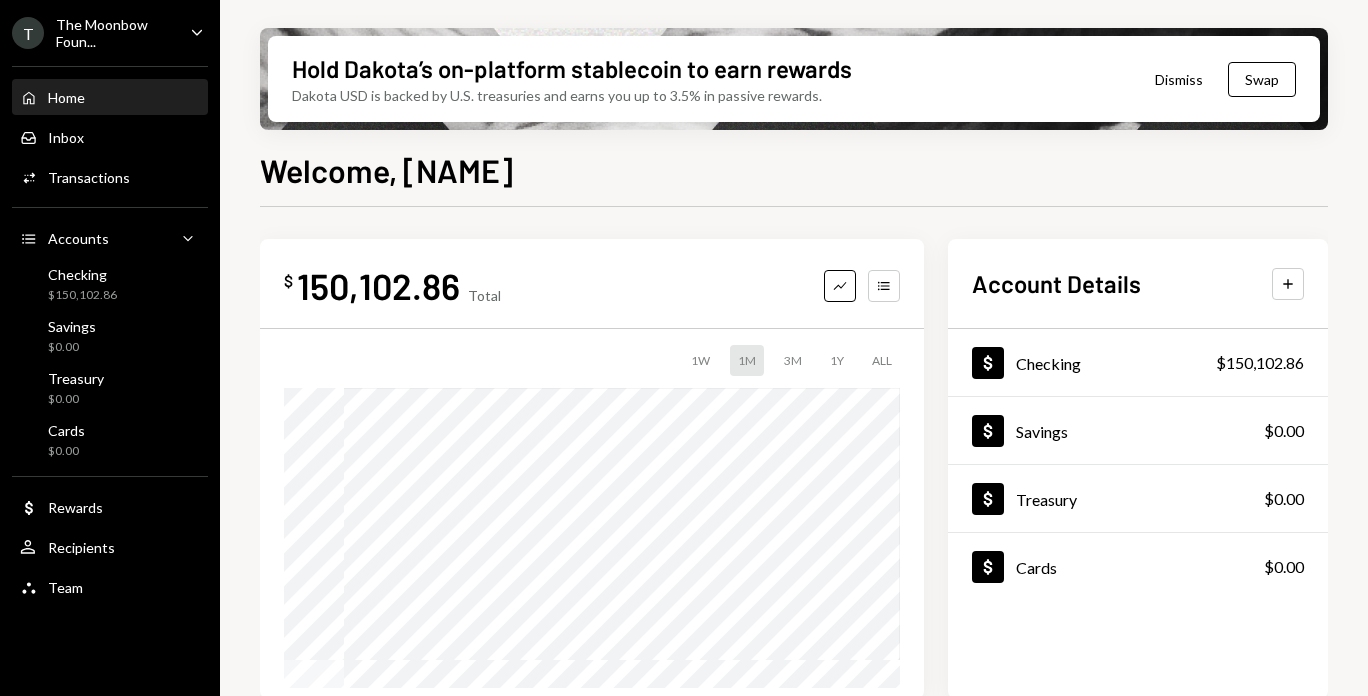 scroll, scrollTop: 0, scrollLeft: 0, axis: both 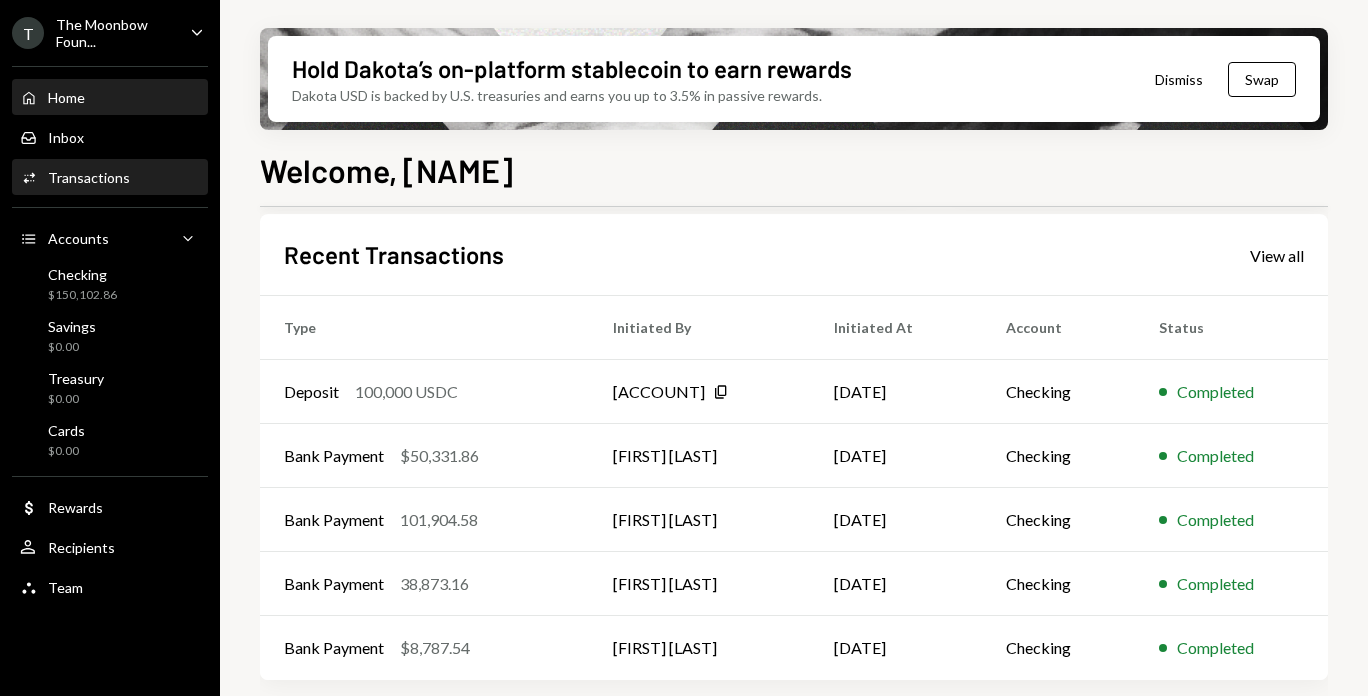 click on "Activities Transactions" at bounding box center (110, 178) 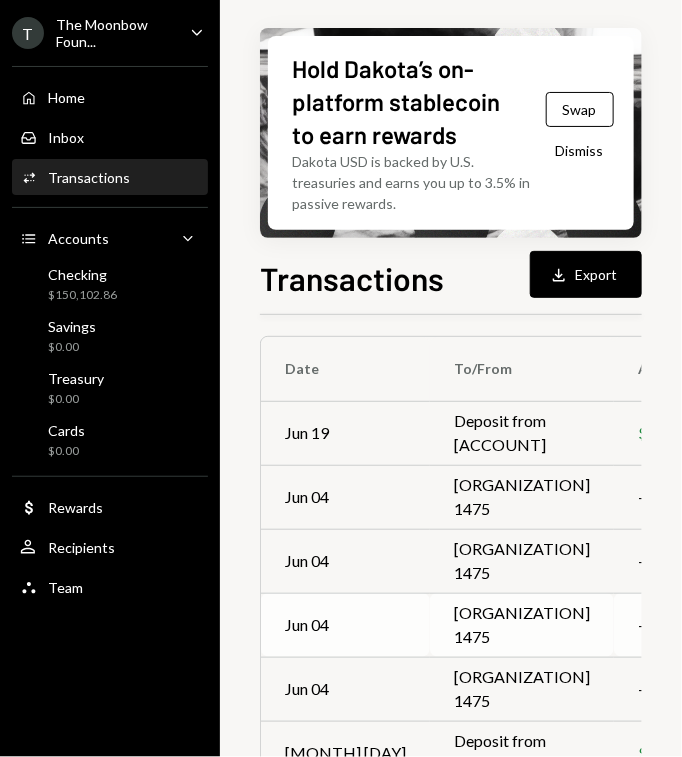 scroll, scrollTop: 145, scrollLeft: 4, axis: both 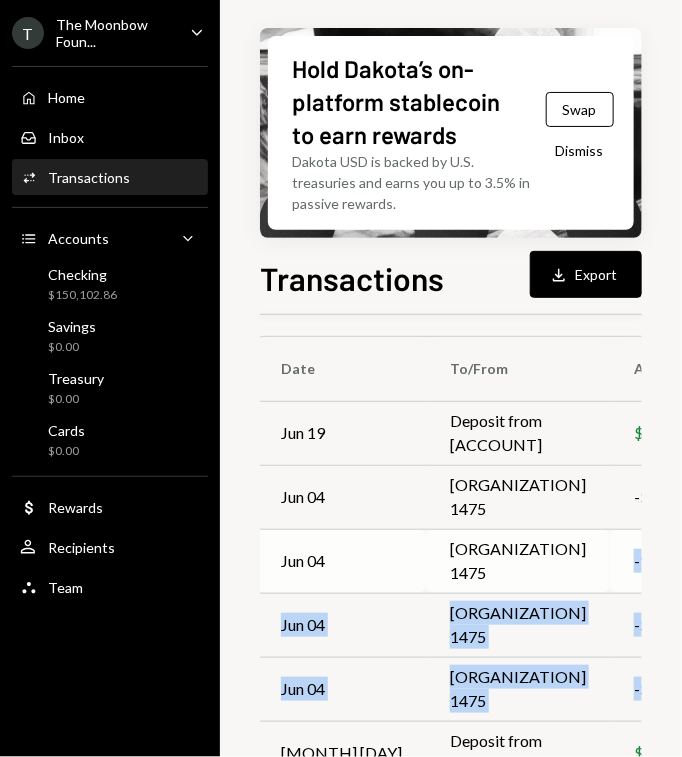 drag, startPoint x: 621, startPoint y: 687, endPoint x: 554, endPoint y: 542, distance: 159.73102 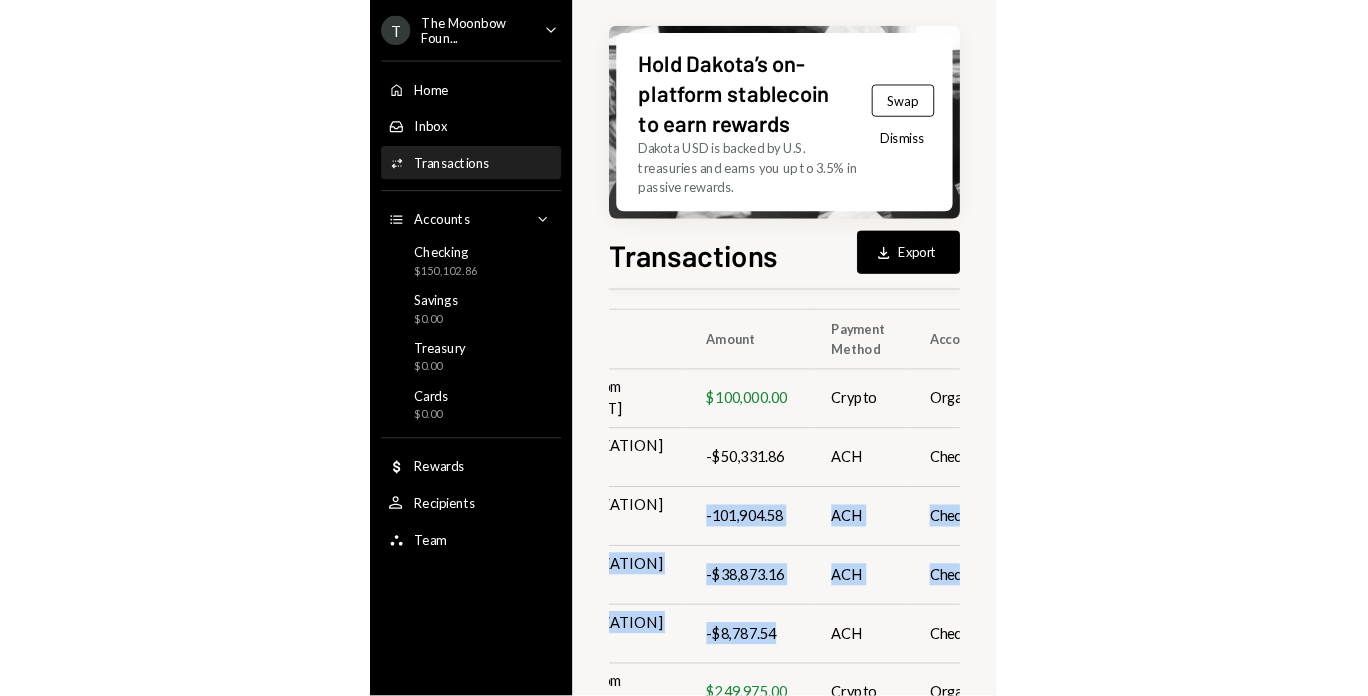 scroll, scrollTop: 145, scrollLeft: 0, axis: vertical 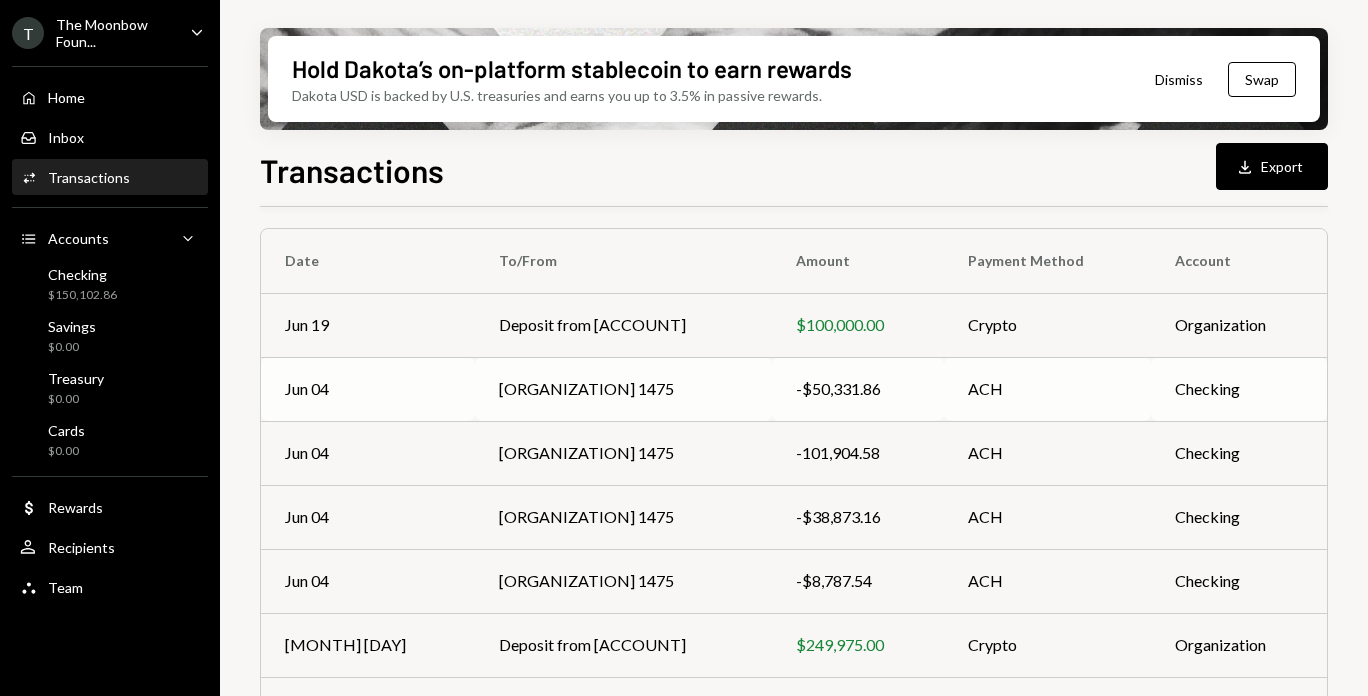 click on "[ORGANIZATION] [NUMBER]" at bounding box center (623, 325) 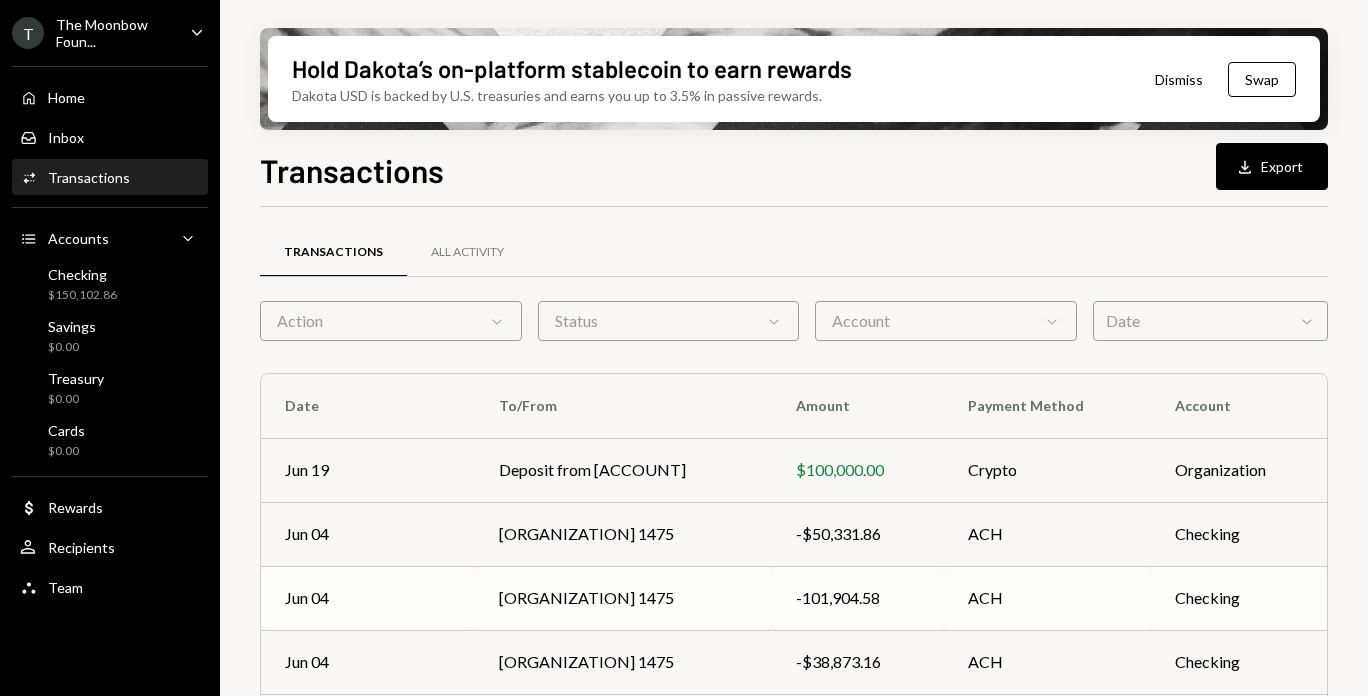 click on "[ORGANIZATION] [NUMBER]" at bounding box center [623, 470] 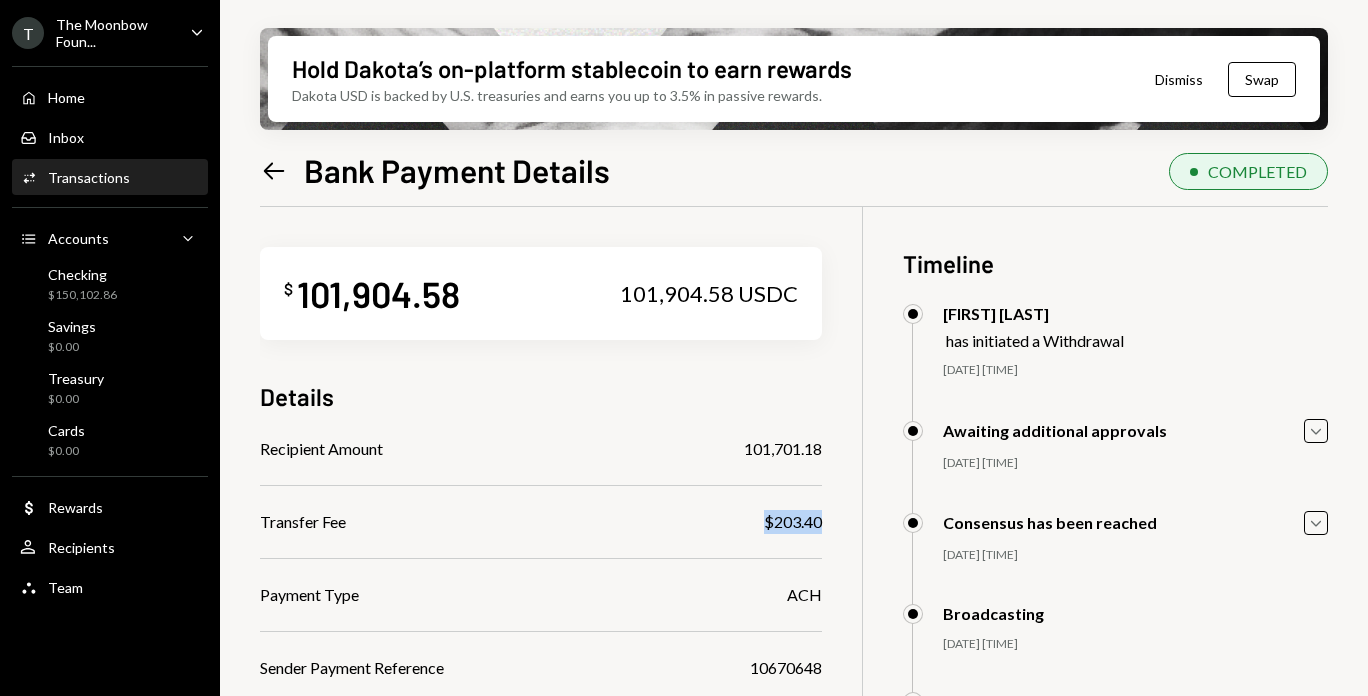 drag, startPoint x: 781, startPoint y: 522, endPoint x: 849, endPoint y: 514, distance: 68.46897 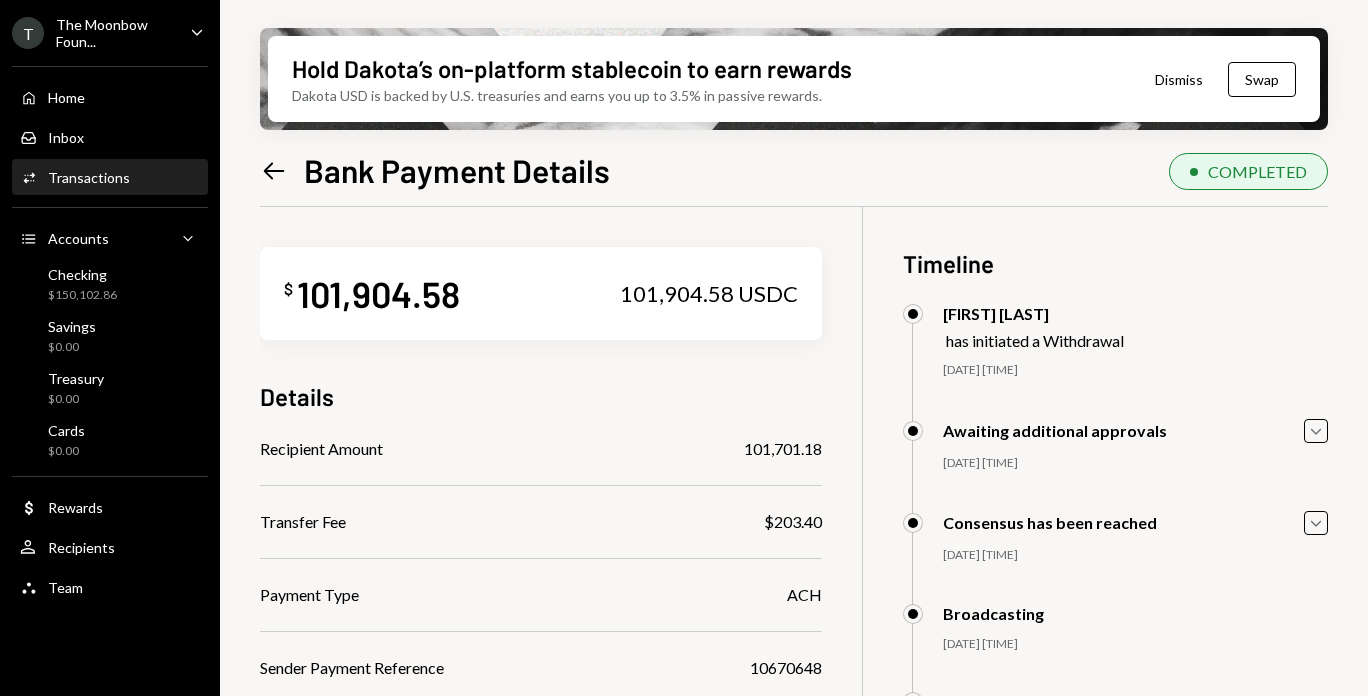 click on "$ 101,904.58 101,904.58  USDC Details Recipient Amount $101,701.18 Transfer Fee $203.40 Payment Type ACH Sender Payment Reference 10670648 Destination JPMorgan Chase New York (Nixon Peabody LLP ) *1475 Source 0x4dDB...04d2bC Copy New Window Transaction ID 0xbc77...2d8caa Copy New Window Trace Number 101019646781814 Payment Receipt Download   Download Timeline Chris van Romburgh has initiated a Withdrawal 06/04/25 9:47 PM Chris van Romburgh Approved Chris van Romburgh Approved Awaiting additional approvals Caret Down 06/04/25 9:47 PM Chris van Romburgh Approved Chris van Romburgh Approved Consensus has been reached Caret Down 06/04/25 9:47 PM Chris van Romburgh Approved Chris van Romburgh Approved Broadcasting 06/04/25 9:47 PM Chris van Romburgh Approved Chris van Romburgh Approved Crypto Withdrawal complete 06/04/25 9:47 PM Chris van Romburgh Approved Chris van Romburgh Approved USD Payment Payment Processed 06/04/25 10:18 PM Chris van Romburgh Approved Chris van Romburgh Approved" at bounding box center (794, 626) 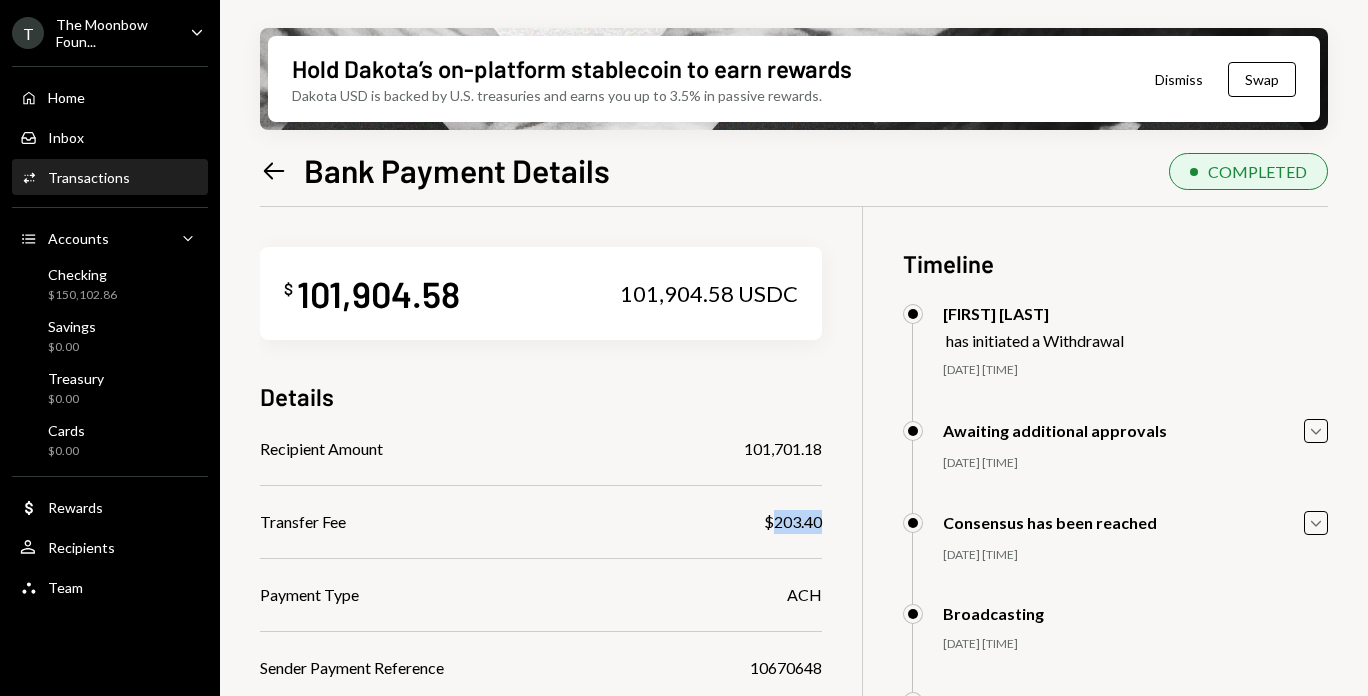 drag, startPoint x: 854, startPoint y: 517, endPoint x: 803, endPoint y: 522, distance: 51.24451 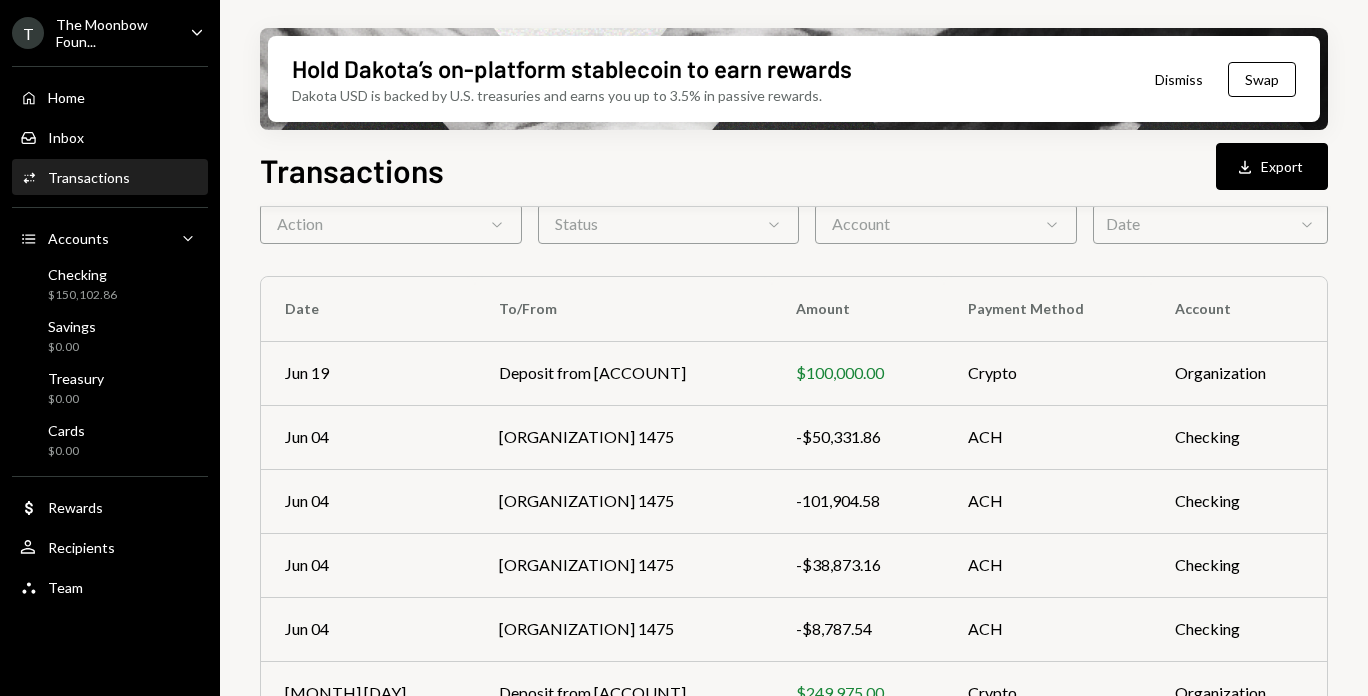 scroll, scrollTop: 102, scrollLeft: 0, axis: vertical 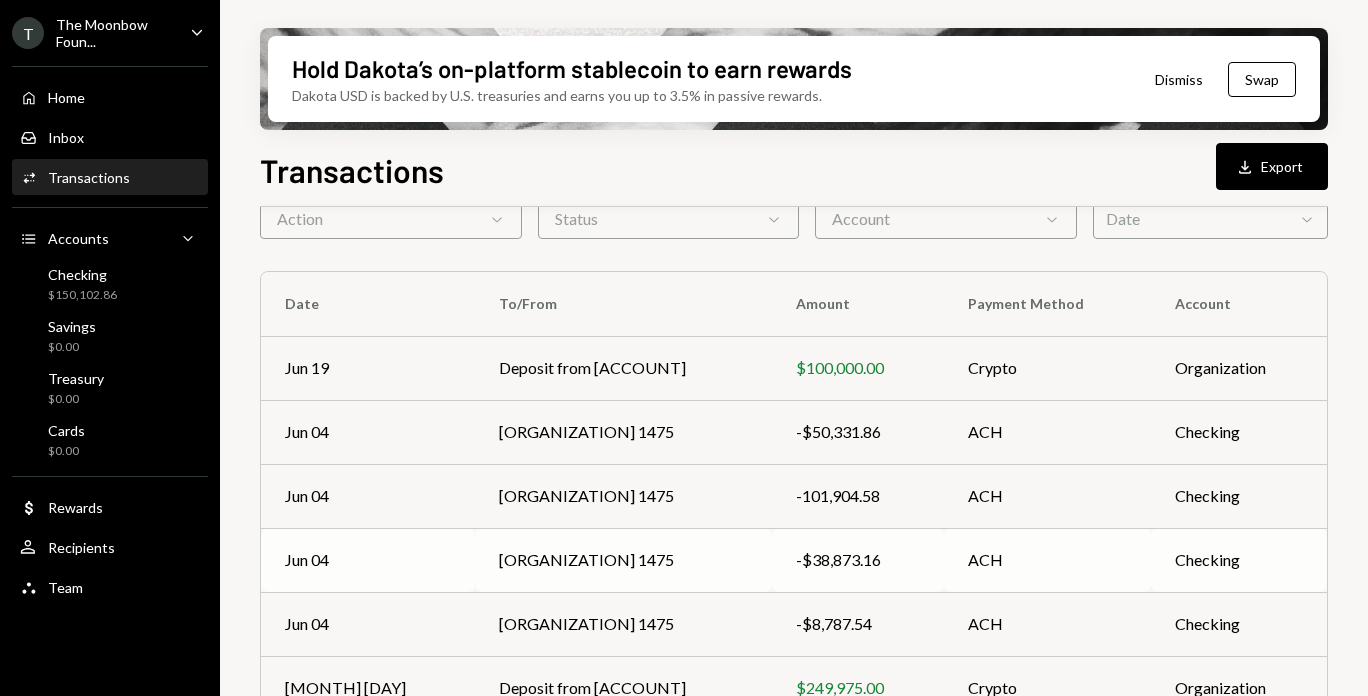 click on "[ORGANIZATION] [NUMBER]" at bounding box center (623, 368) 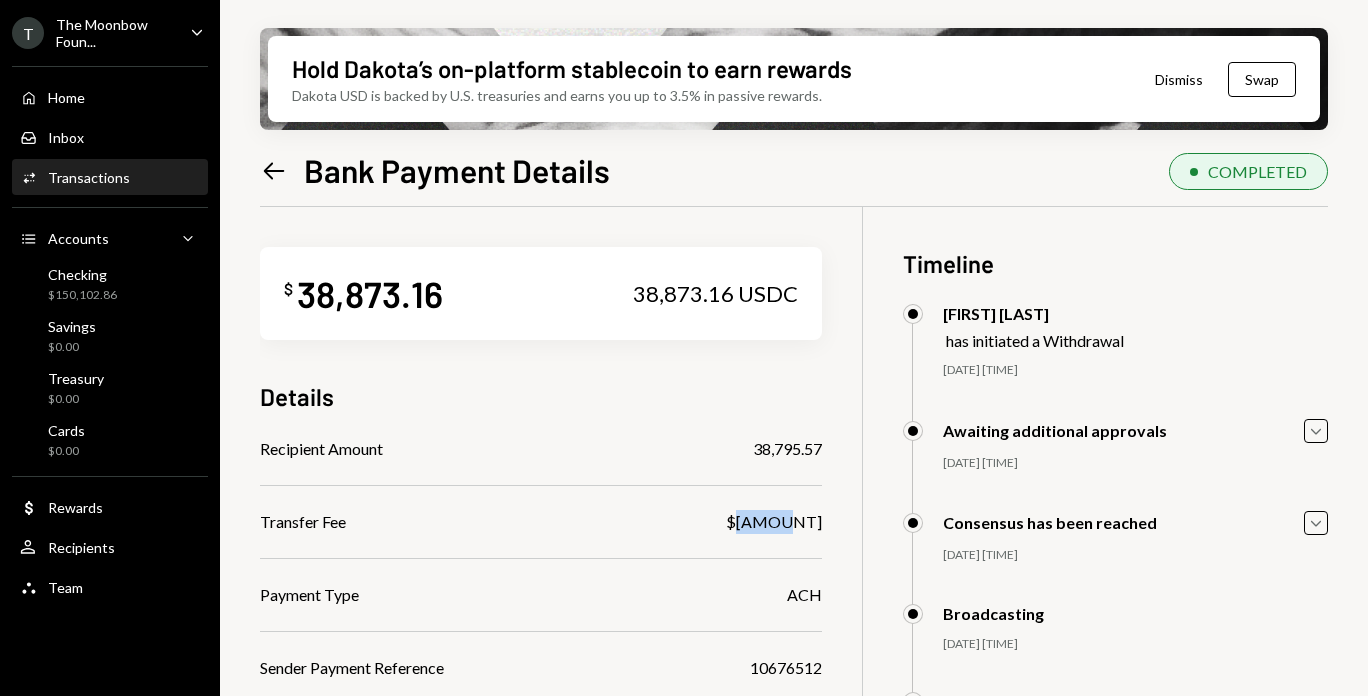 drag, startPoint x: 811, startPoint y: 520, endPoint x: 856, endPoint y: 518, distance: 45.044422 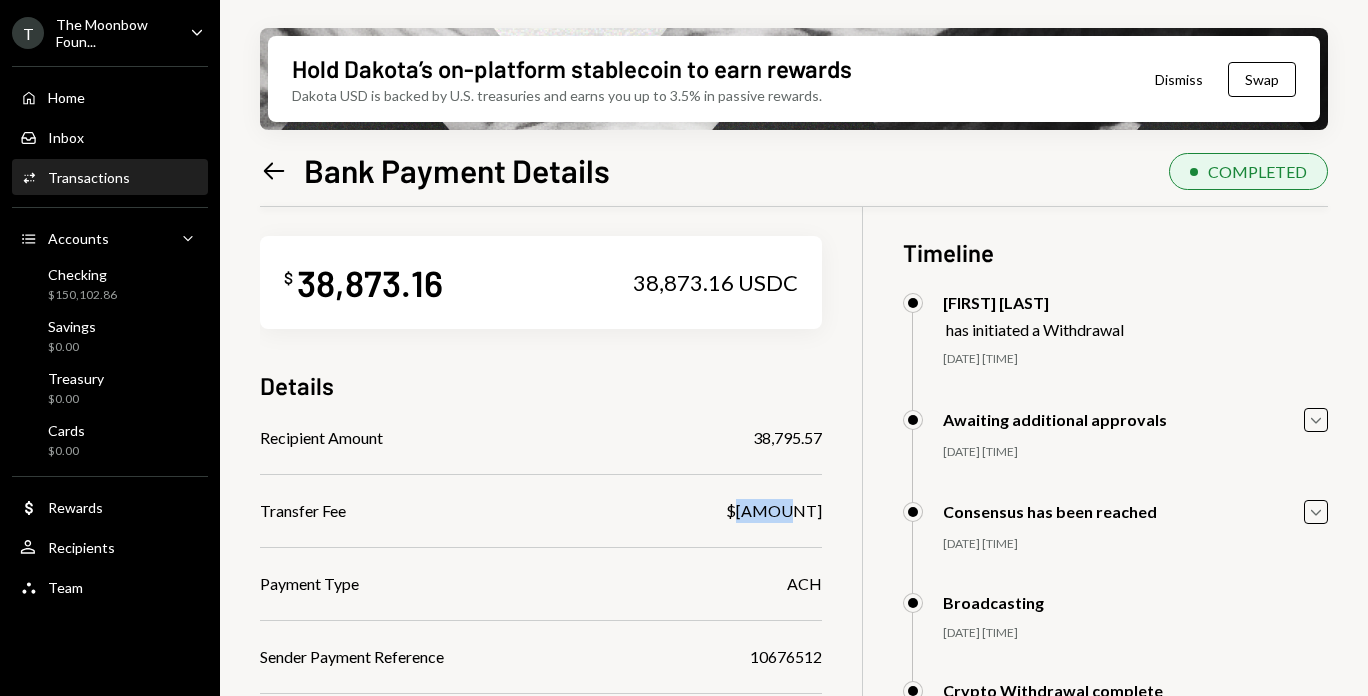 scroll, scrollTop: 17, scrollLeft: 0, axis: vertical 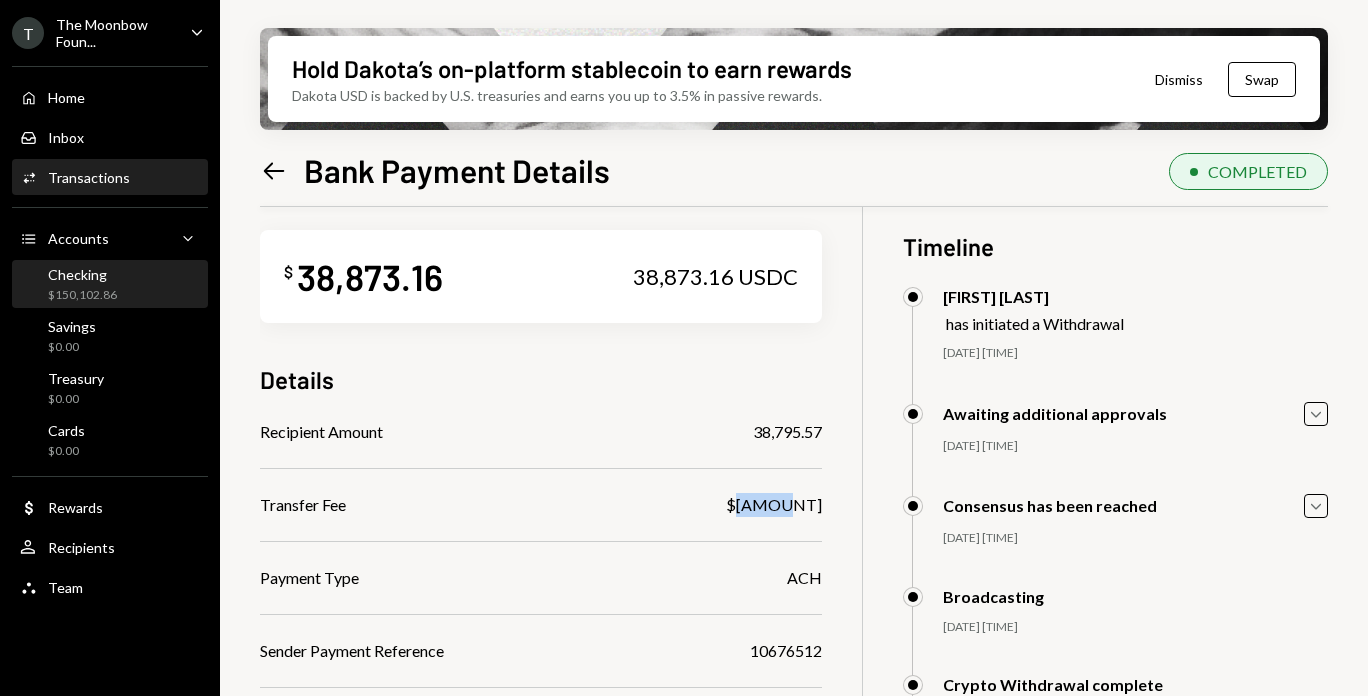 click on "Checking $150,102.86" at bounding box center [110, 285] 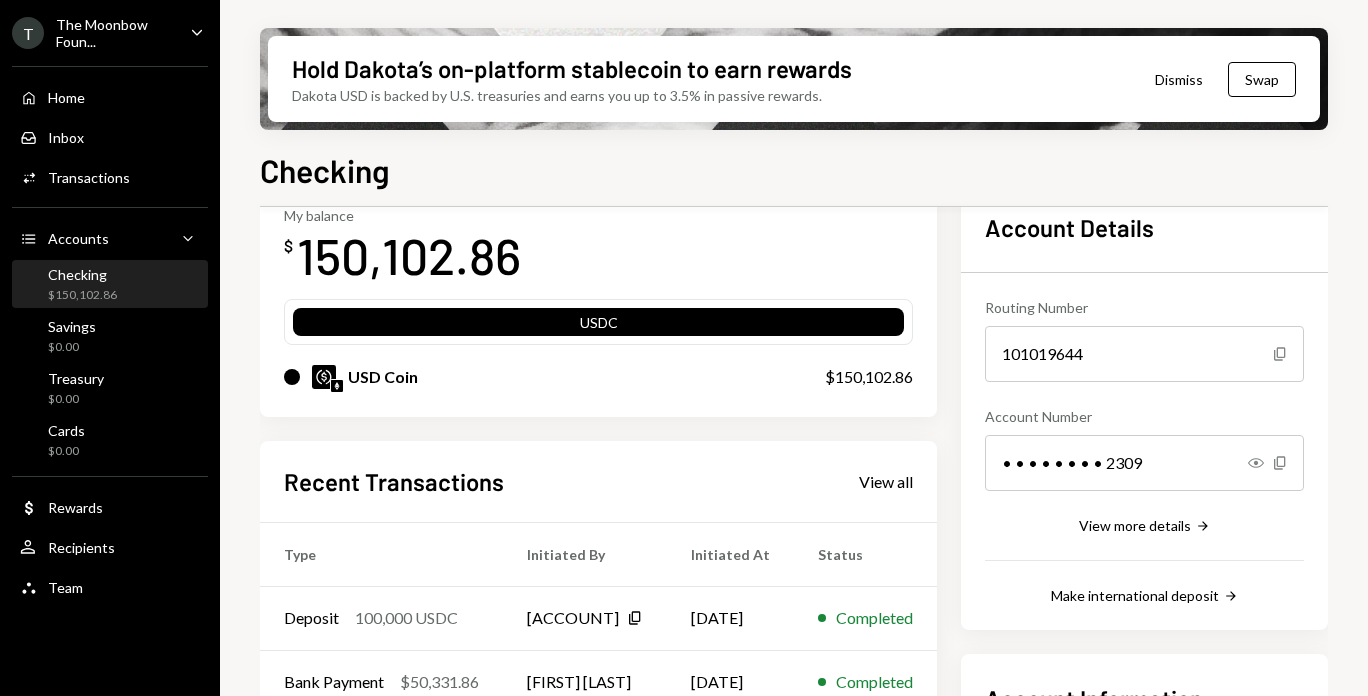 scroll, scrollTop: 111, scrollLeft: 0, axis: vertical 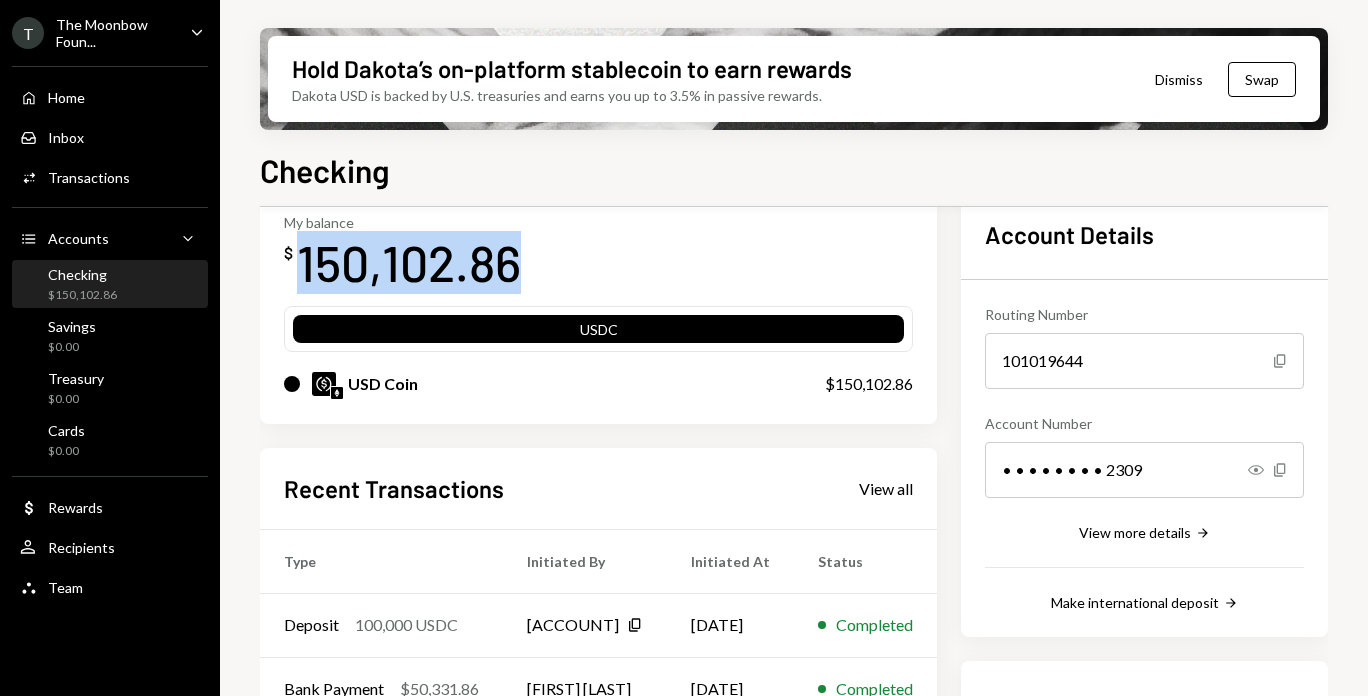 drag, startPoint x: 533, startPoint y: 259, endPoint x: 304, endPoint y: 251, distance: 229.1397 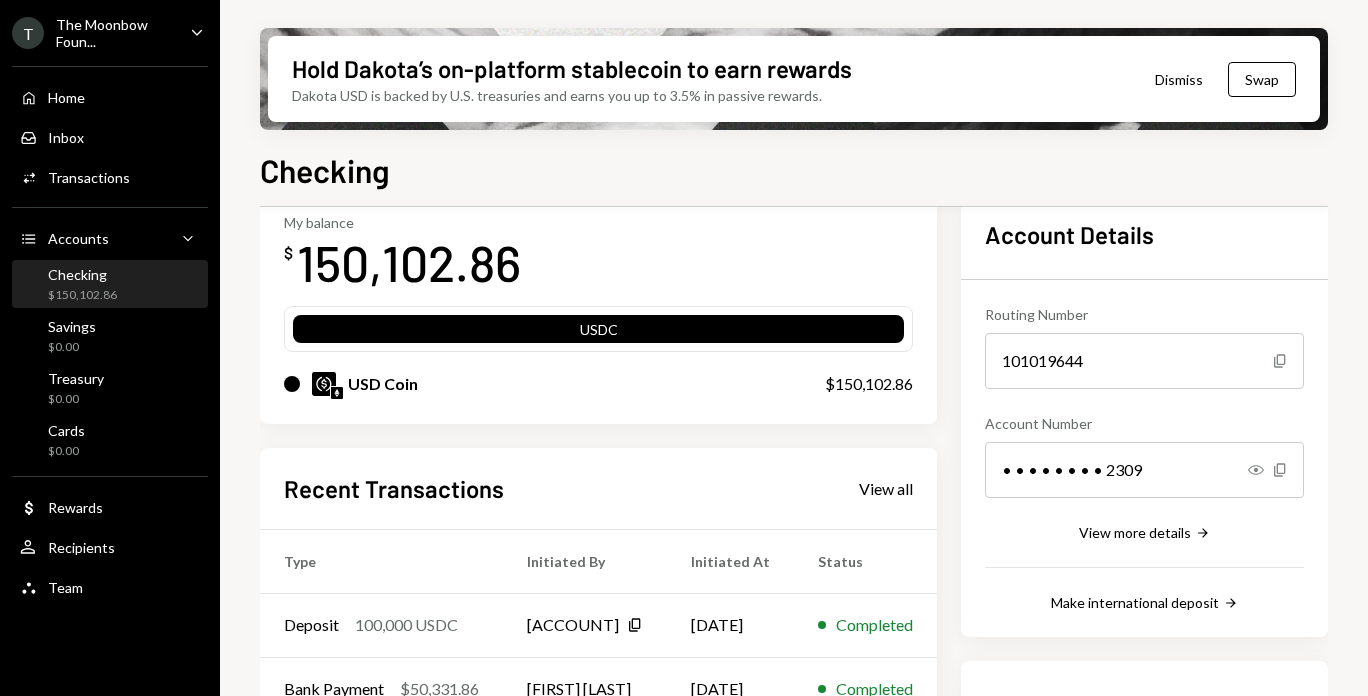click on "T The Moonbow Foun... Caret Down" at bounding box center (110, 33) 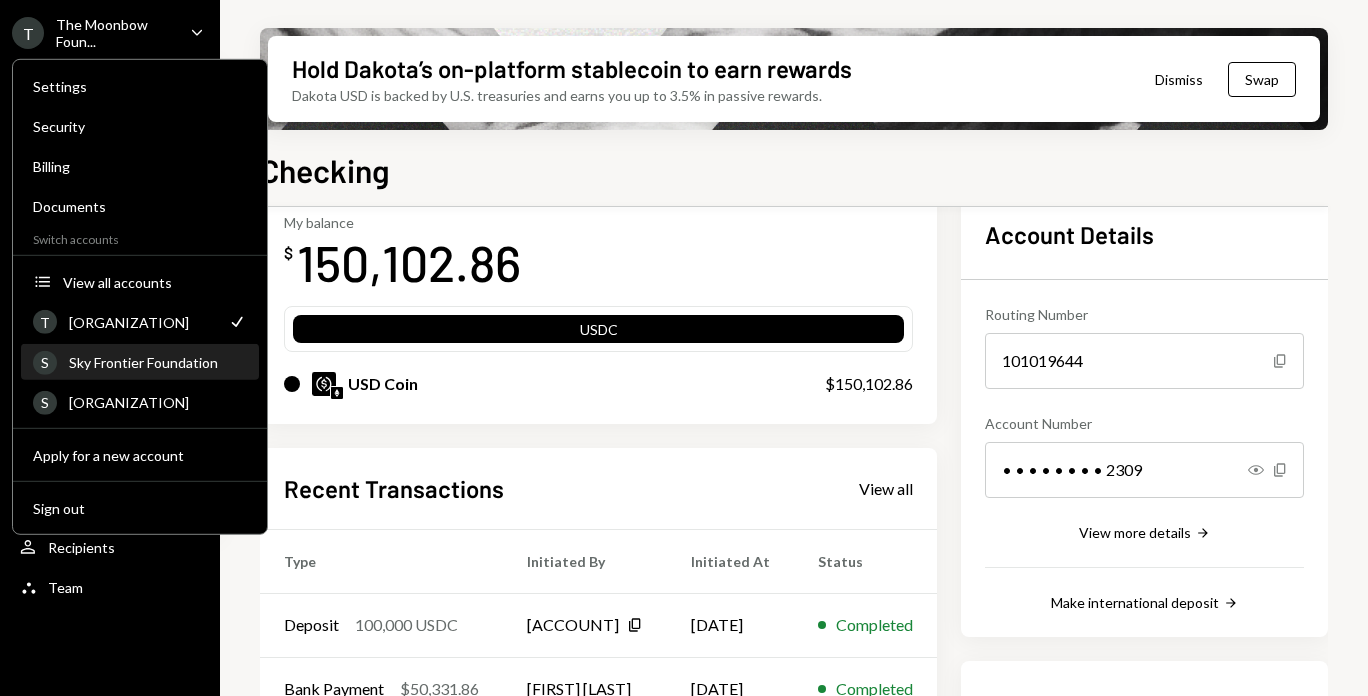 click on "Sky Frontier Foundation" at bounding box center [158, 362] 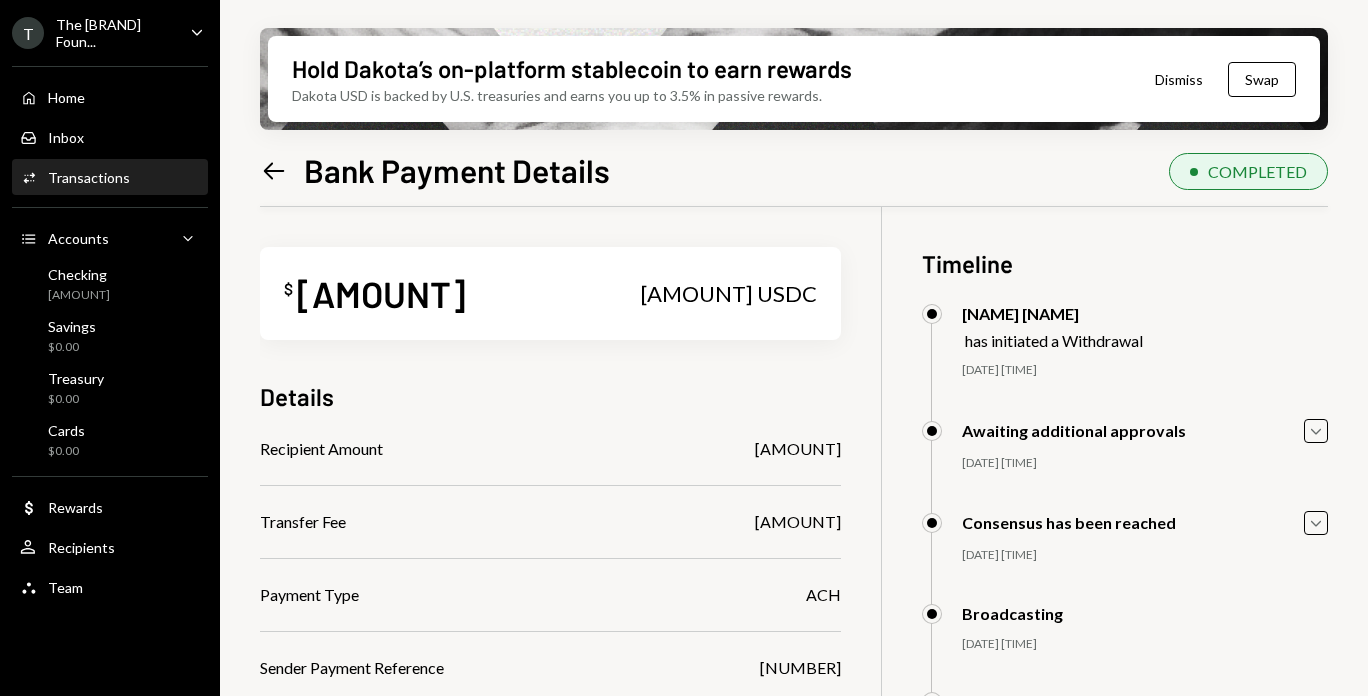 scroll, scrollTop: 0, scrollLeft: 0, axis: both 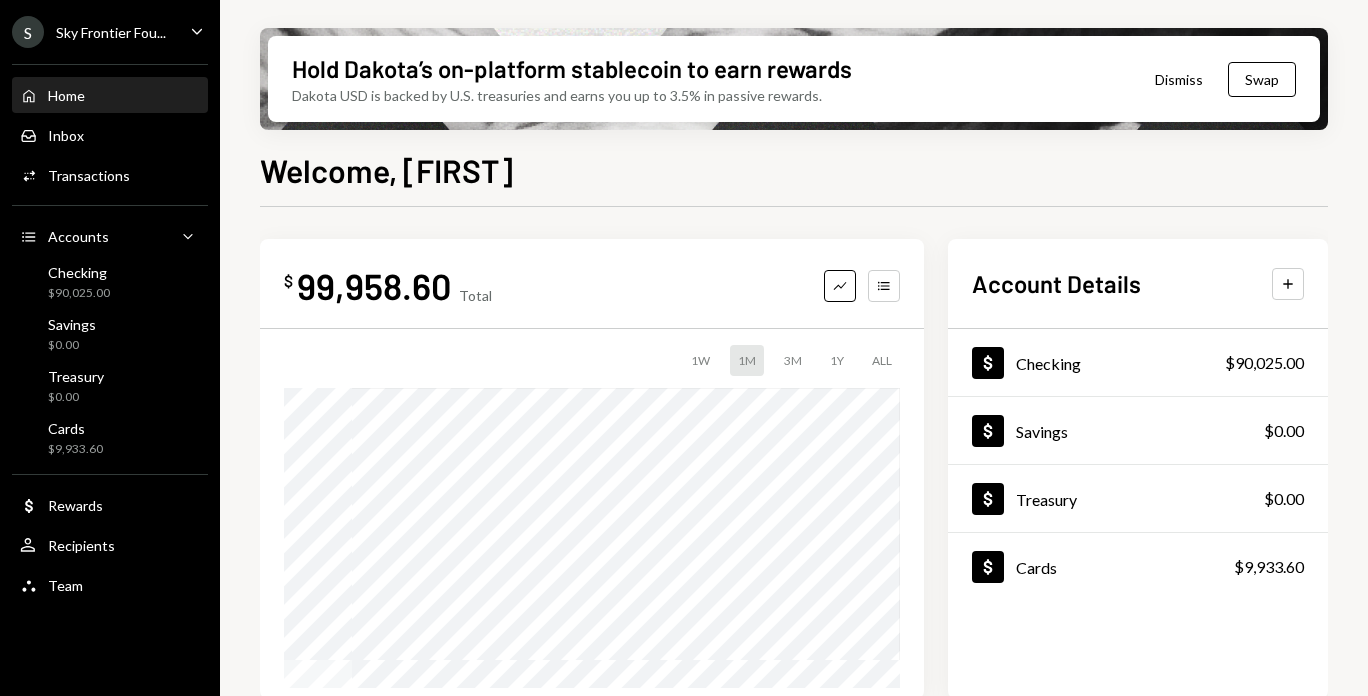 click on "Sky Frontier Fou..." at bounding box center [111, 32] 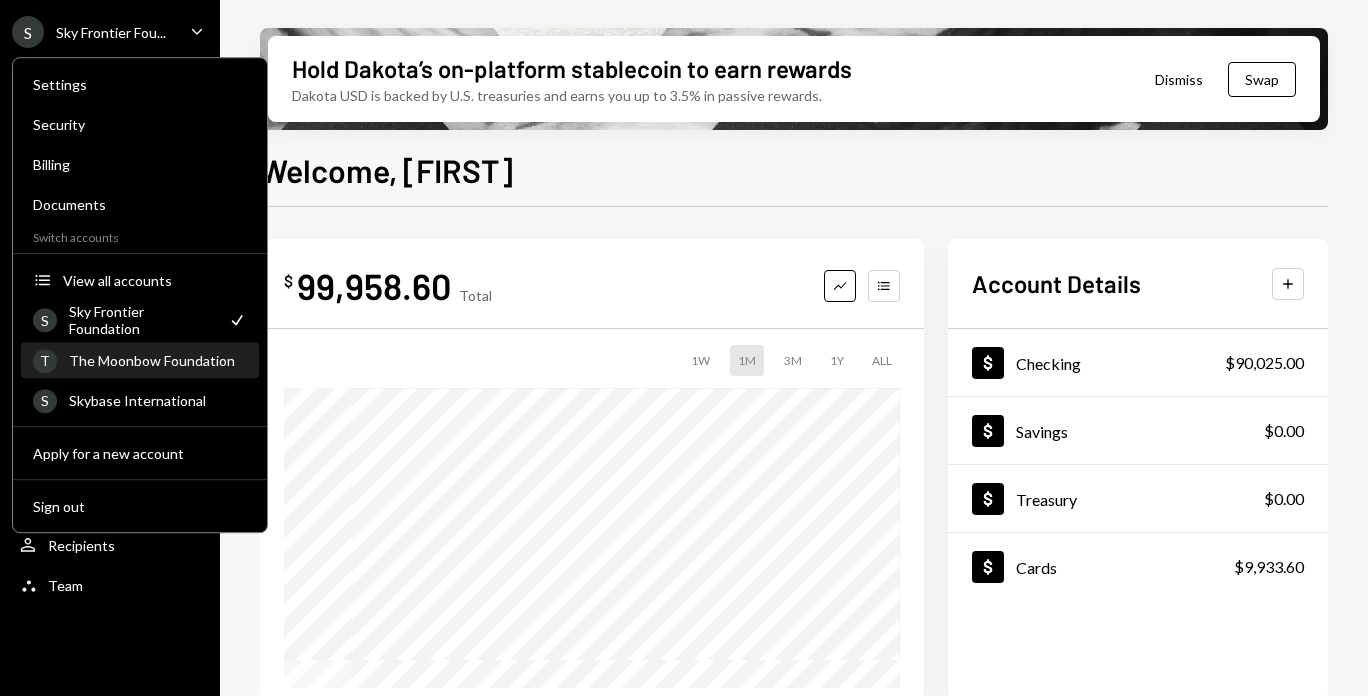 click on "T The Moonbow Foundation" at bounding box center [140, 361] 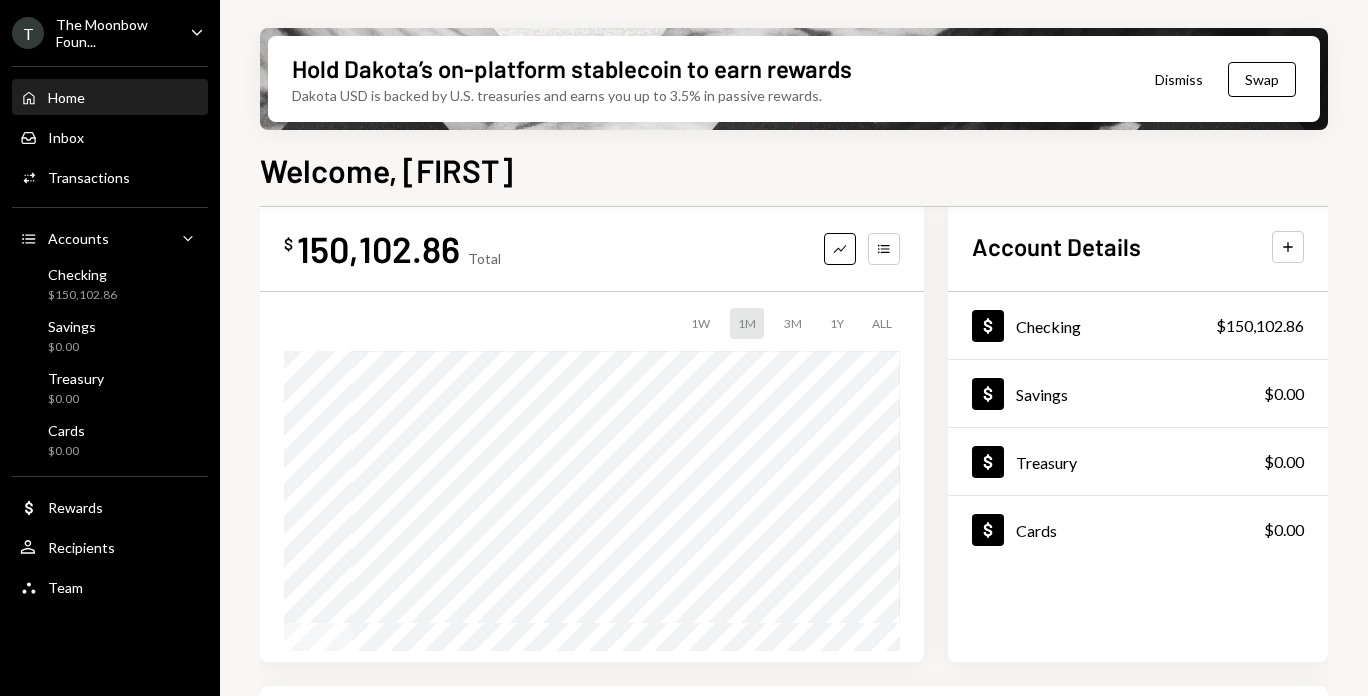 scroll, scrollTop: 0, scrollLeft: 0, axis: both 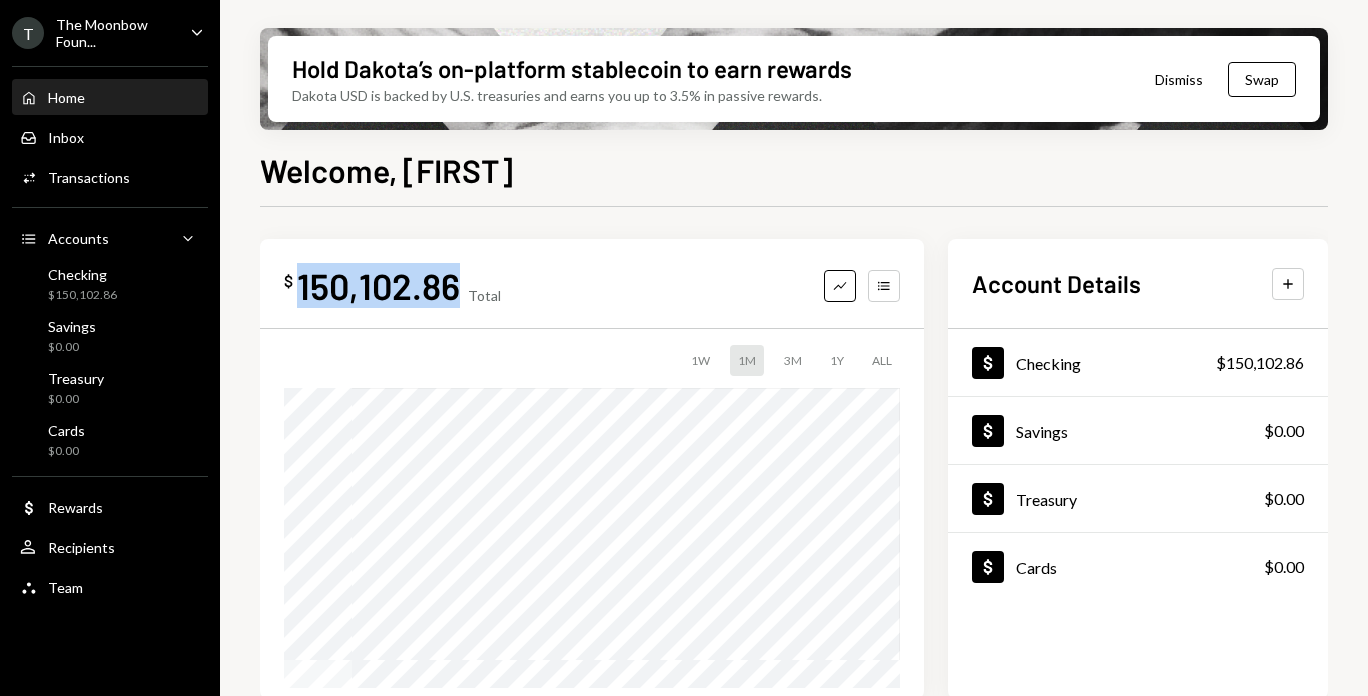 drag, startPoint x: 456, startPoint y: 286, endPoint x: 299, endPoint y: 282, distance: 157.05095 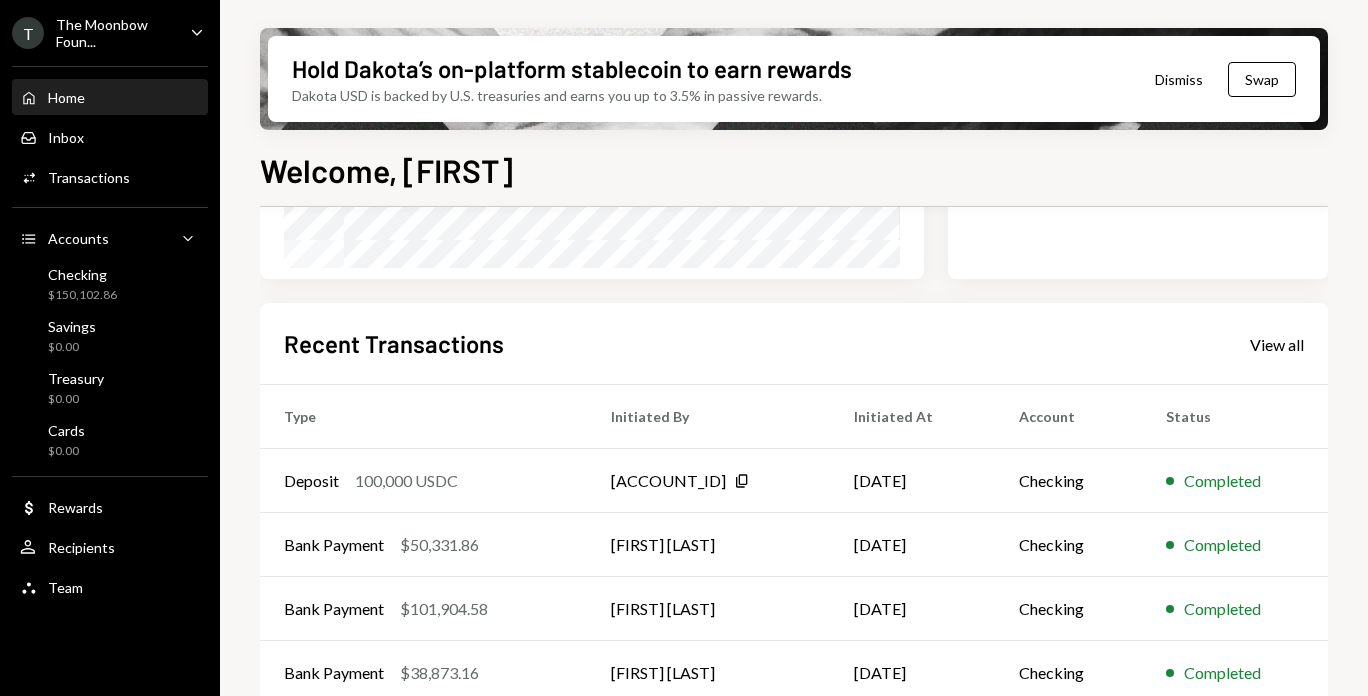 scroll, scrollTop: 398, scrollLeft: 0, axis: vertical 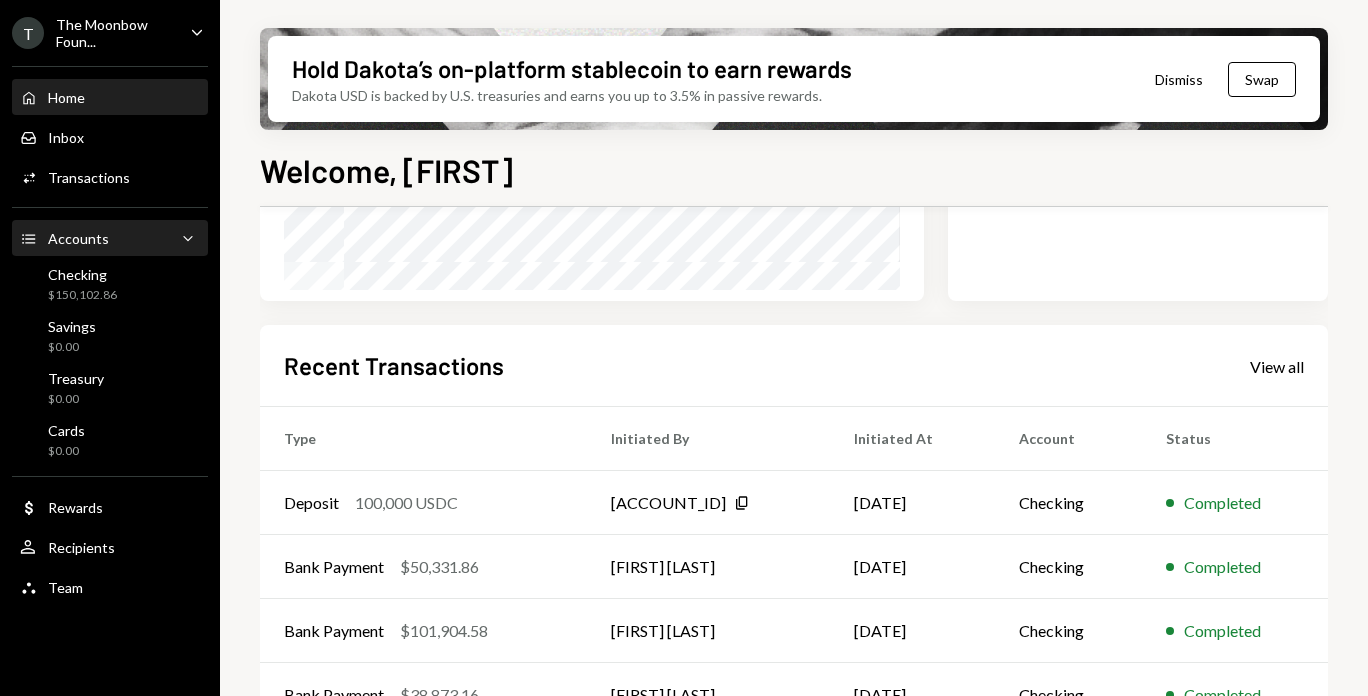 click on "Accounts Accounts Caret Down" at bounding box center [110, 239] 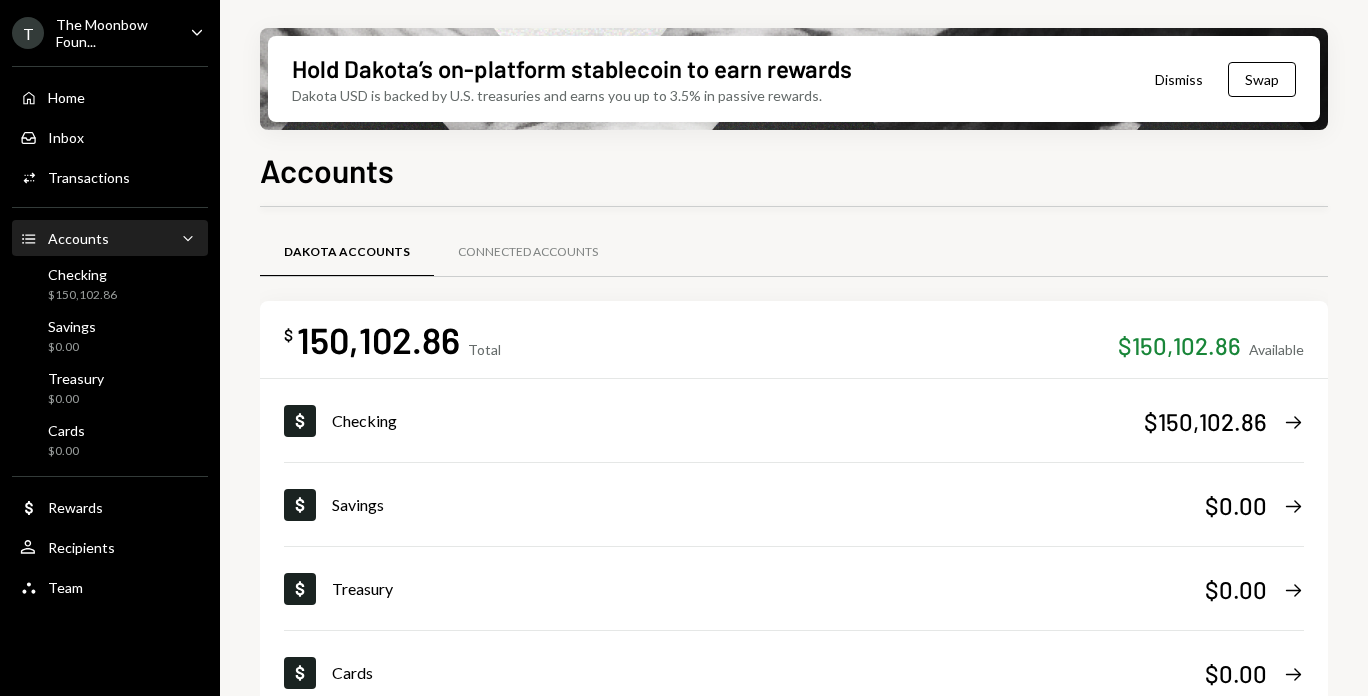 scroll, scrollTop: 34, scrollLeft: 0, axis: vertical 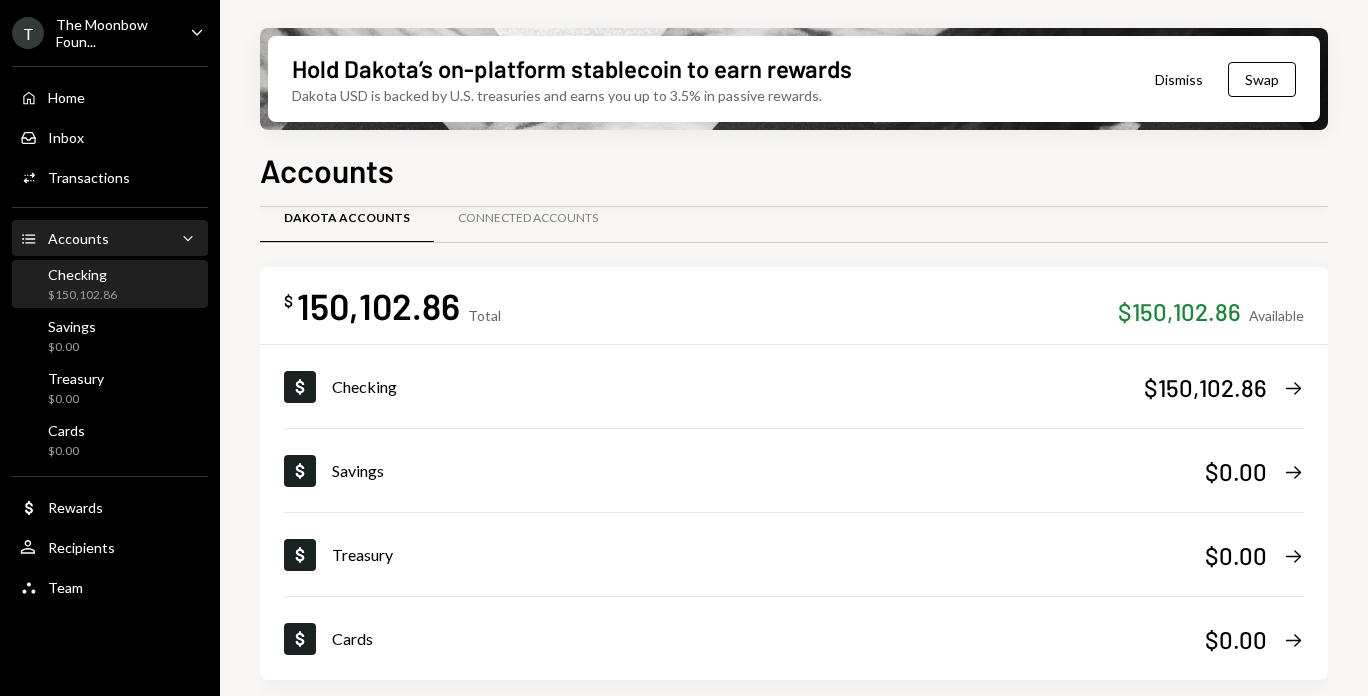 click on "Checking $150,102.86" at bounding box center (82, 285) 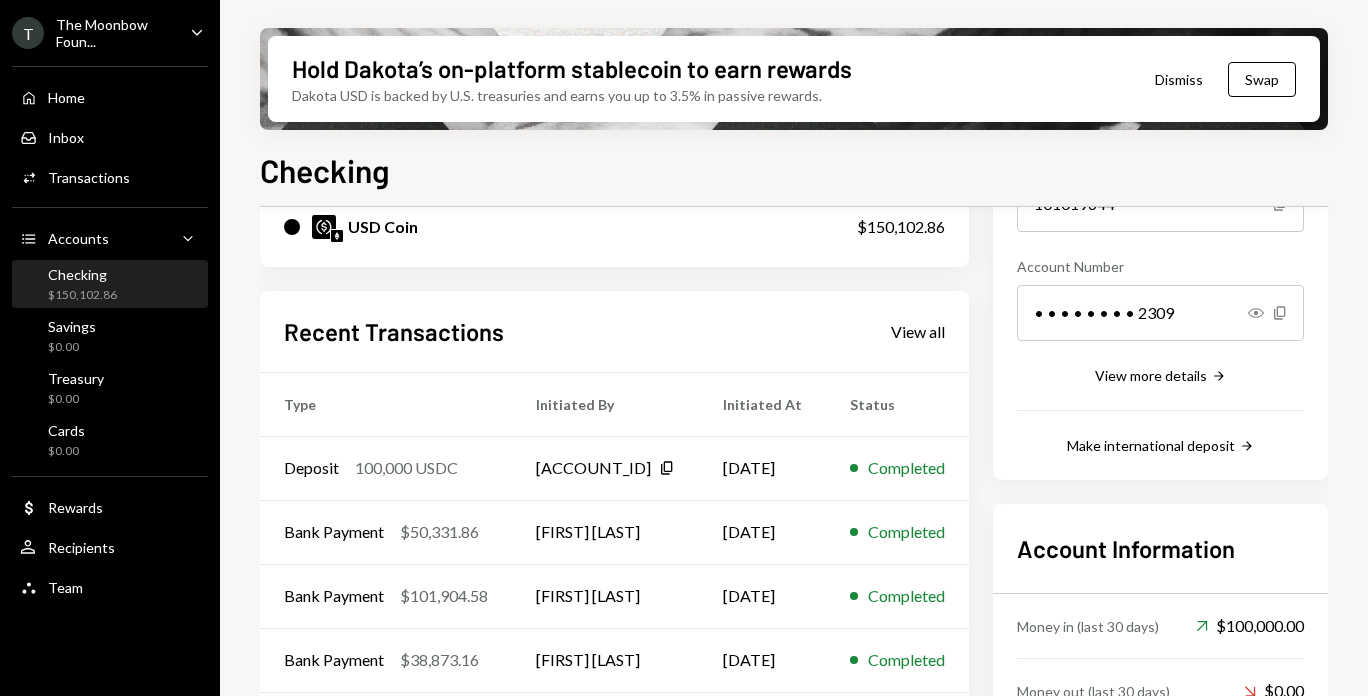 scroll, scrollTop: 380, scrollLeft: 0, axis: vertical 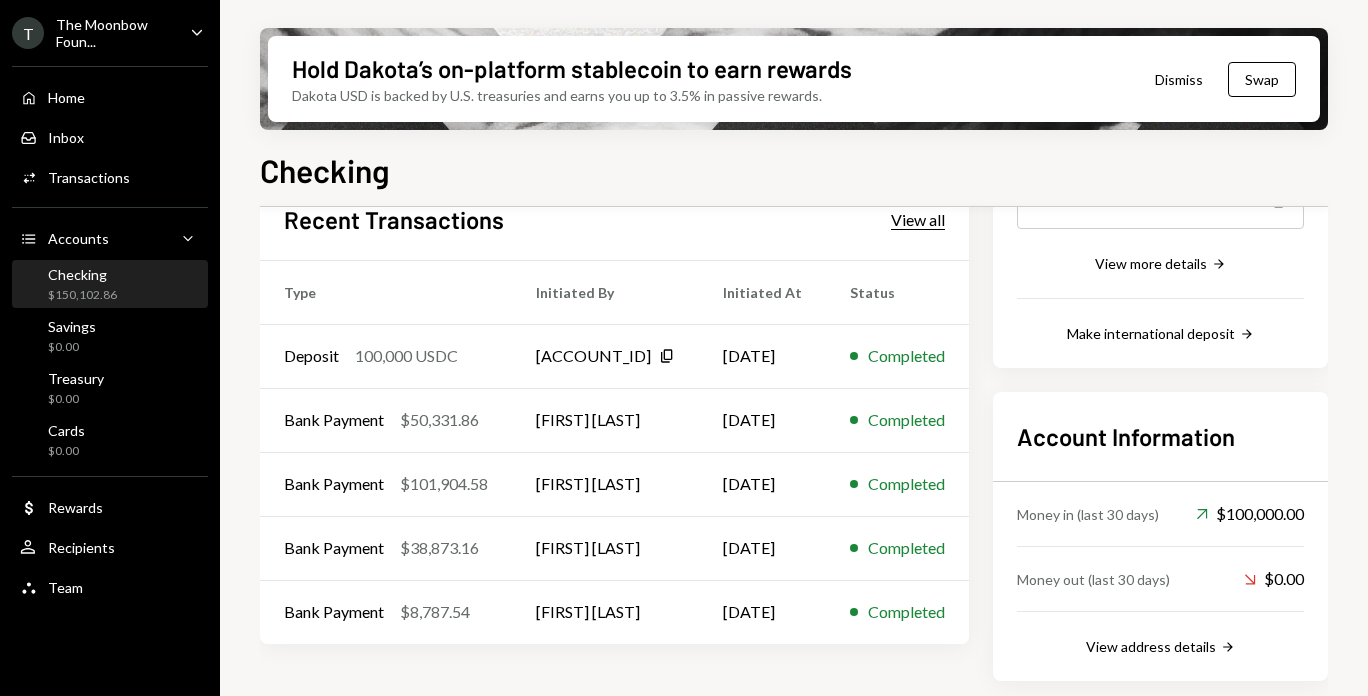 click on "View all" at bounding box center [918, 220] 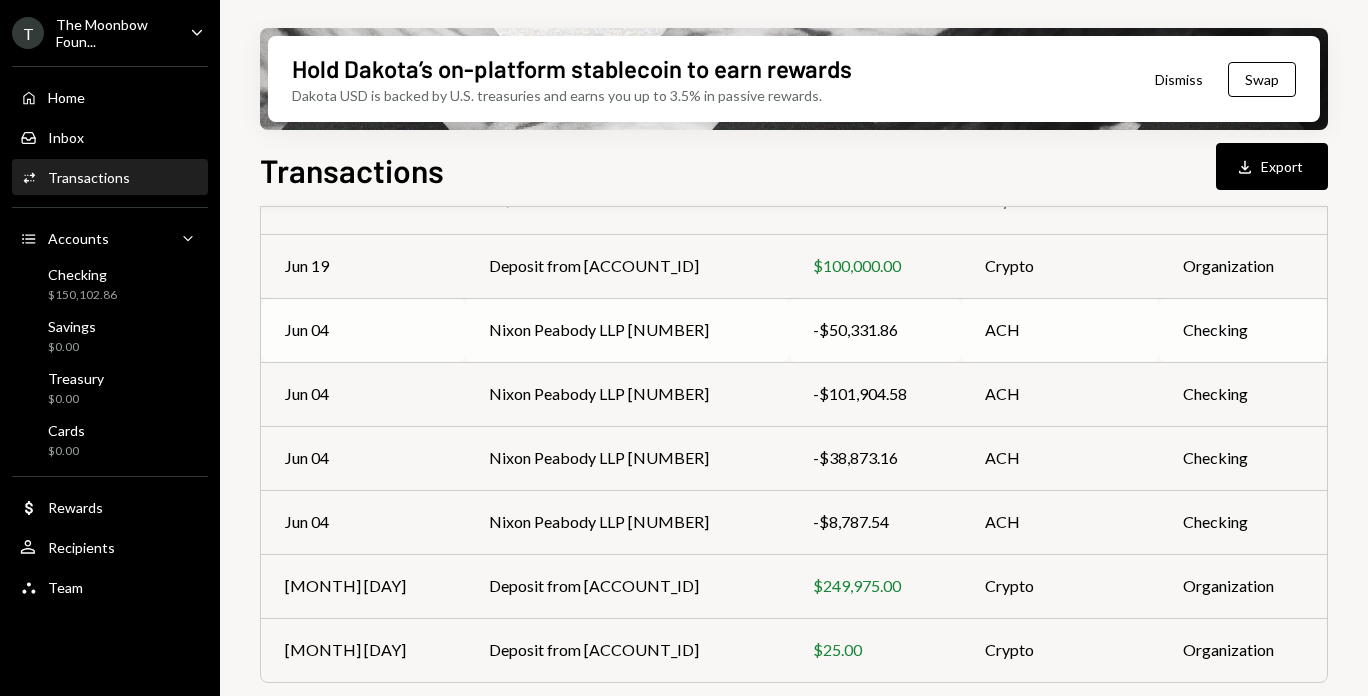 scroll, scrollTop: 207, scrollLeft: 0, axis: vertical 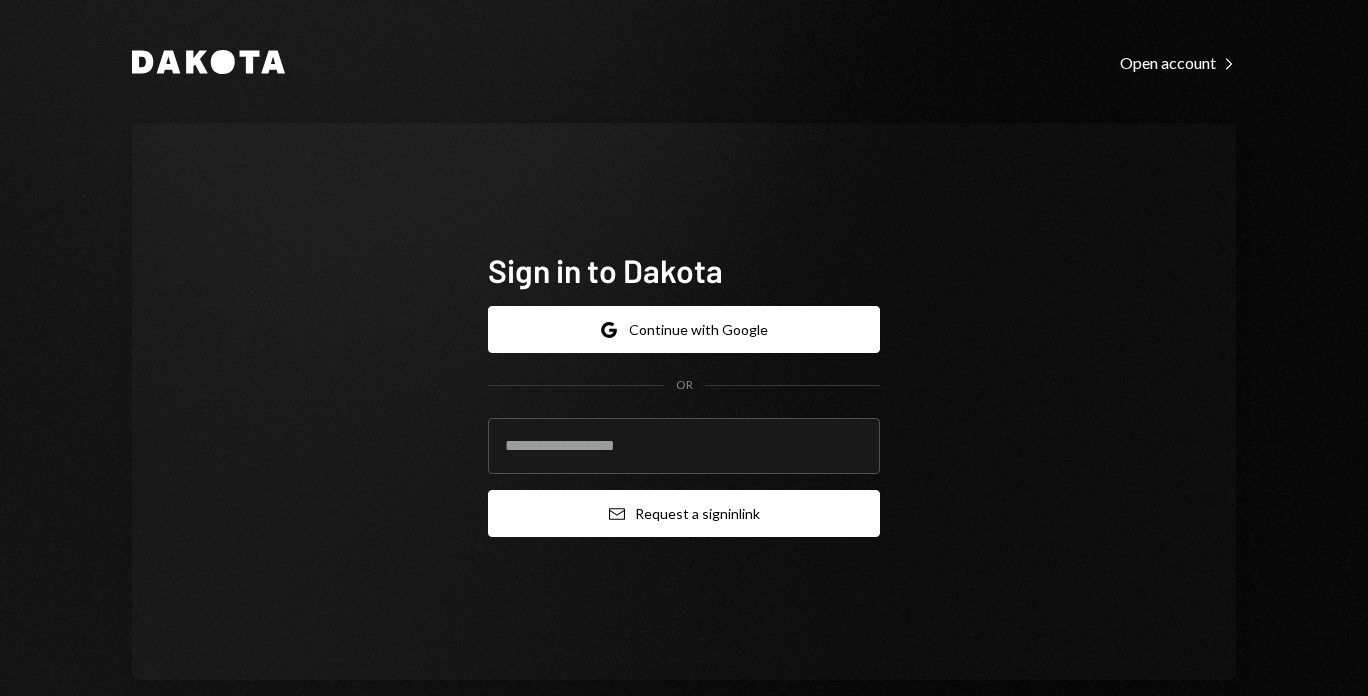 click on "Email Request a sign  in  link" at bounding box center [684, 513] 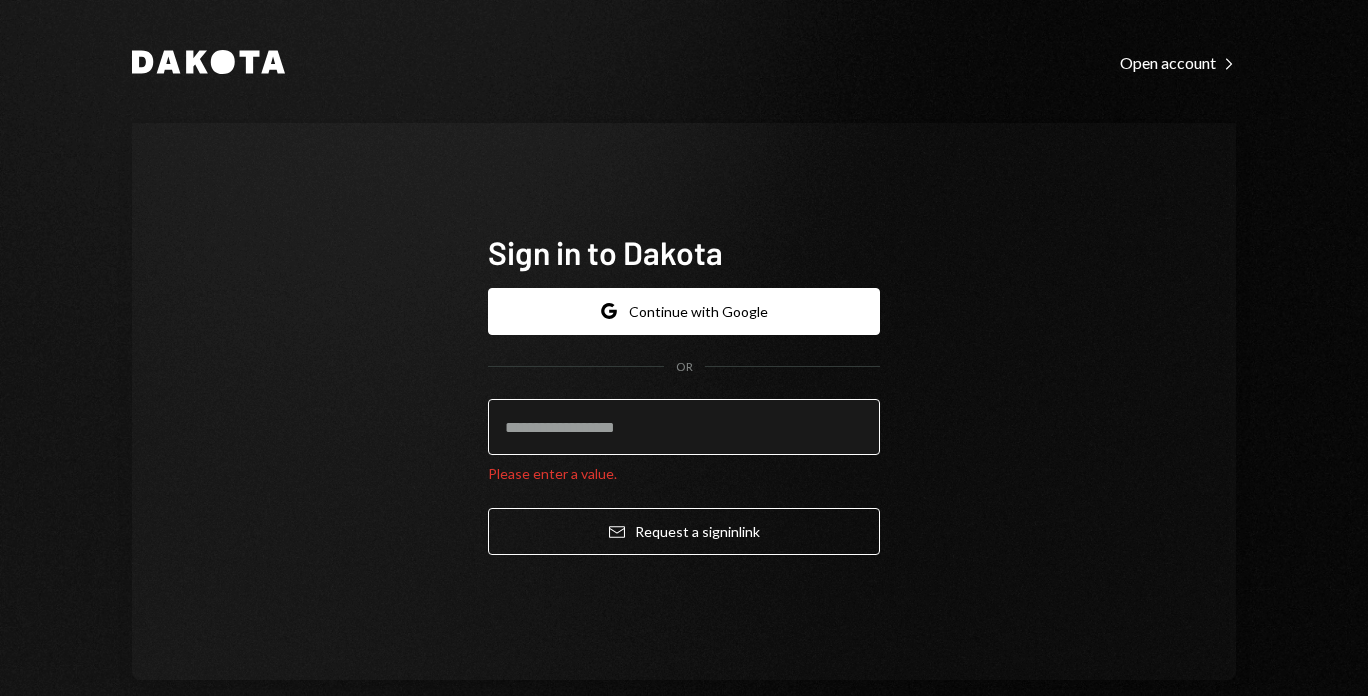 click at bounding box center (684, 427) 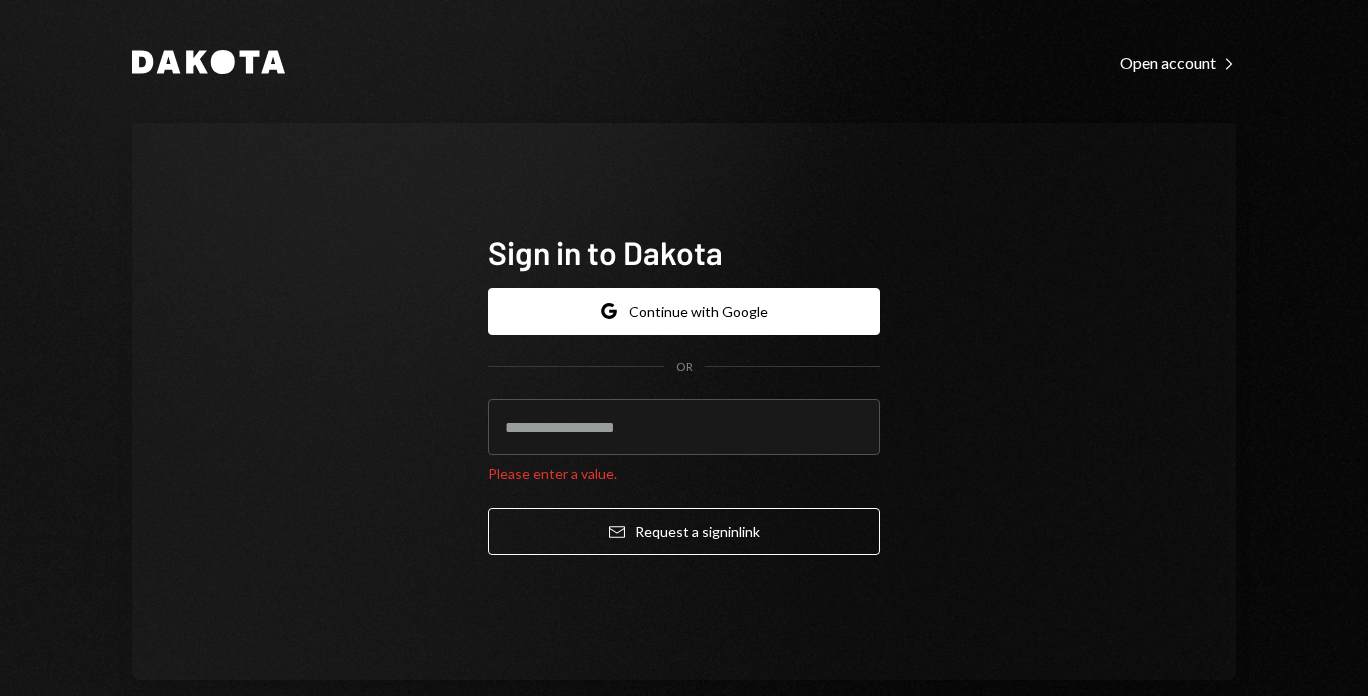 type on "**********" 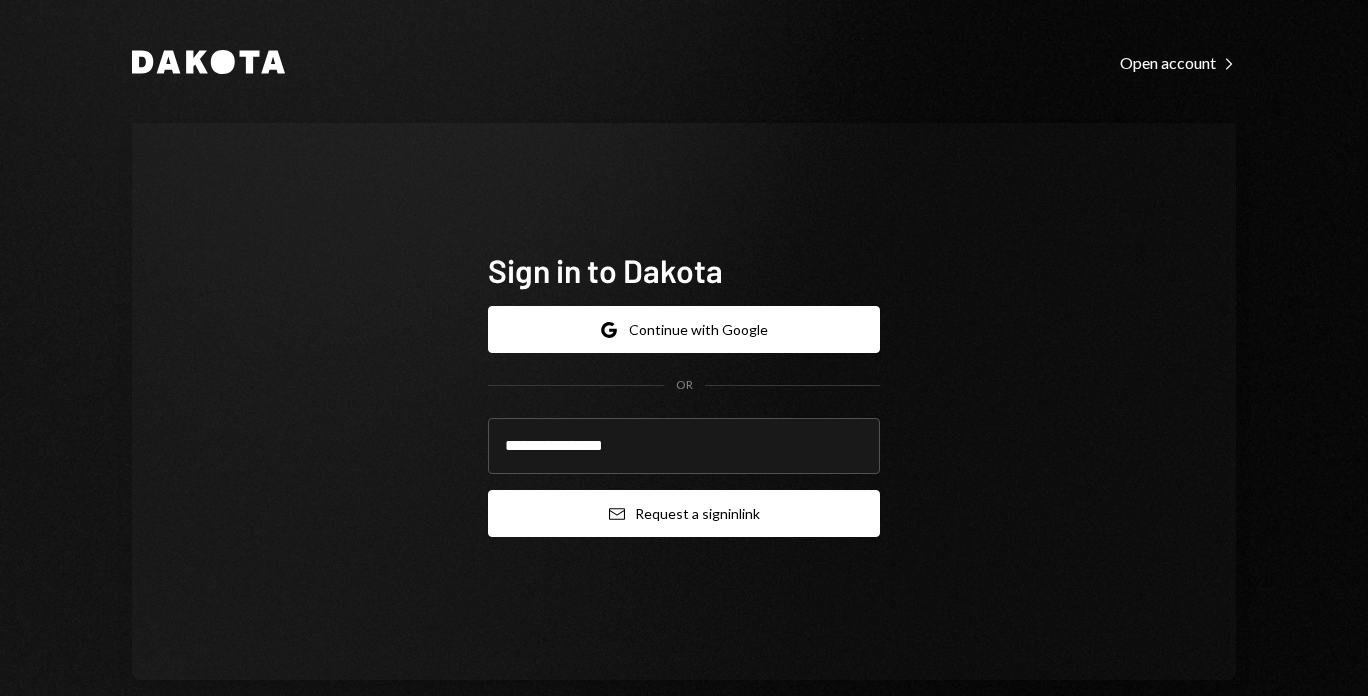 click on "Email Request a sign  in  link" at bounding box center [684, 513] 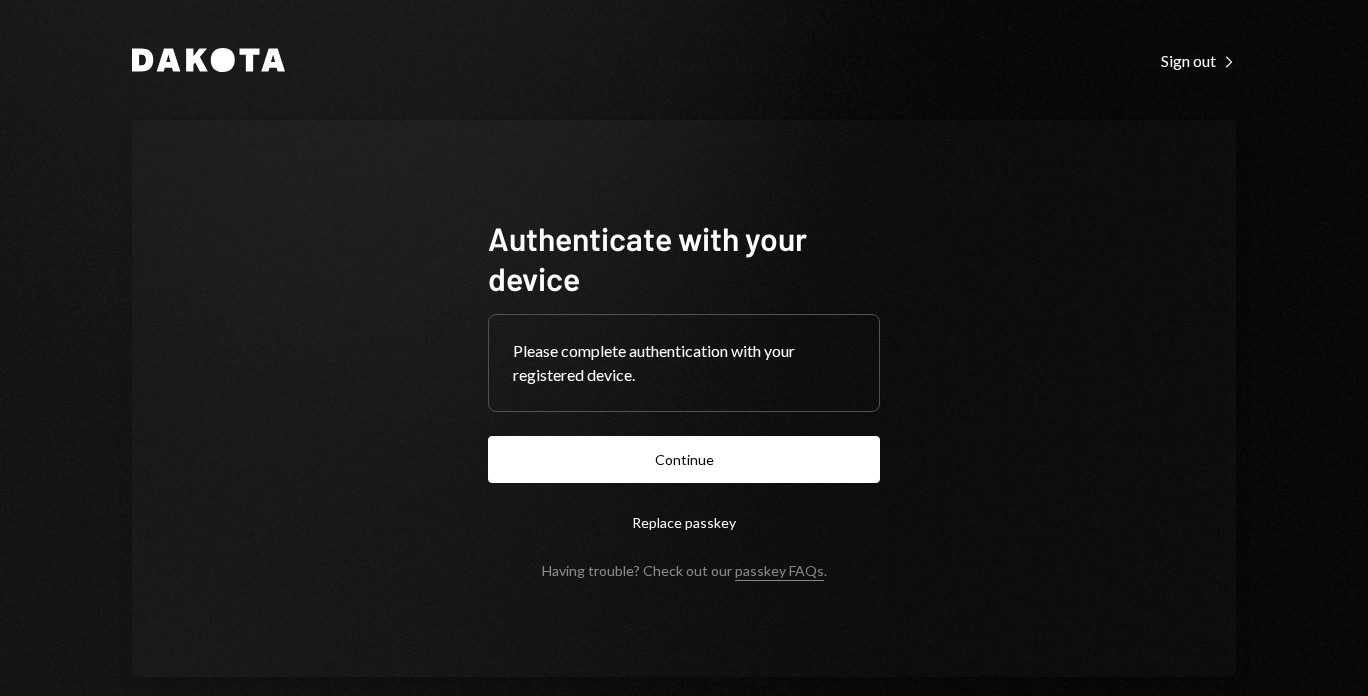 scroll, scrollTop: 0, scrollLeft: 0, axis: both 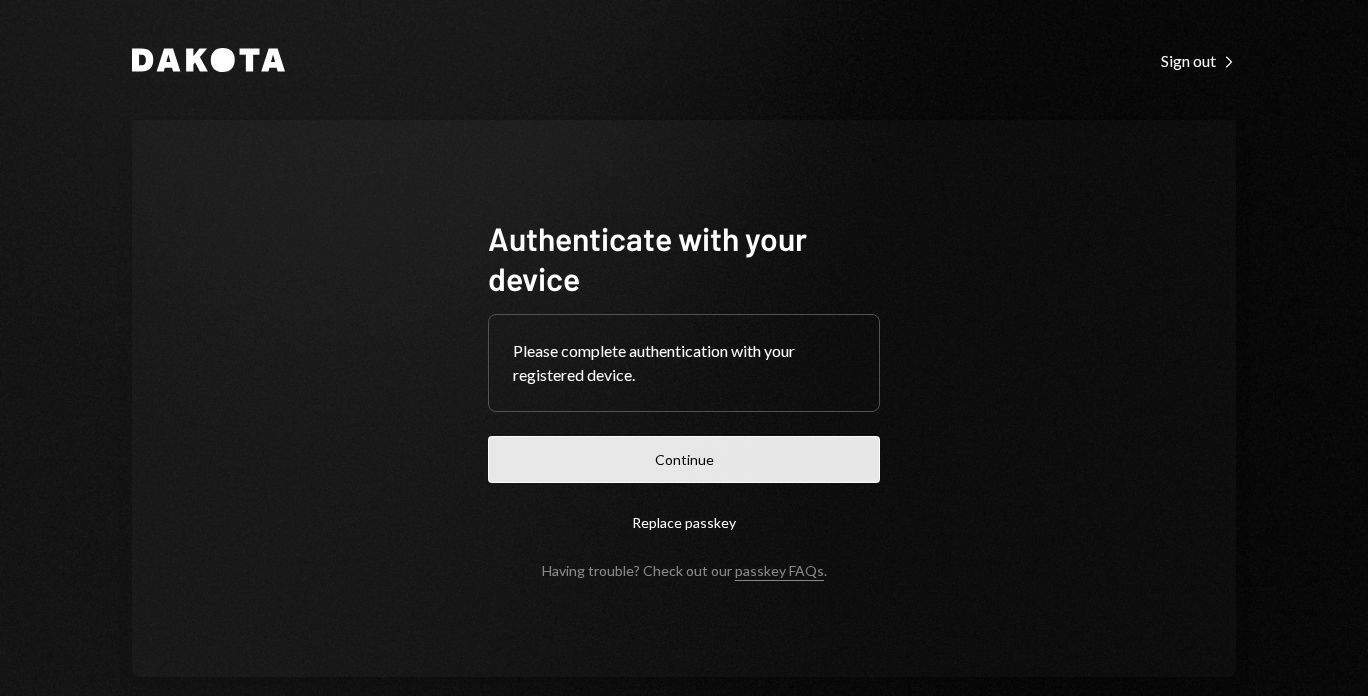 click on "Continue" at bounding box center [684, 459] 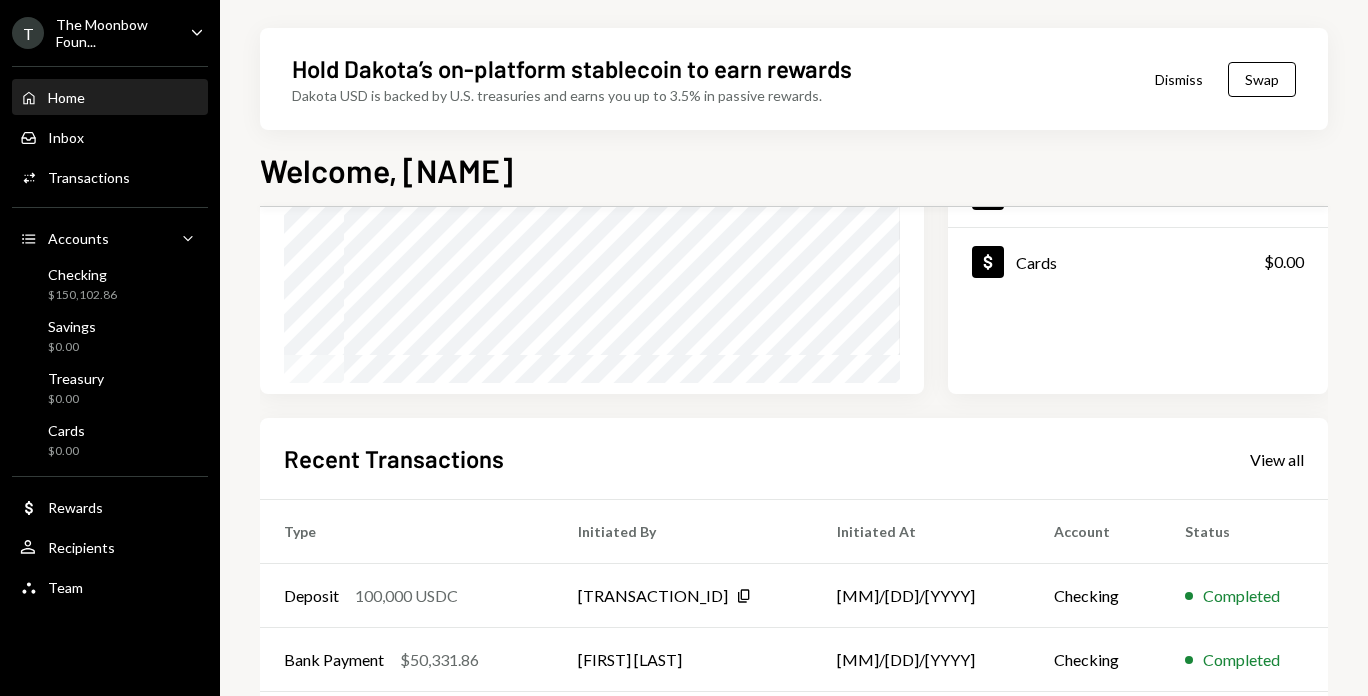 scroll, scrollTop: 308, scrollLeft: 0, axis: vertical 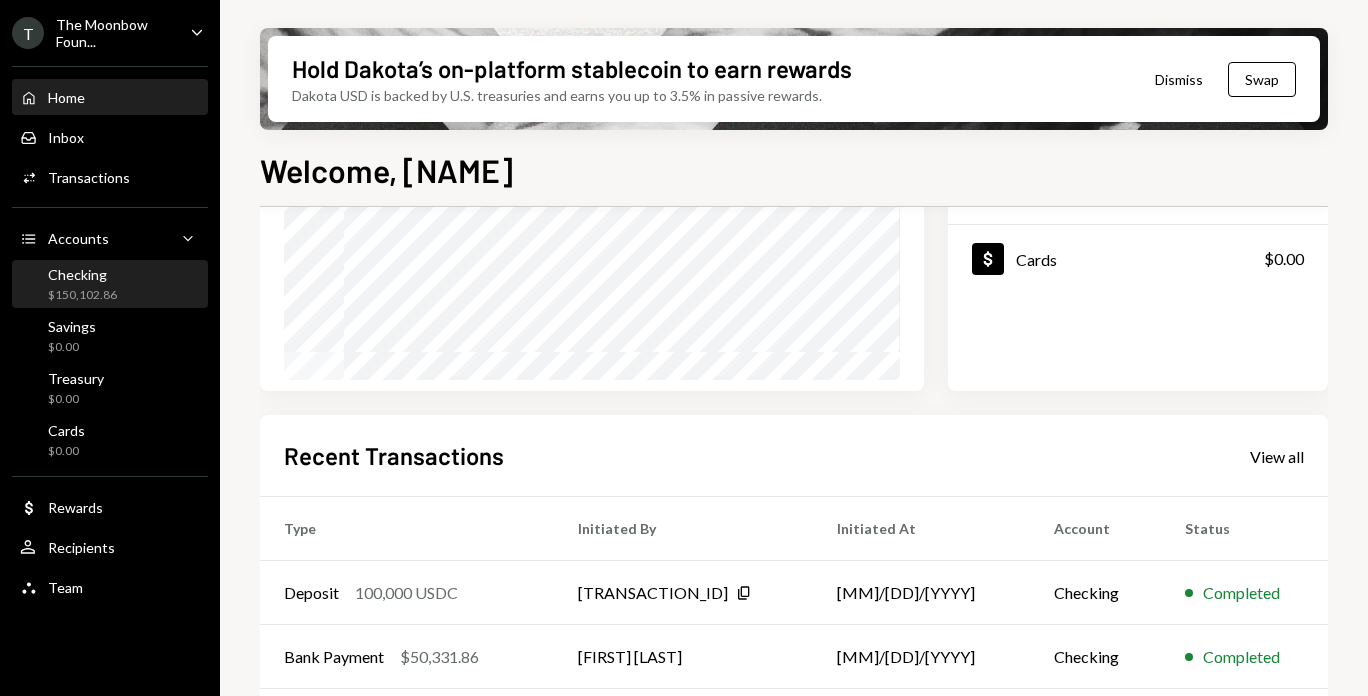 click on "Checking $150,102.86" at bounding box center (110, 285) 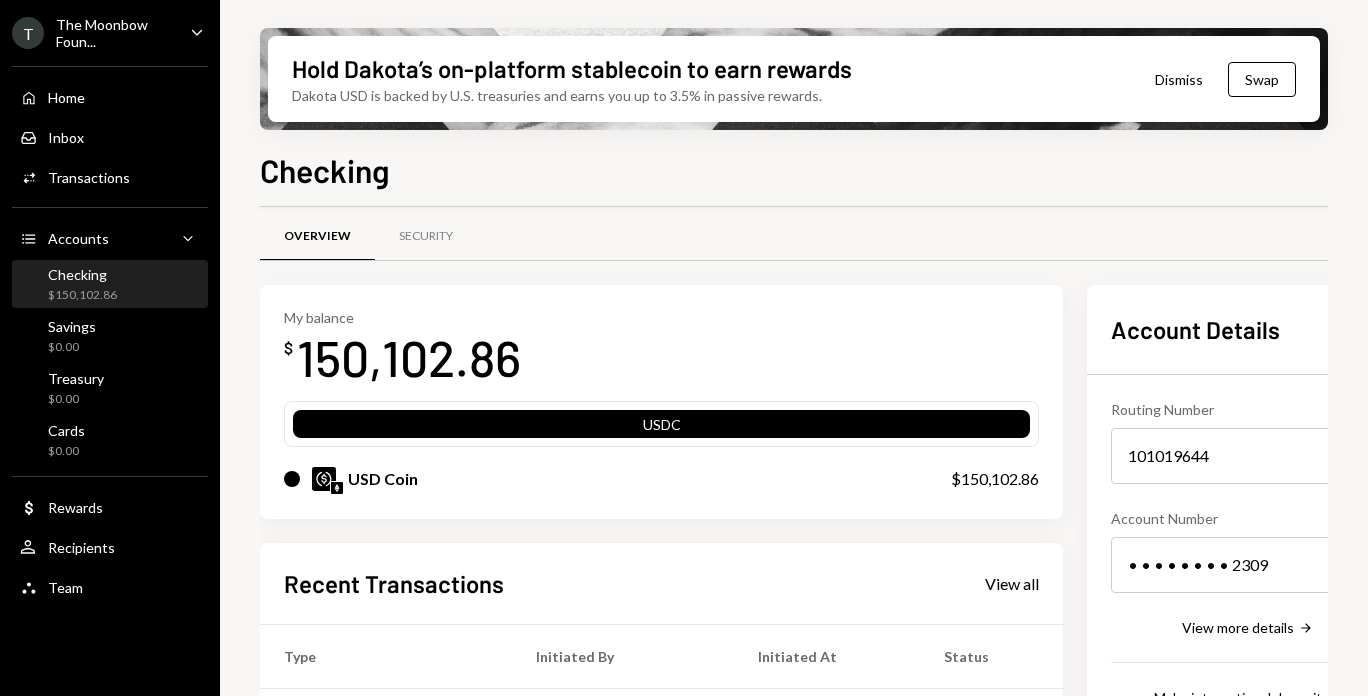 scroll, scrollTop: 0, scrollLeft: 0, axis: both 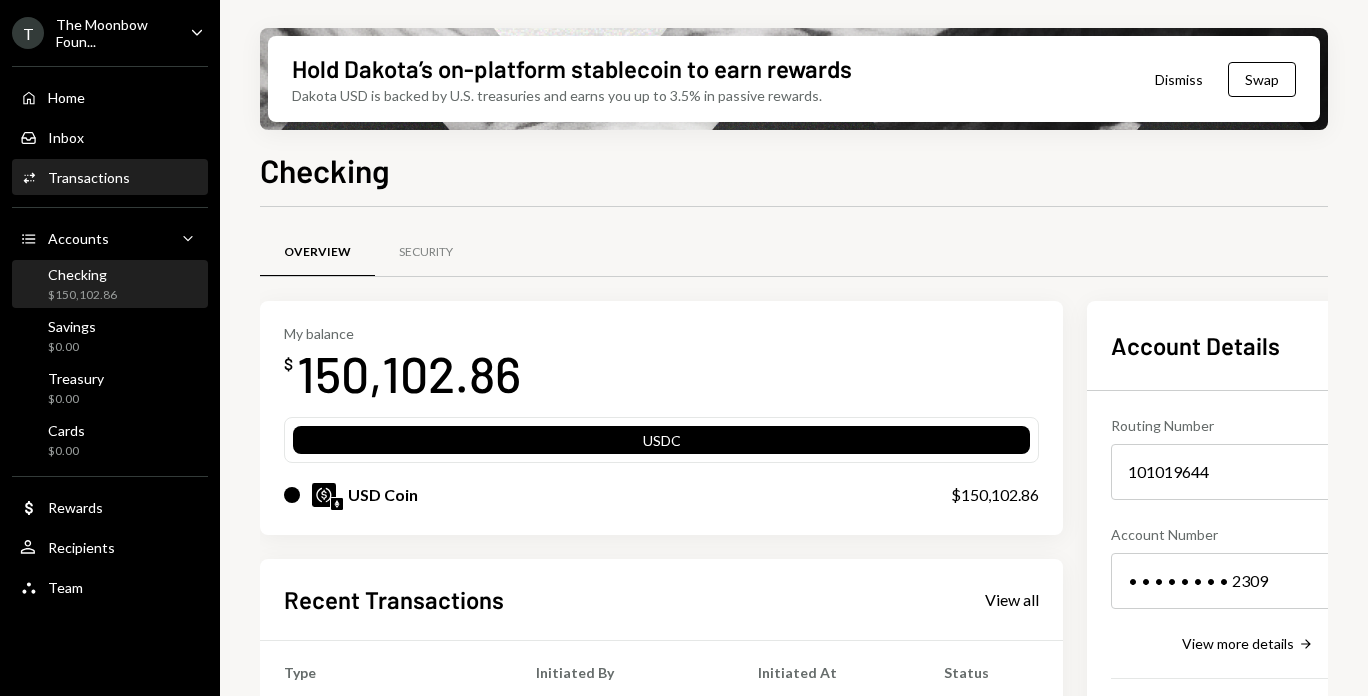 click on "Activities Transactions" at bounding box center (110, 178) 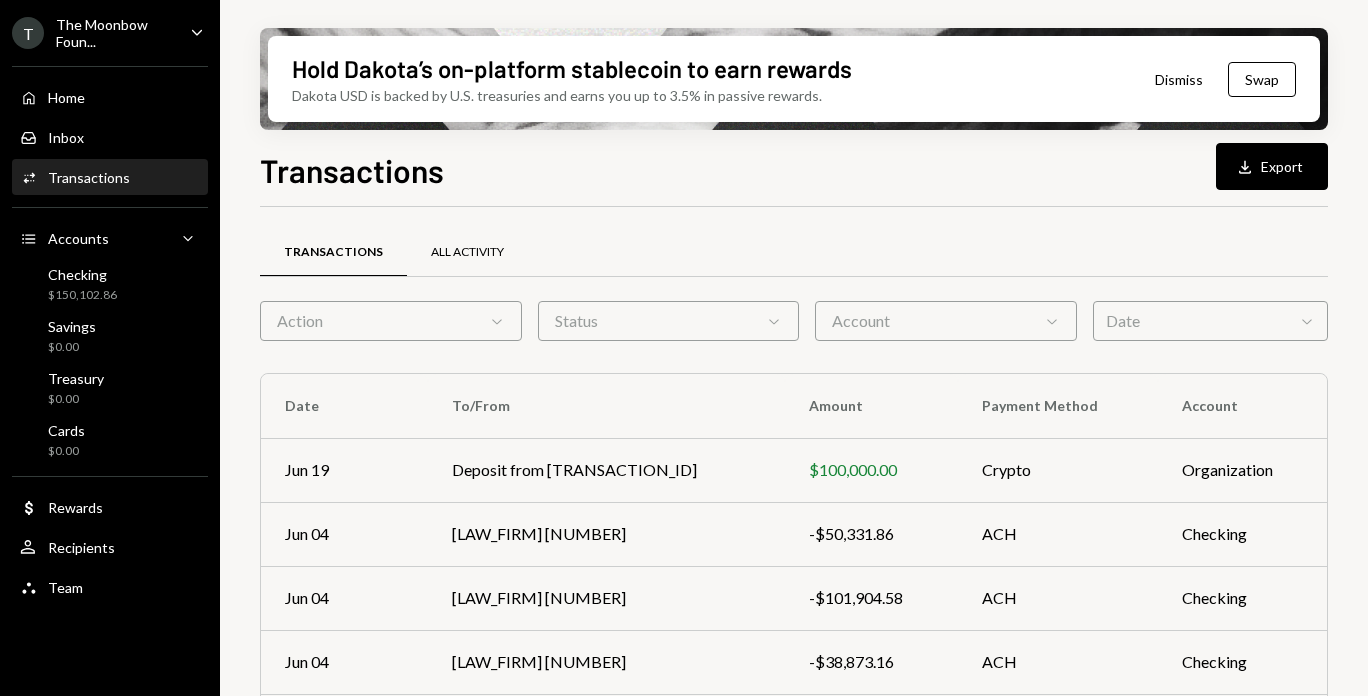 click on "All Activity" at bounding box center (467, 253) 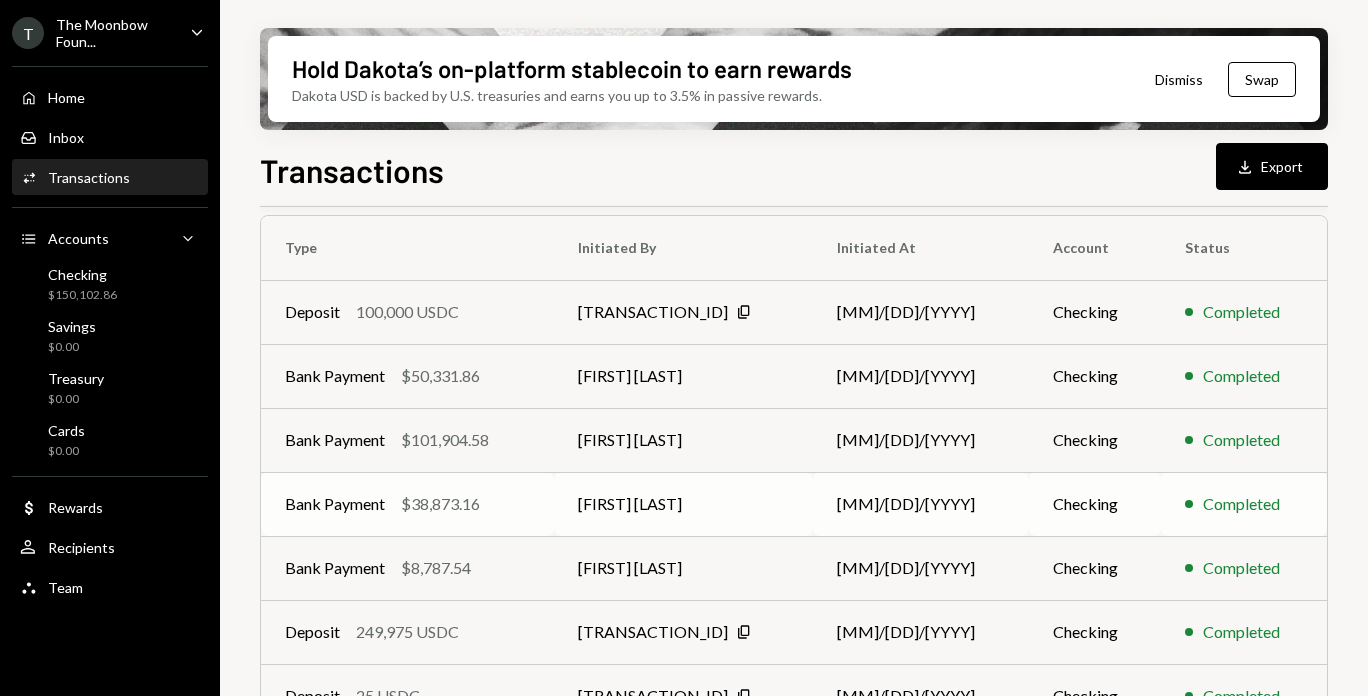 scroll, scrollTop: 150, scrollLeft: 0, axis: vertical 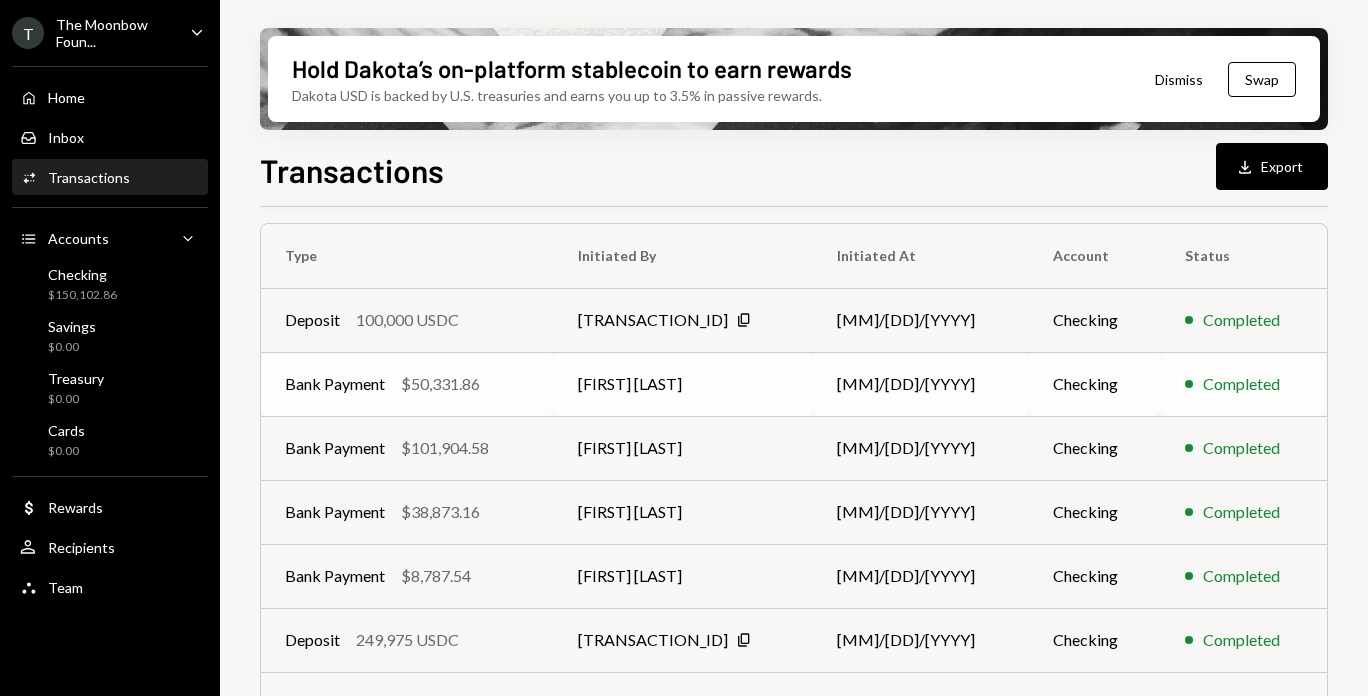 click on "Bank Payment $50,331.86" at bounding box center (407, 320) 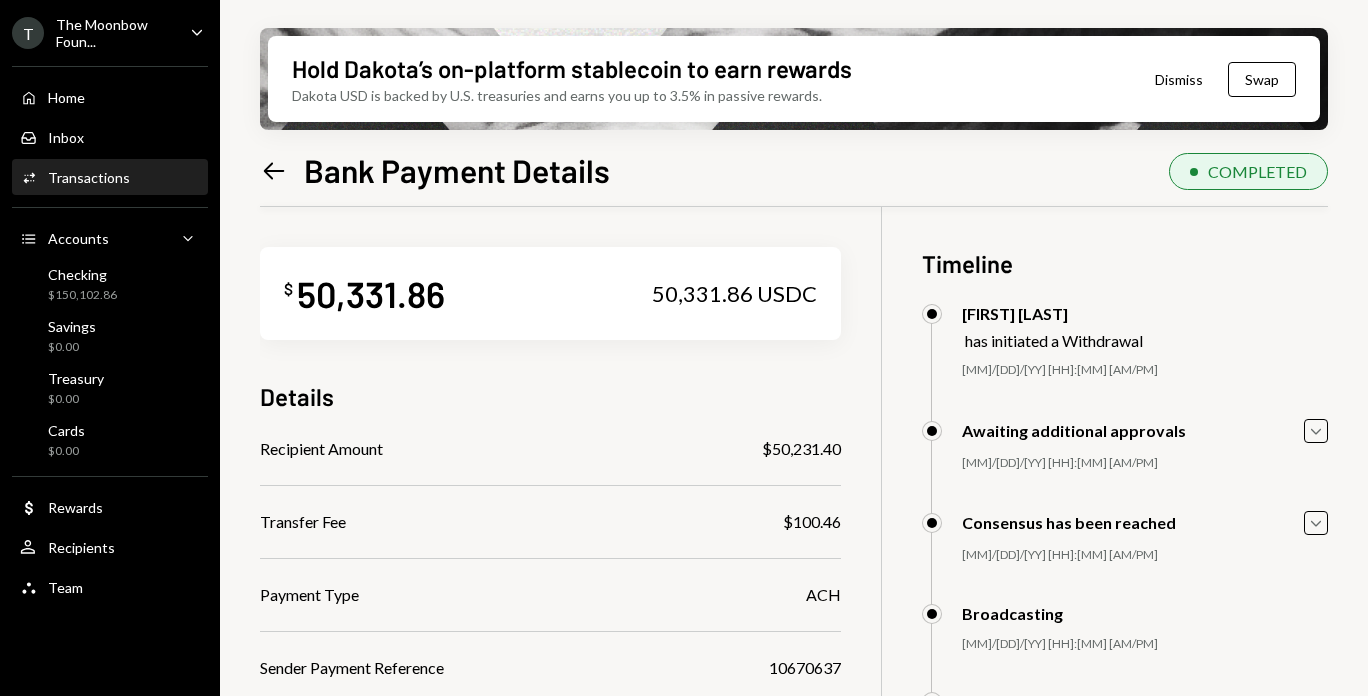 scroll, scrollTop: 20, scrollLeft: 0, axis: vertical 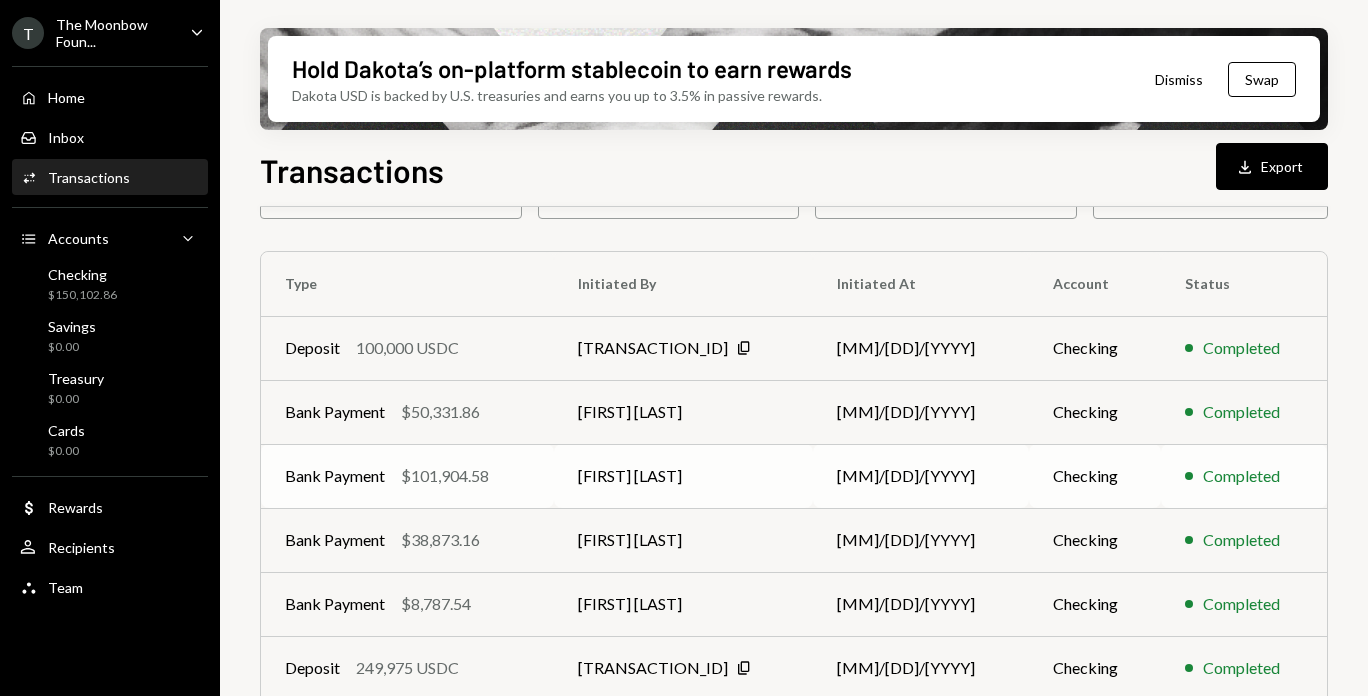 click on "Bank Payment $101,904.58" at bounding box center (407, 348) 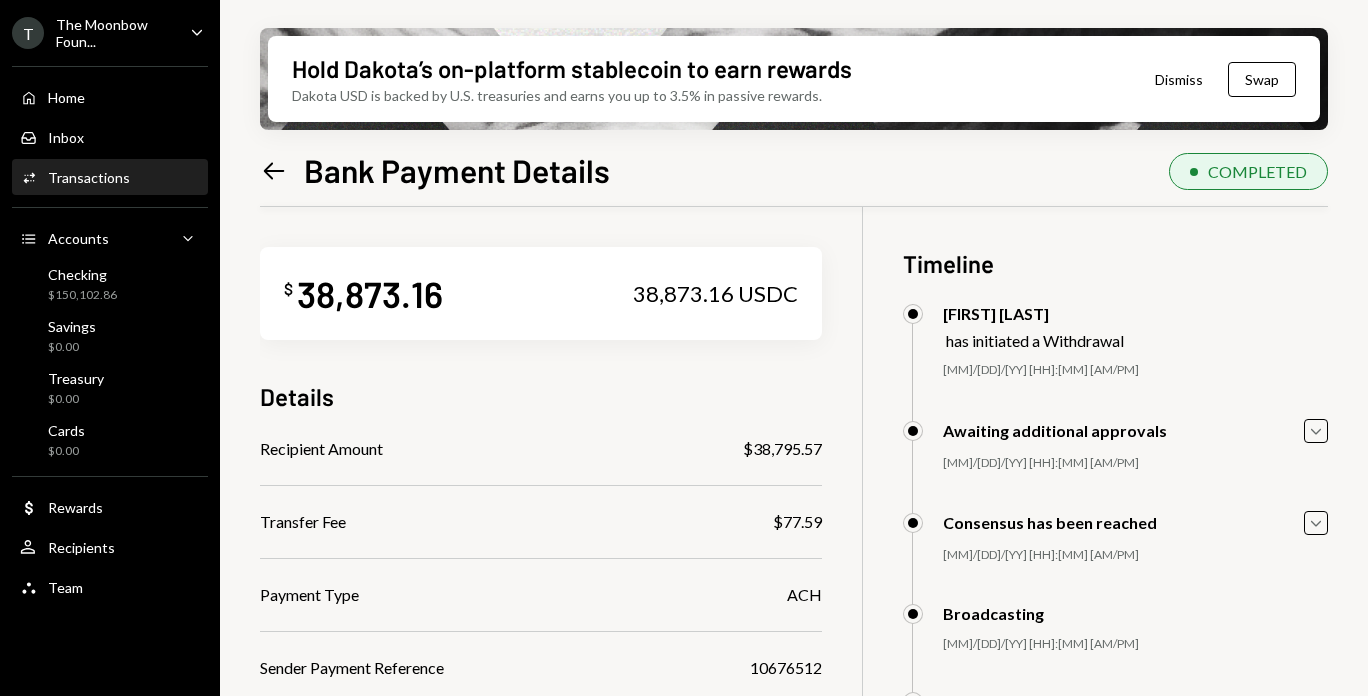 scroll, scrollTop: 0, scrollLeft: 0, axis: both 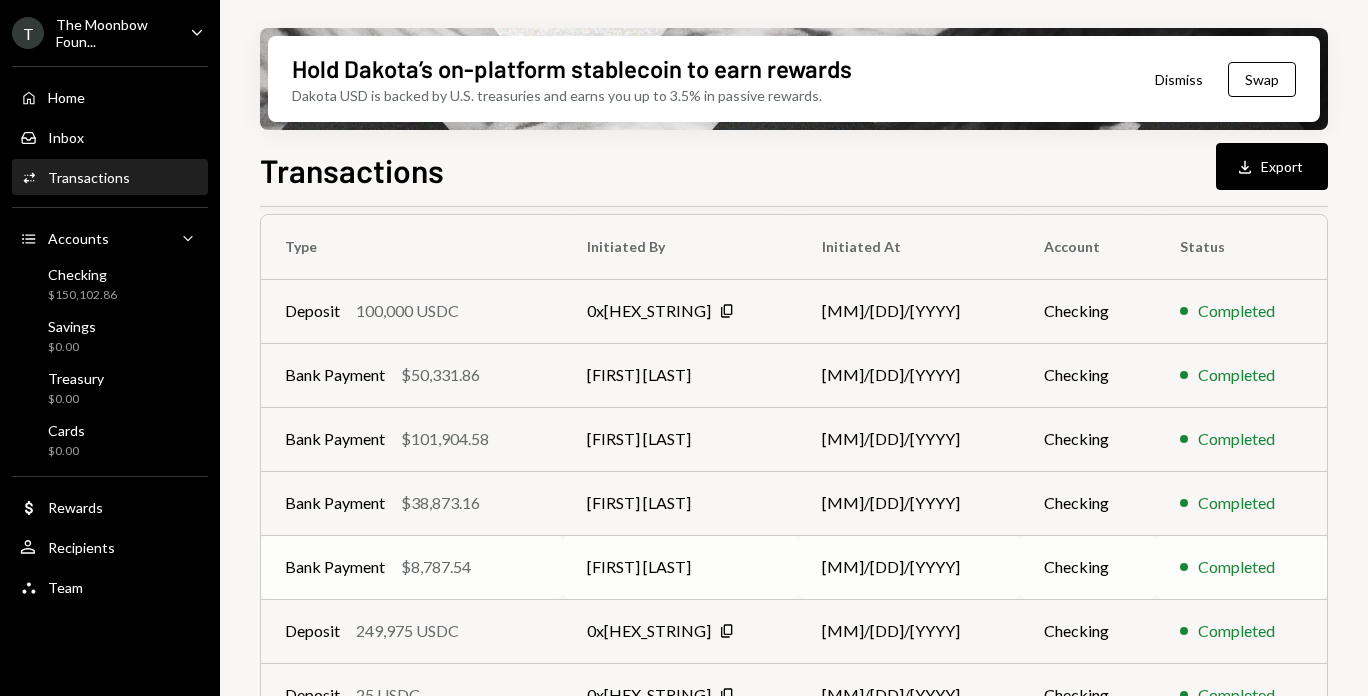 click on "Bank Payment [AMOUNT]" at bounding box center [412, 311] 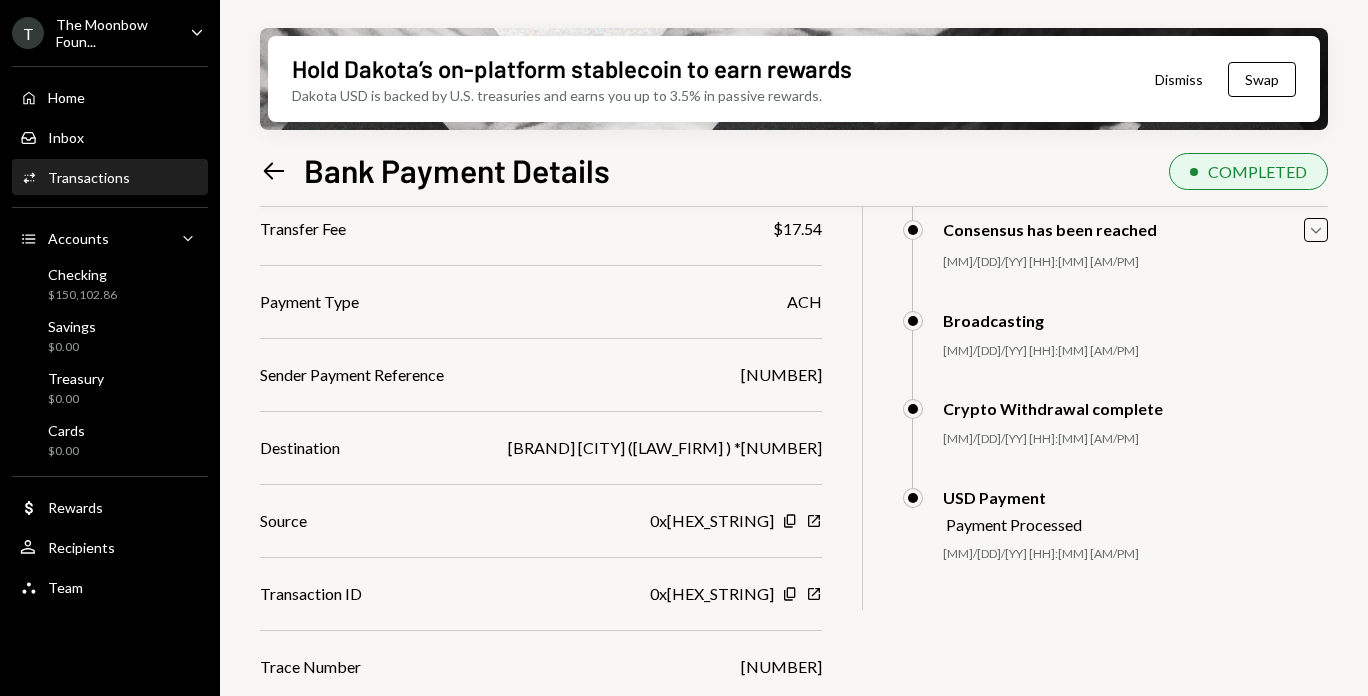 scroll, scrollTop: 302, scrollLeft: 0, axis: vertical 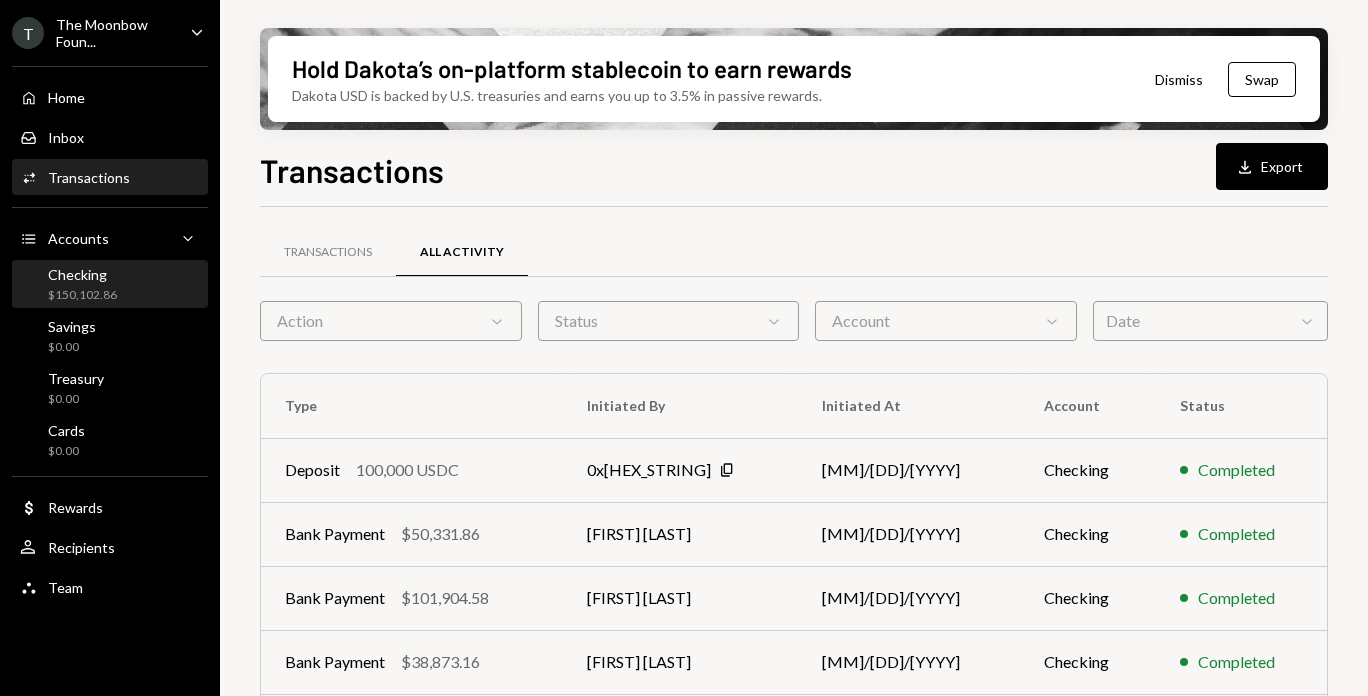 click on "Checking $150,102.86" at bounding box center [110, 285] 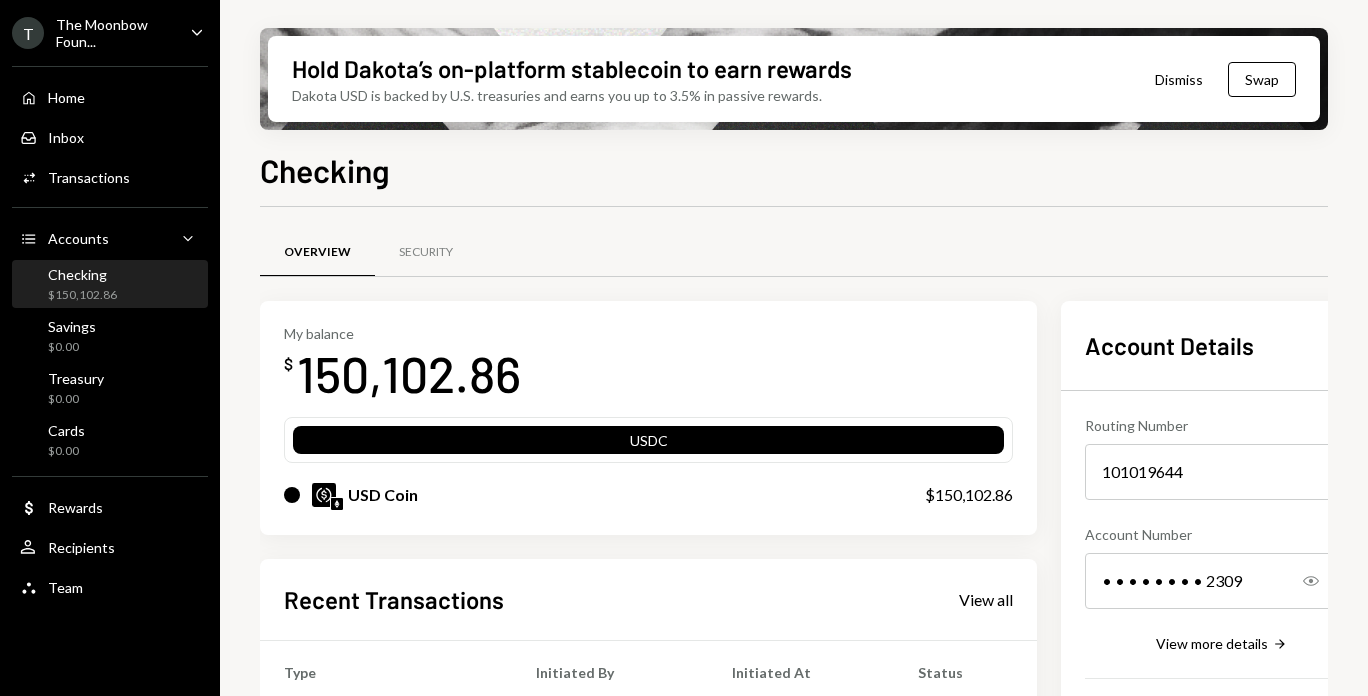 click on "T The Moonbow Foun... Caret Down" at bounding box center (110, 33) 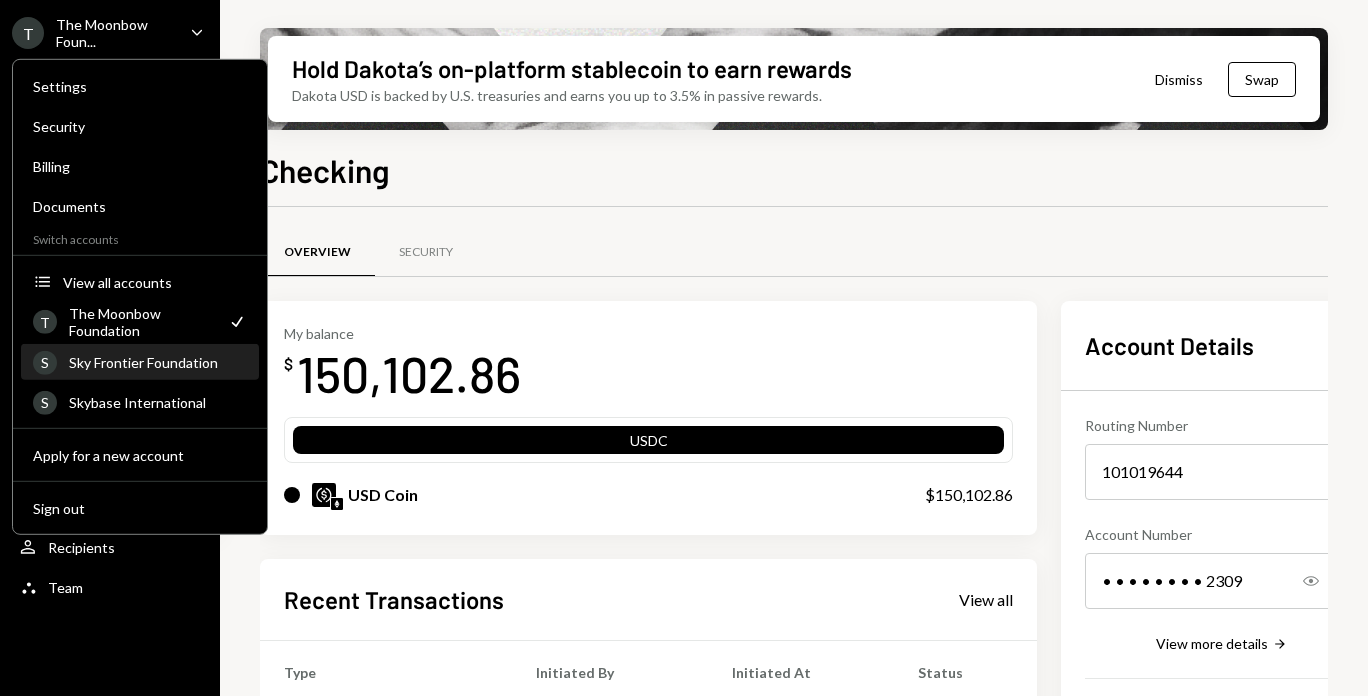 click on "S Sky Frontier Foundation" at bounding box center (140, 363) 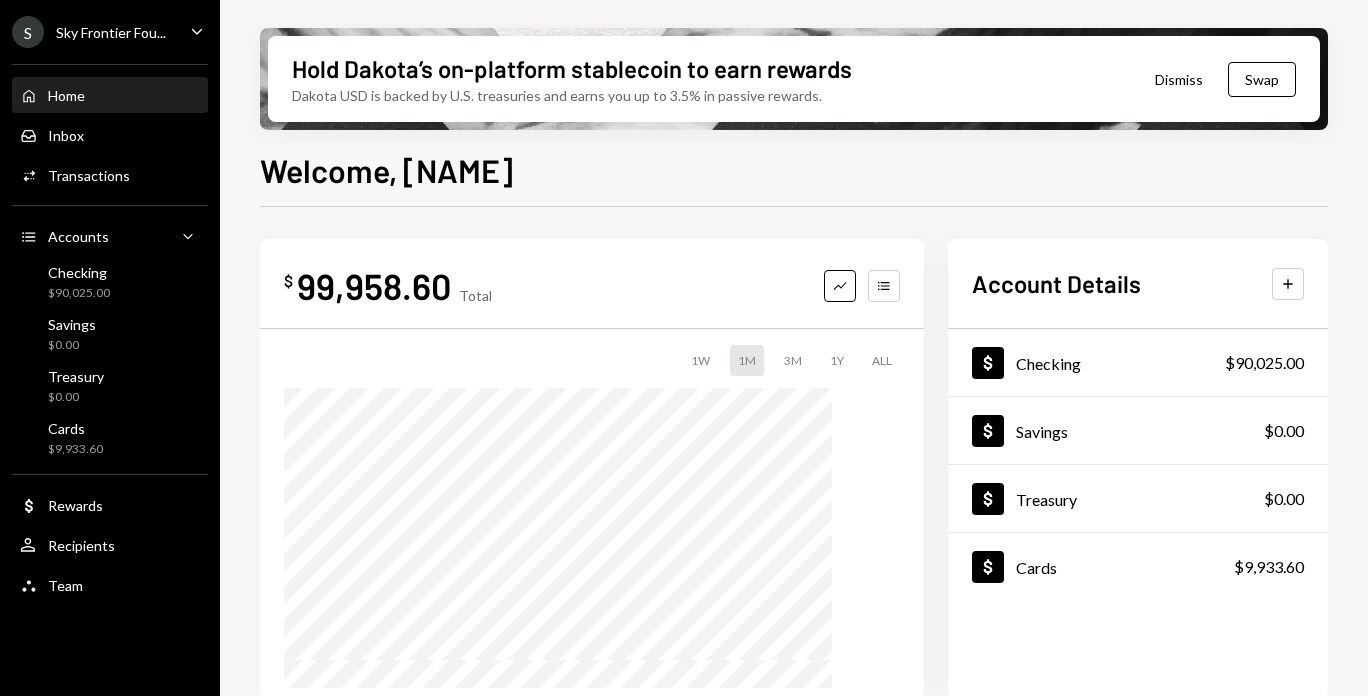 scroll, scrollTop: 0, scrollLeft: 0, axis: both 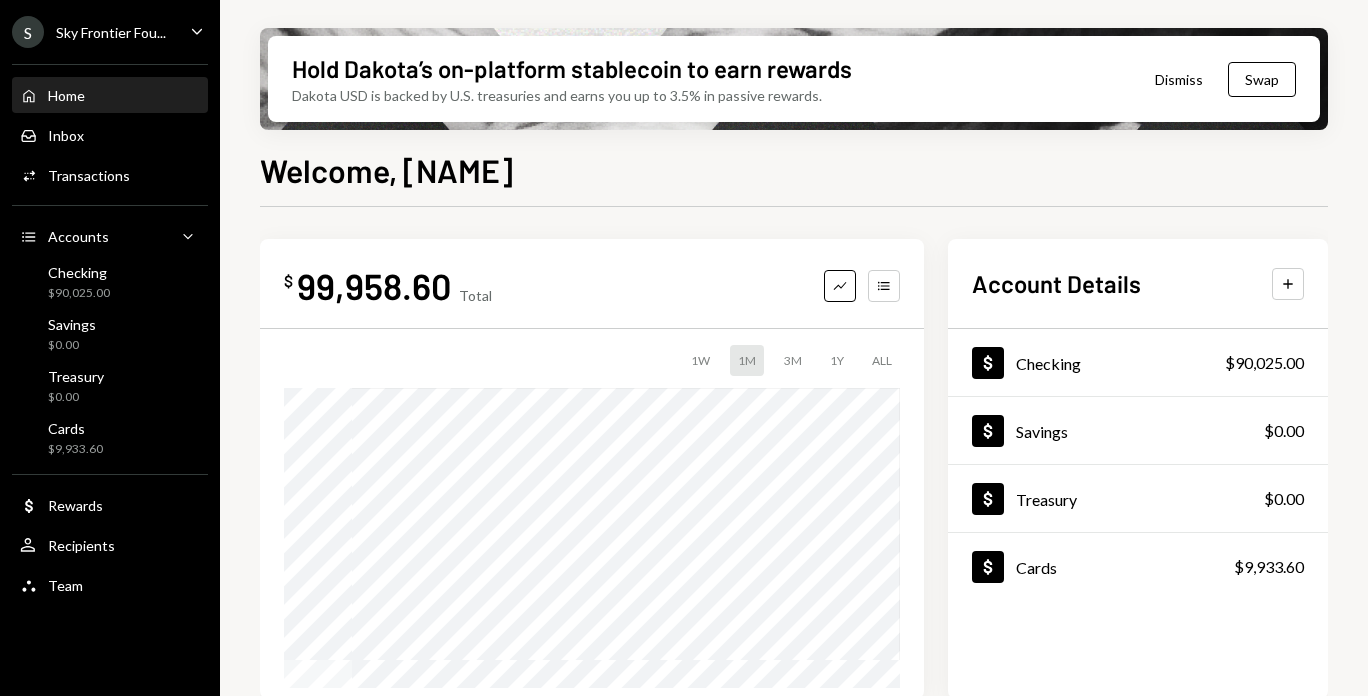 click on "Sky Frontier Fou..." at bounding box center (111, 32) 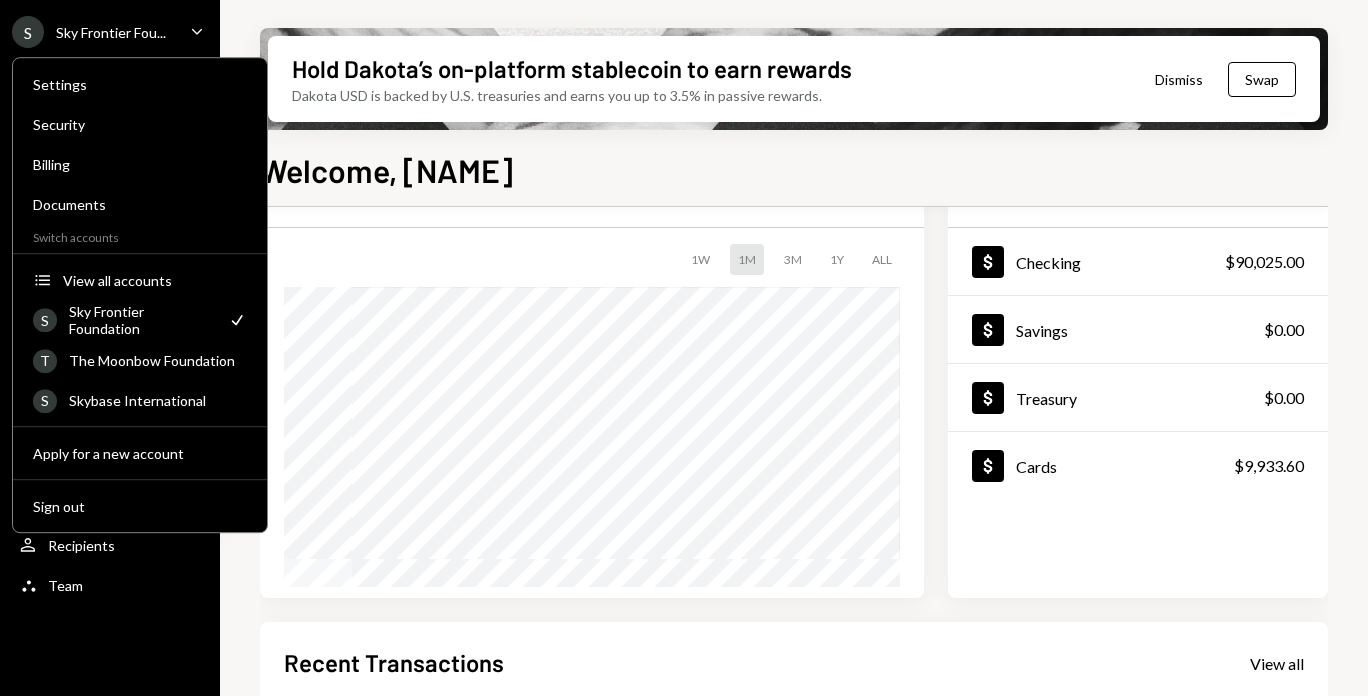 scroll, scrollTop: 127, scrollLeft: 0, axis: vertical 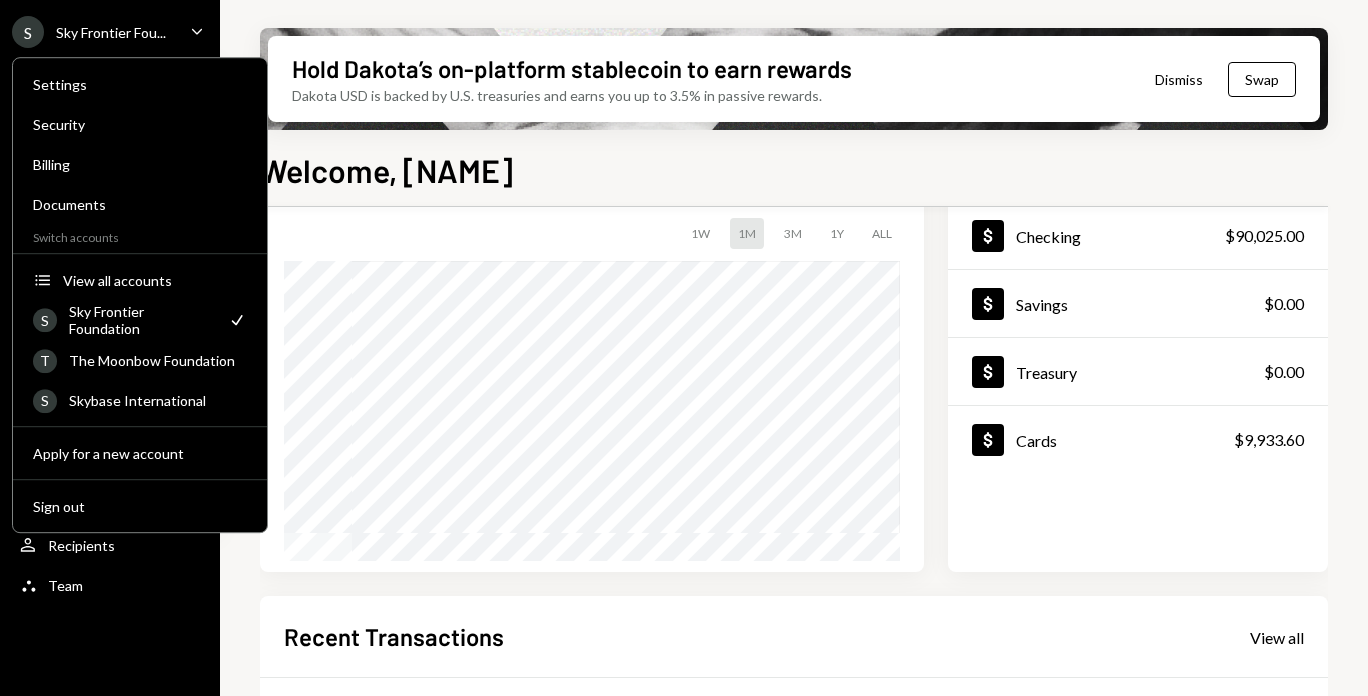 click on "Caret Down" at bounding box center (197, 31) 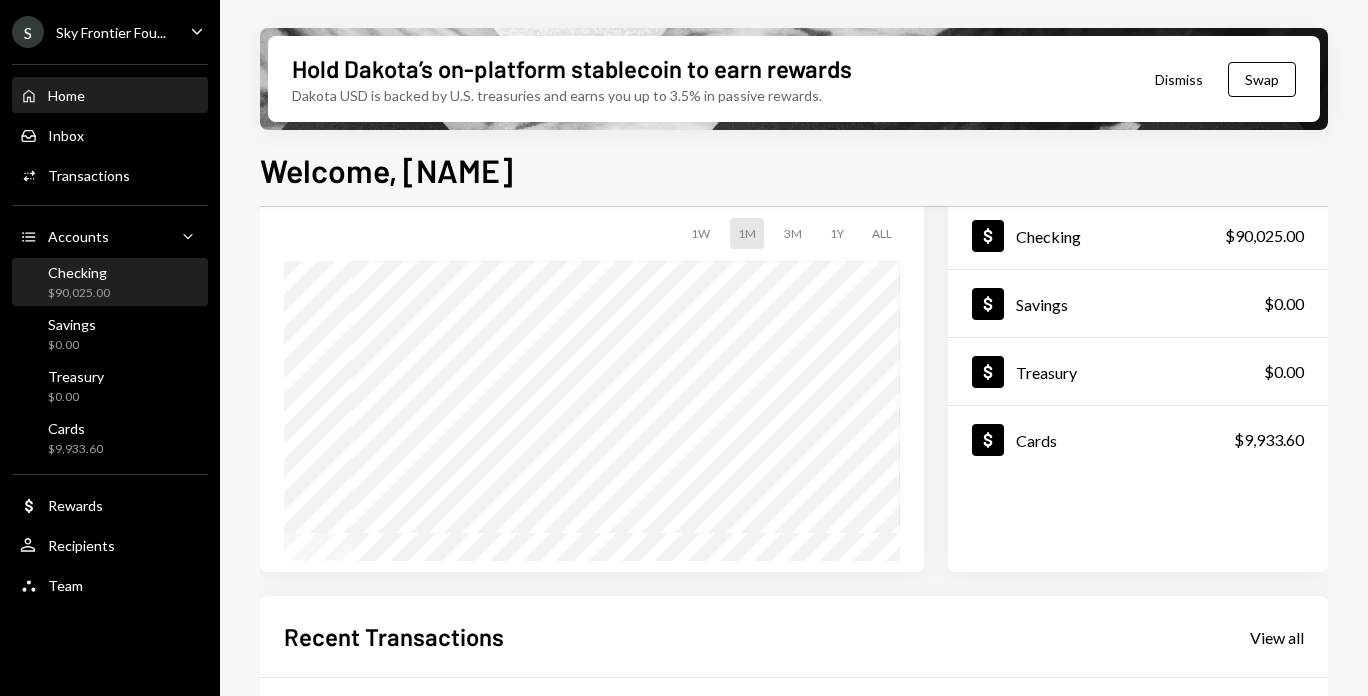 click on "Checking $90,025.00" at bounding box center [110, 283] 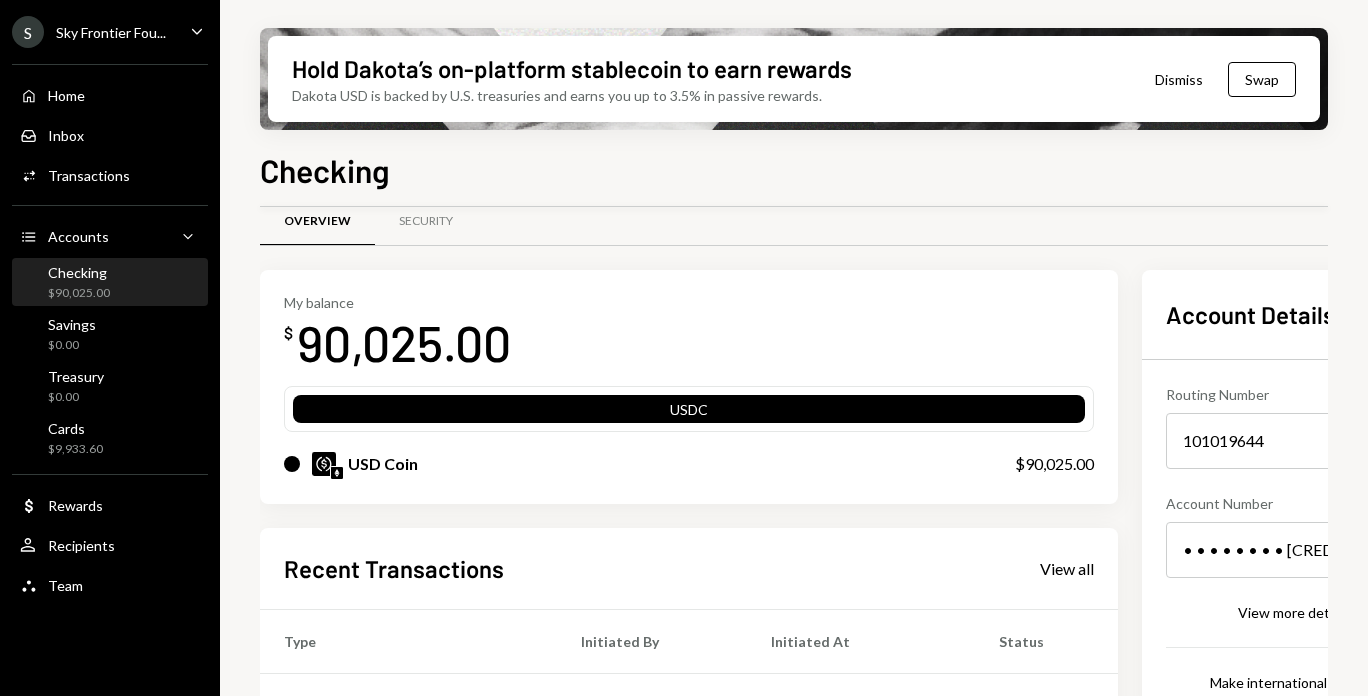 scroll, scrollTop: 0, scrollLeft: 0, axis: both 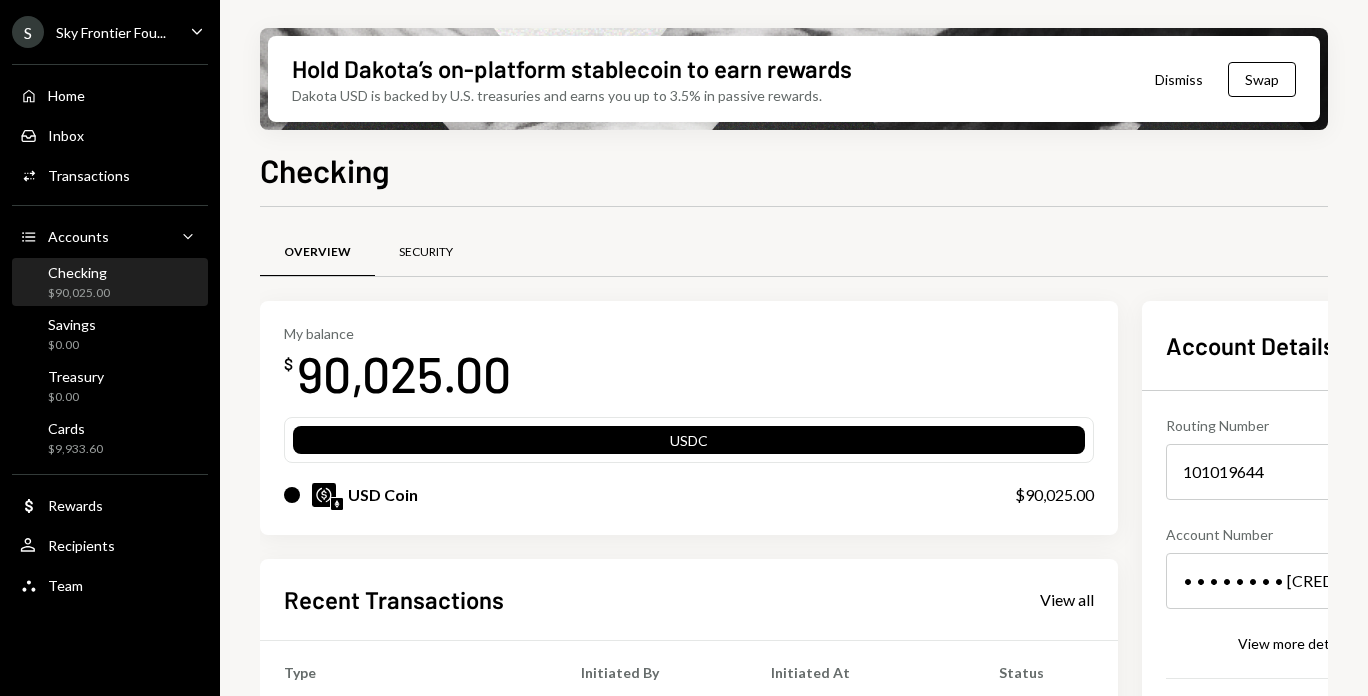 click on "Security" at bounding box center (426, 252) 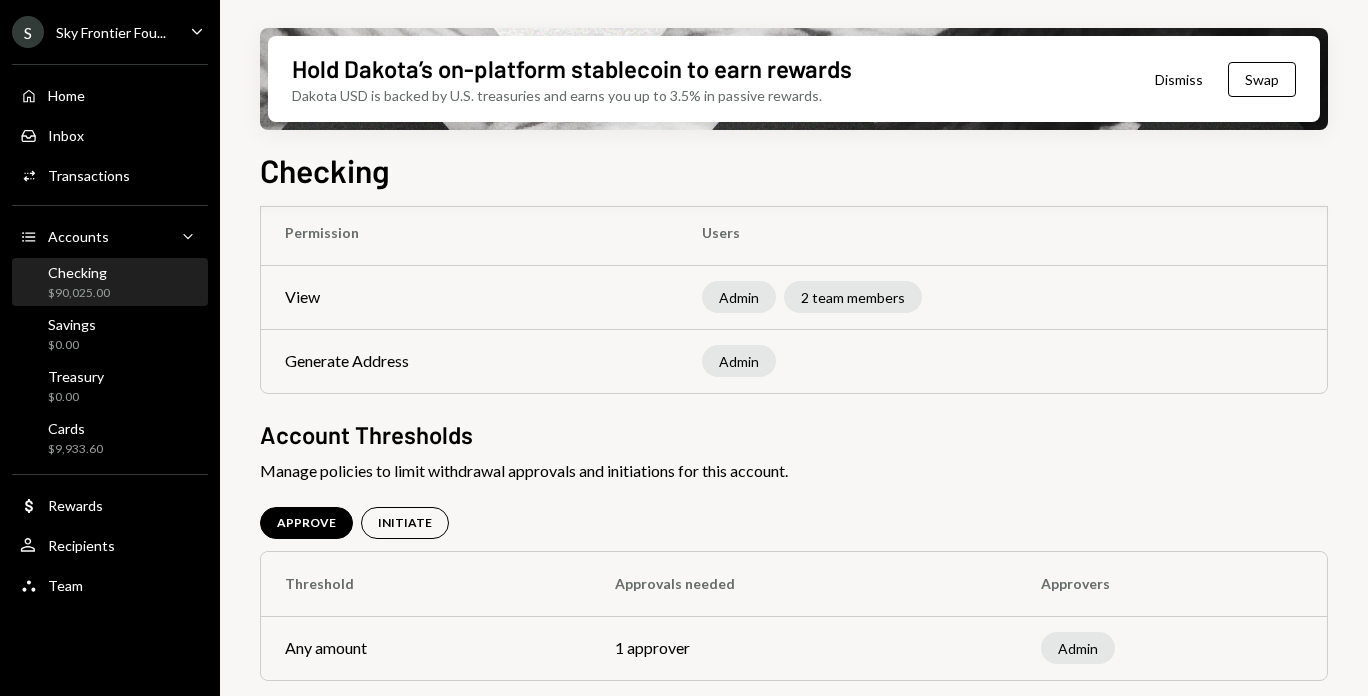 scroll, scrollTop: 0, scrollLeft: 0, axis: both 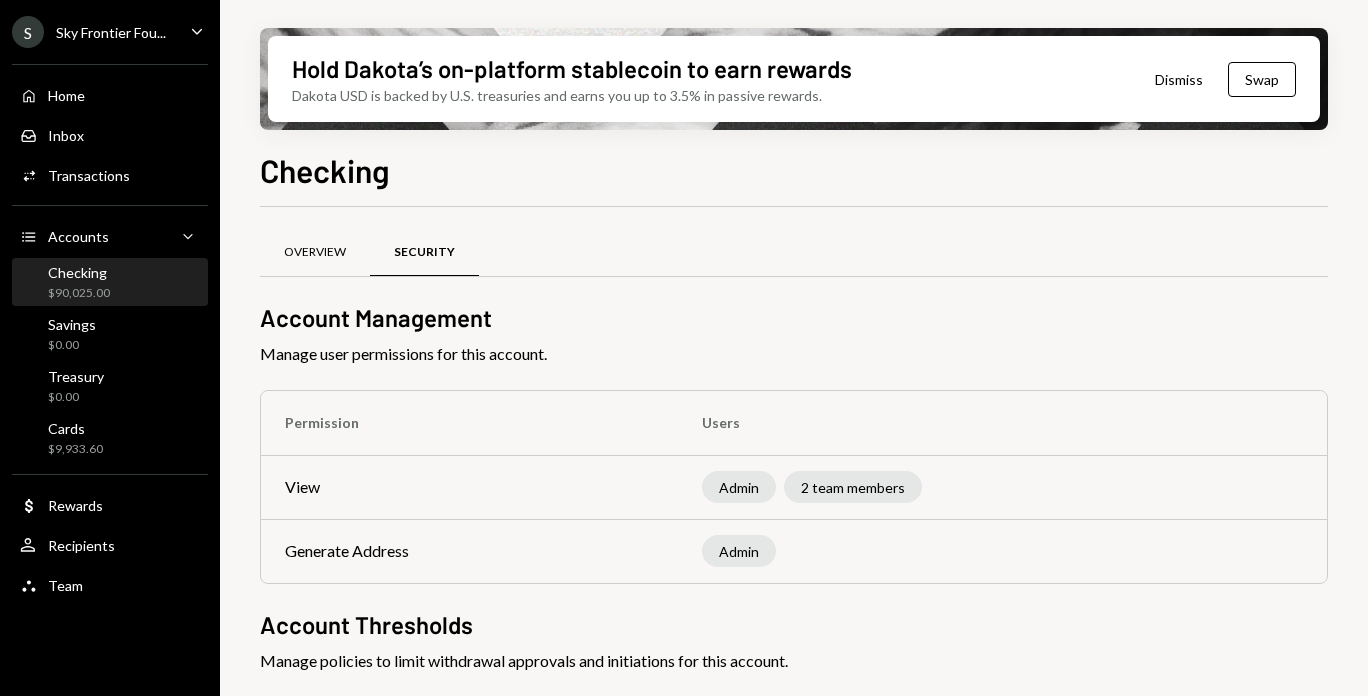 click on "Overview" at bounding box center (315, 252) 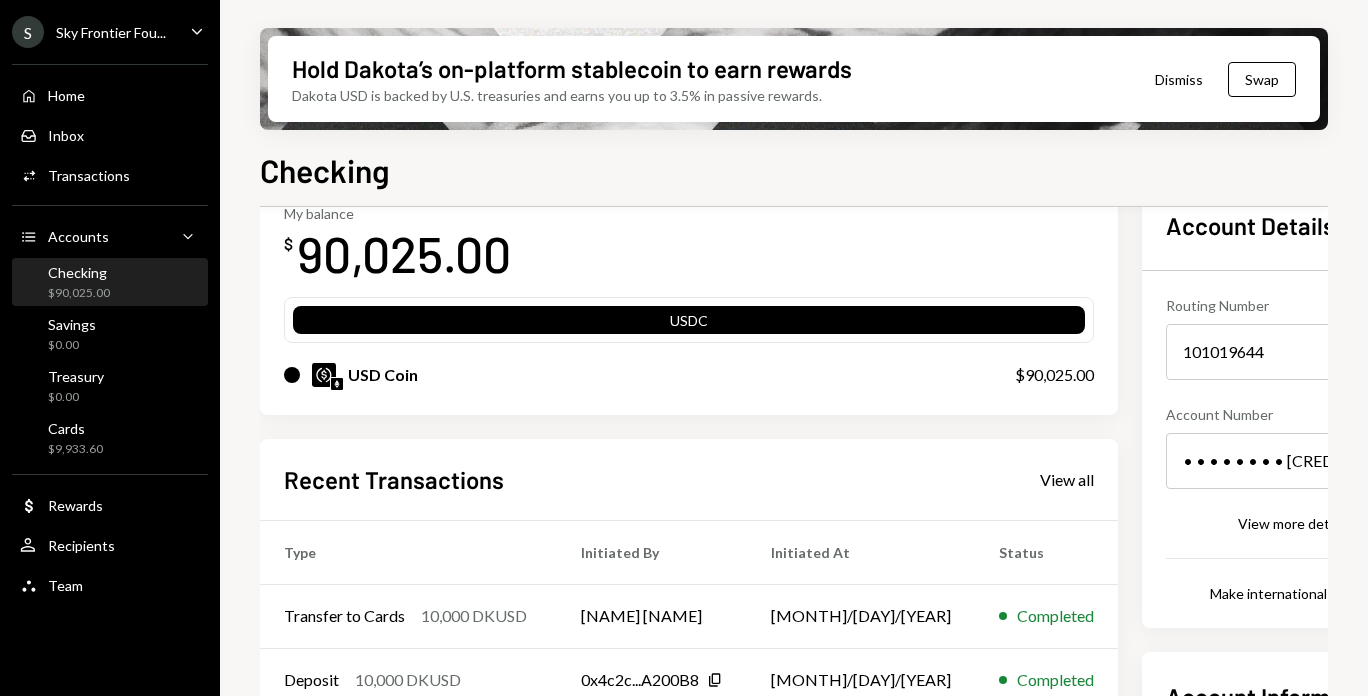 scroll, scrollTop: 124, scrollLeft: 0, axis: vertical 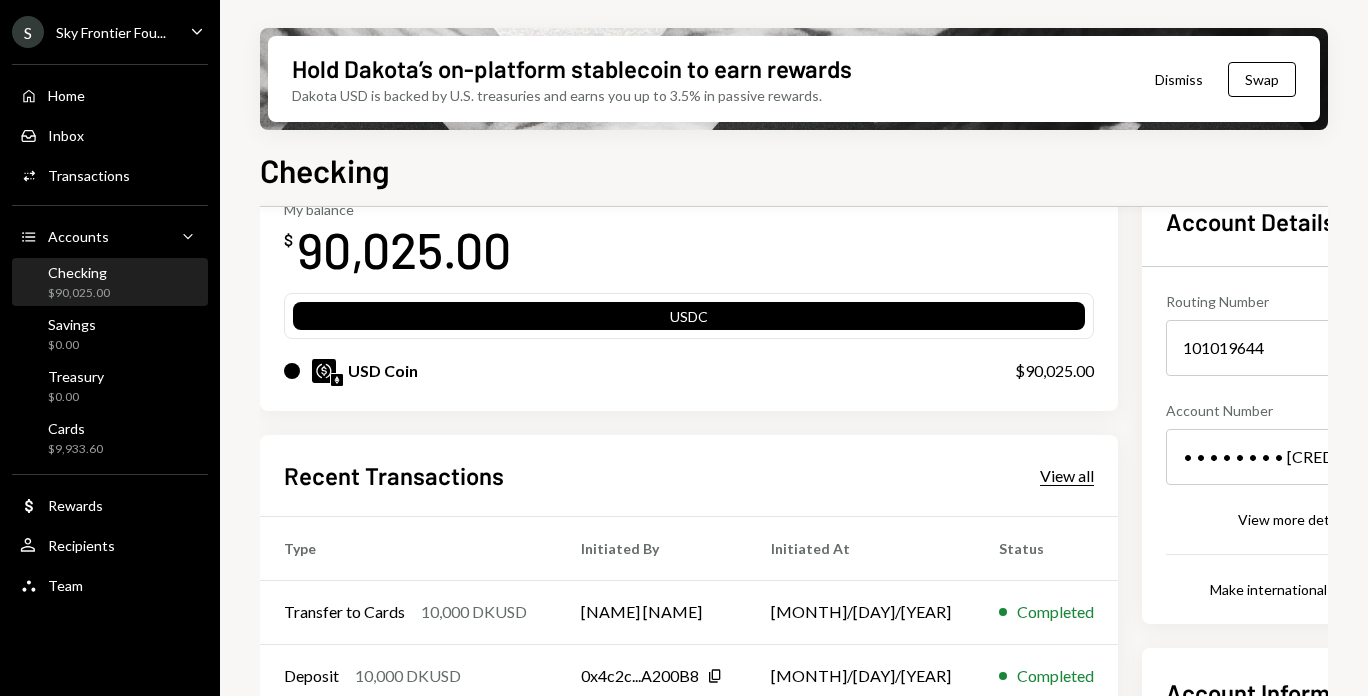 click on "View all" at bounding box center [1067, 476] 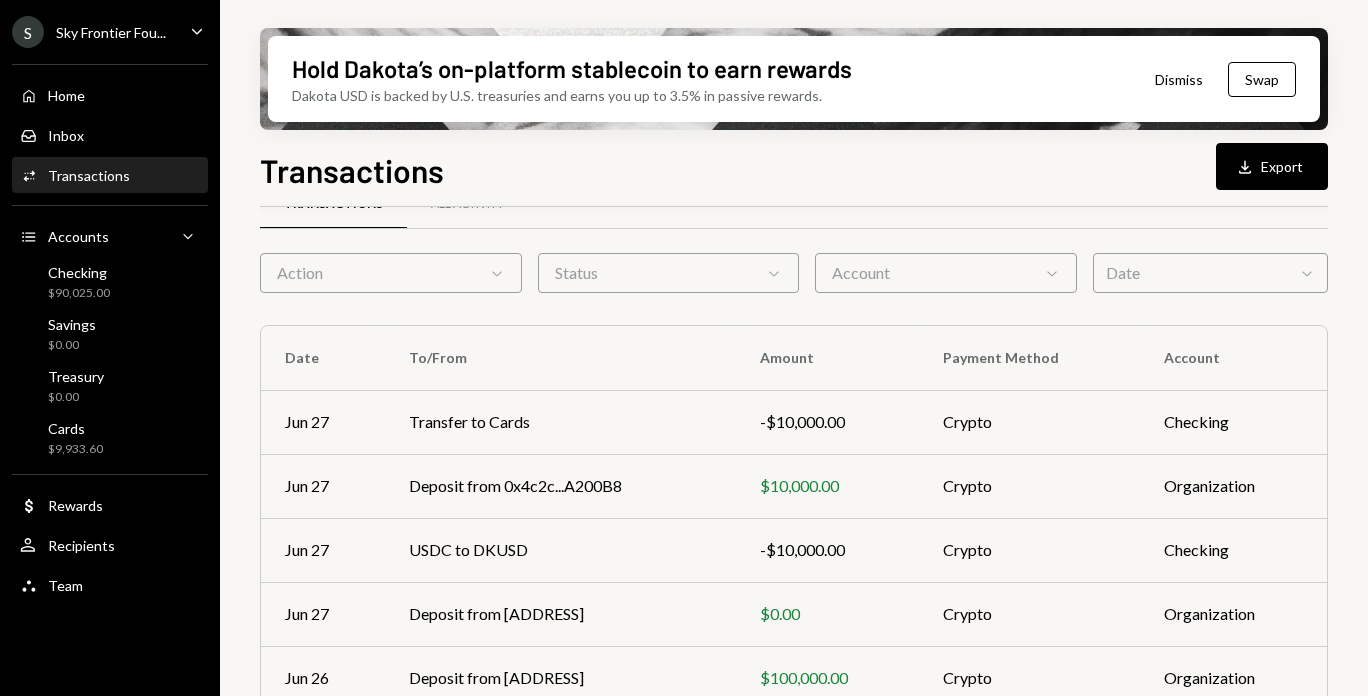 scroll, scrollTop: 0, scrollLeft: 0, axis: both 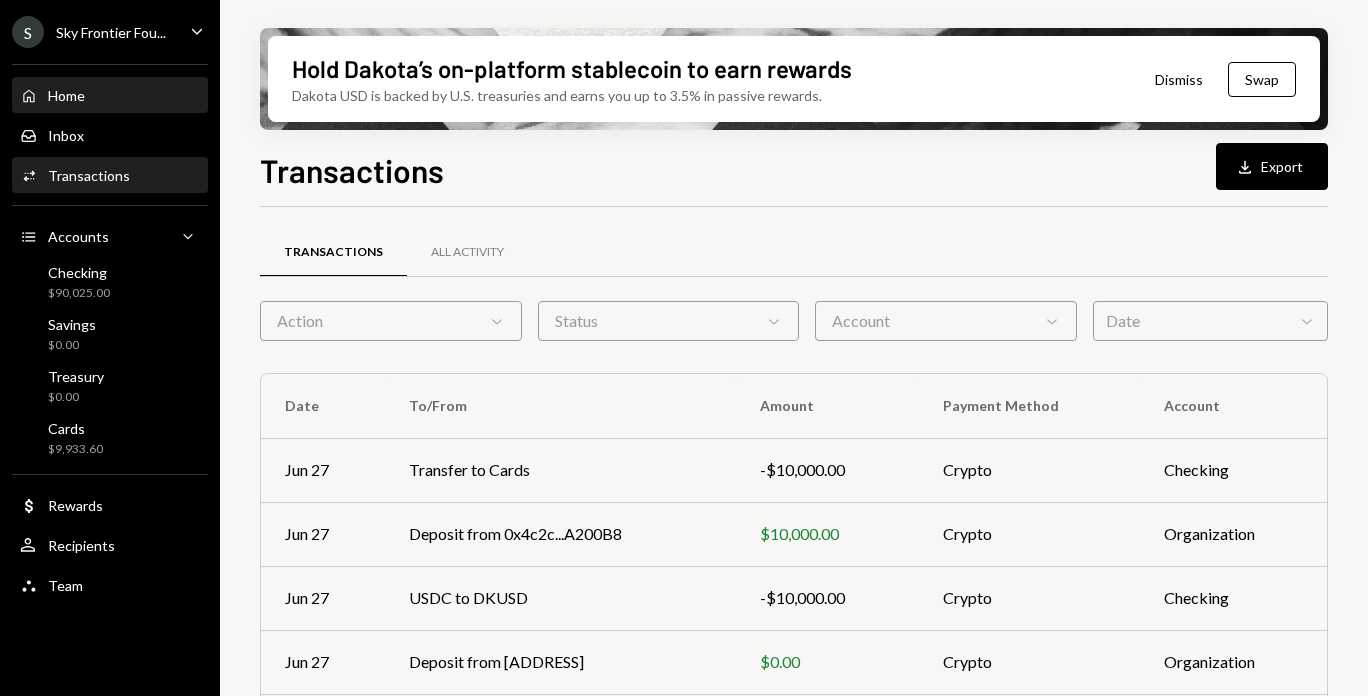 click on "Home Home" at bounding box center (110, 96) 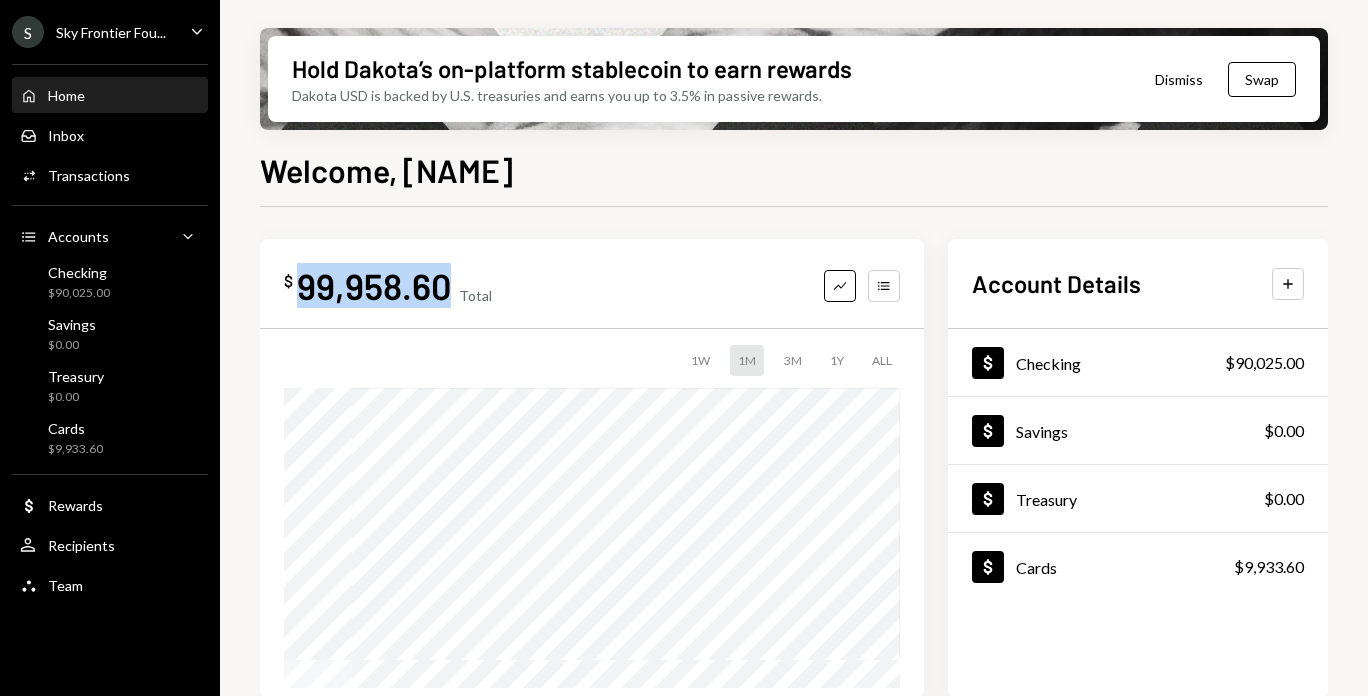 drag, startPoint x: 445, startPoint y: 293, endPoint x: 302, endPoint y: 270, distance: 144.83784 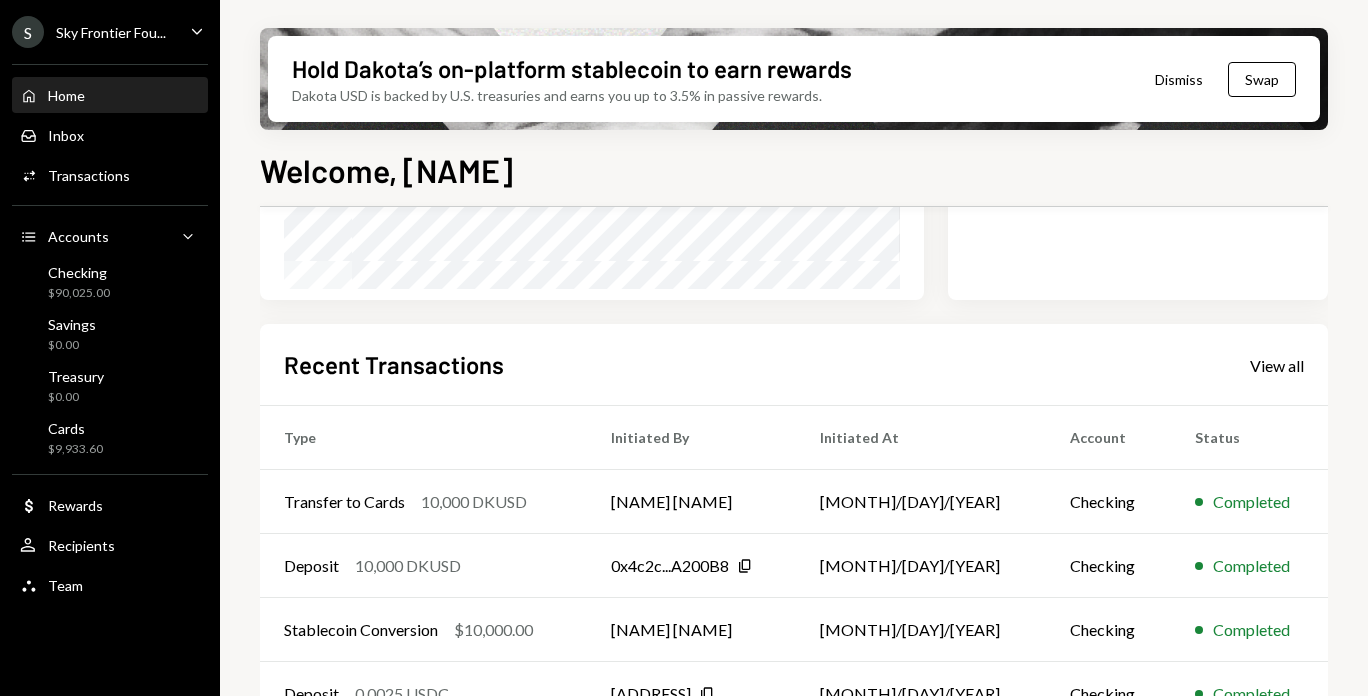 scroll, scrollTop: 509, scrollLeft: 0, axis: vertical 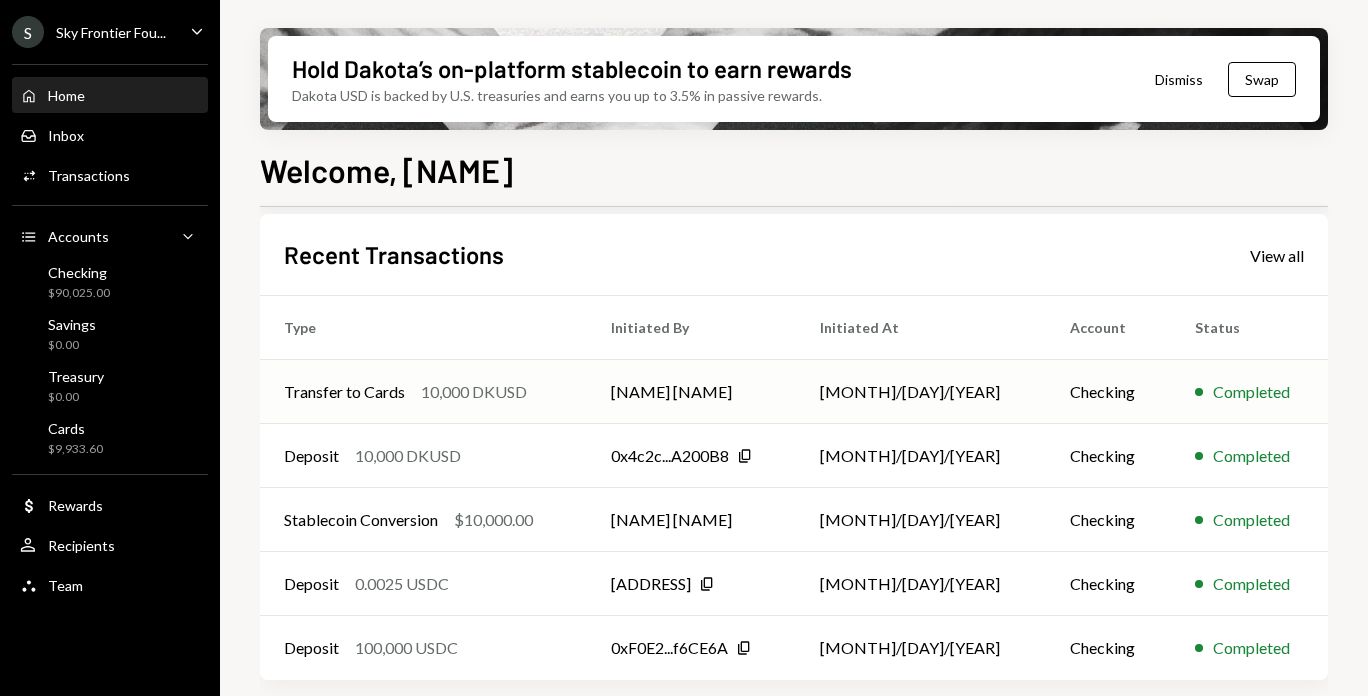 click on "Transfer to Cards 10,000  DKUSD" at bounding box center [423, 392] 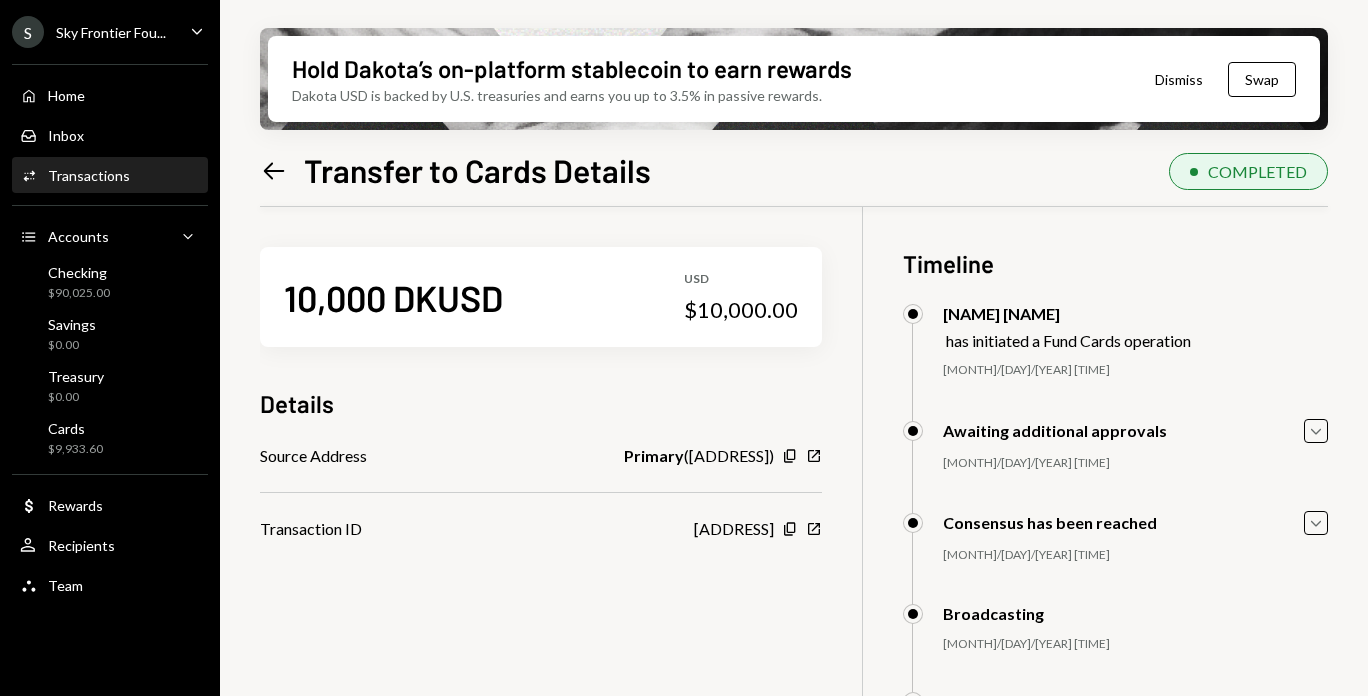 scroll, scrollTop: 160, scrollLeft: 0, axis: vertical 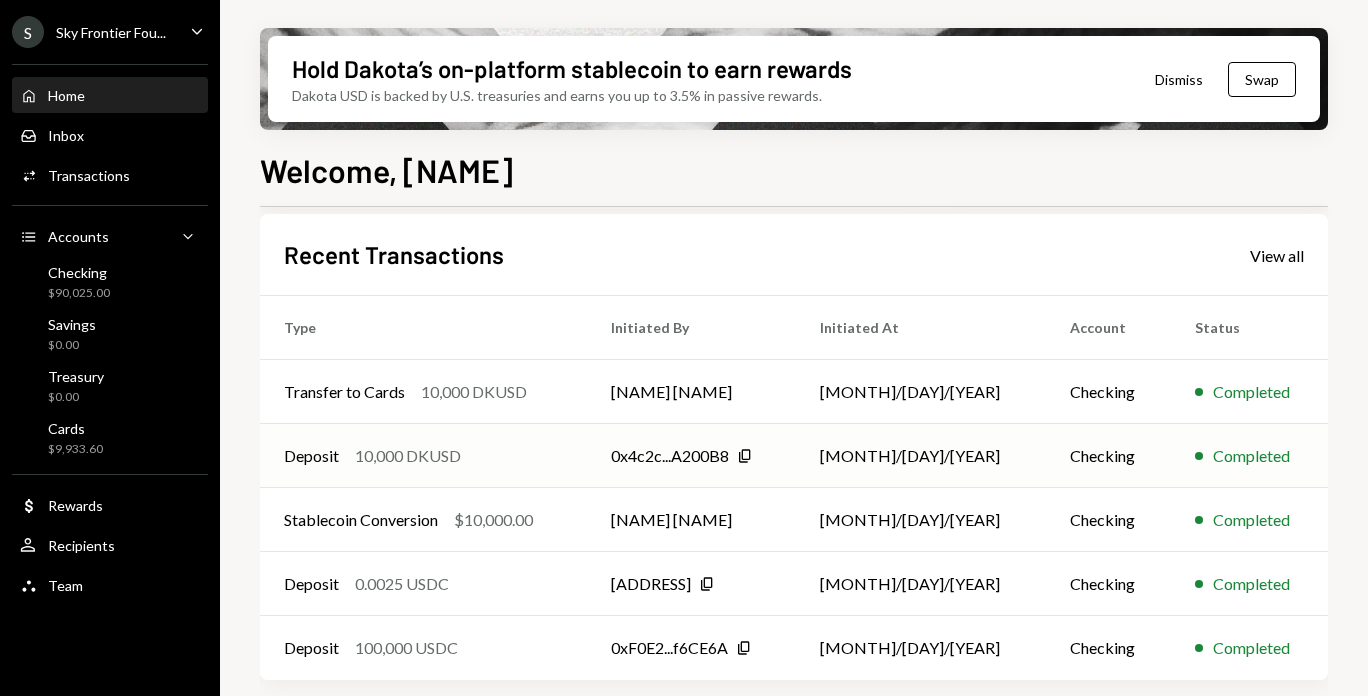 click on "Deposit 10,000  DKUSD" at bounding box center (423, 392) 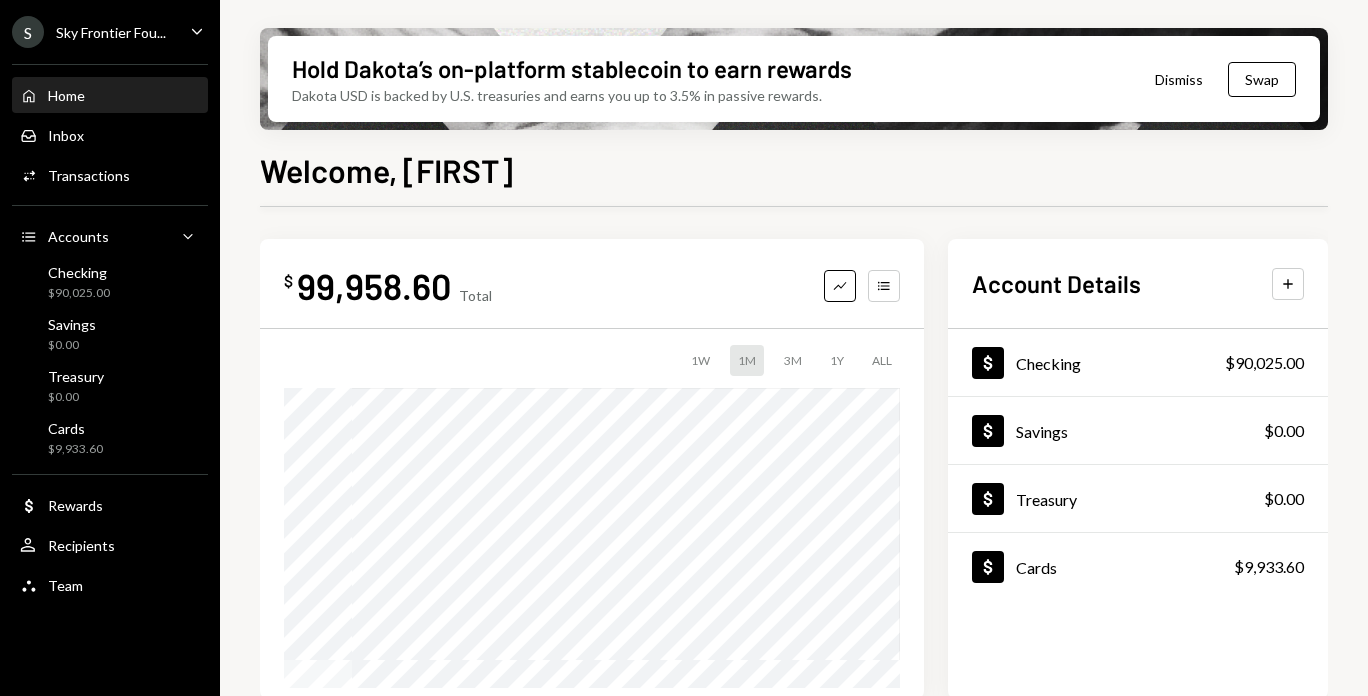 scroll, scrollTop: 0, scrollLeft: 0, axis: both 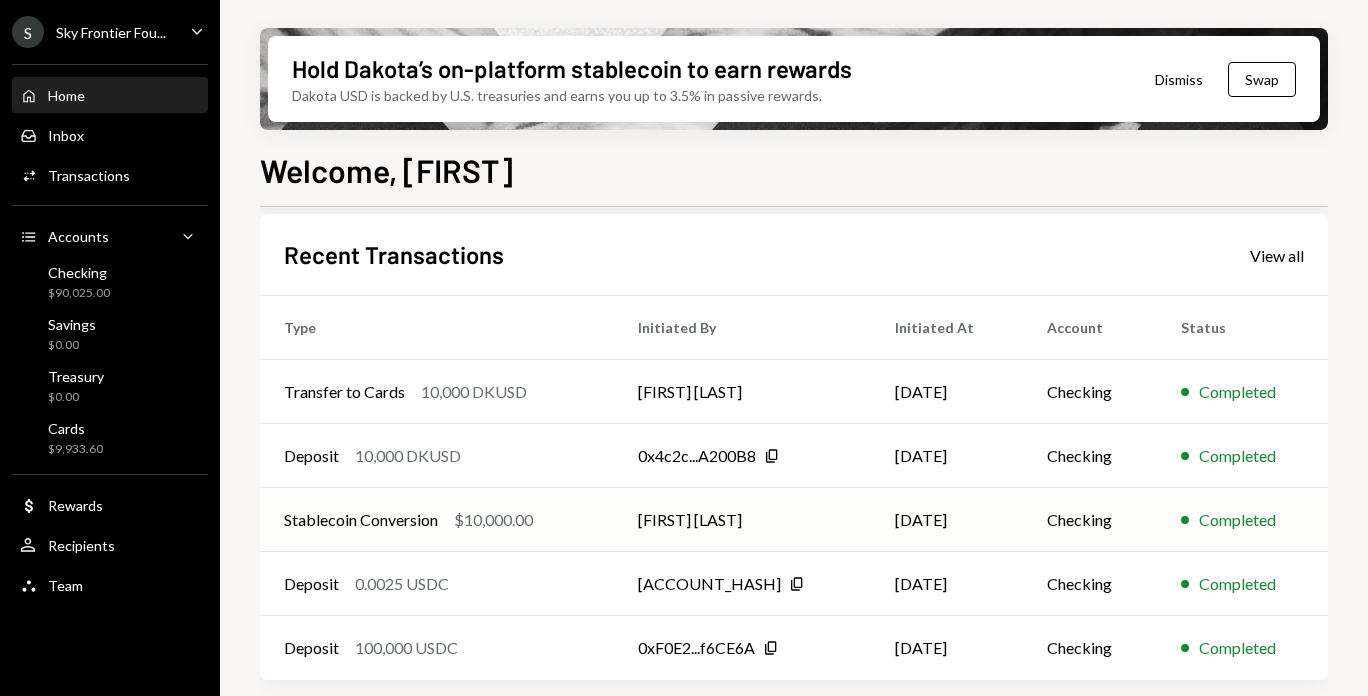 click on "$10,000.00" at bounding box center [474, 392] 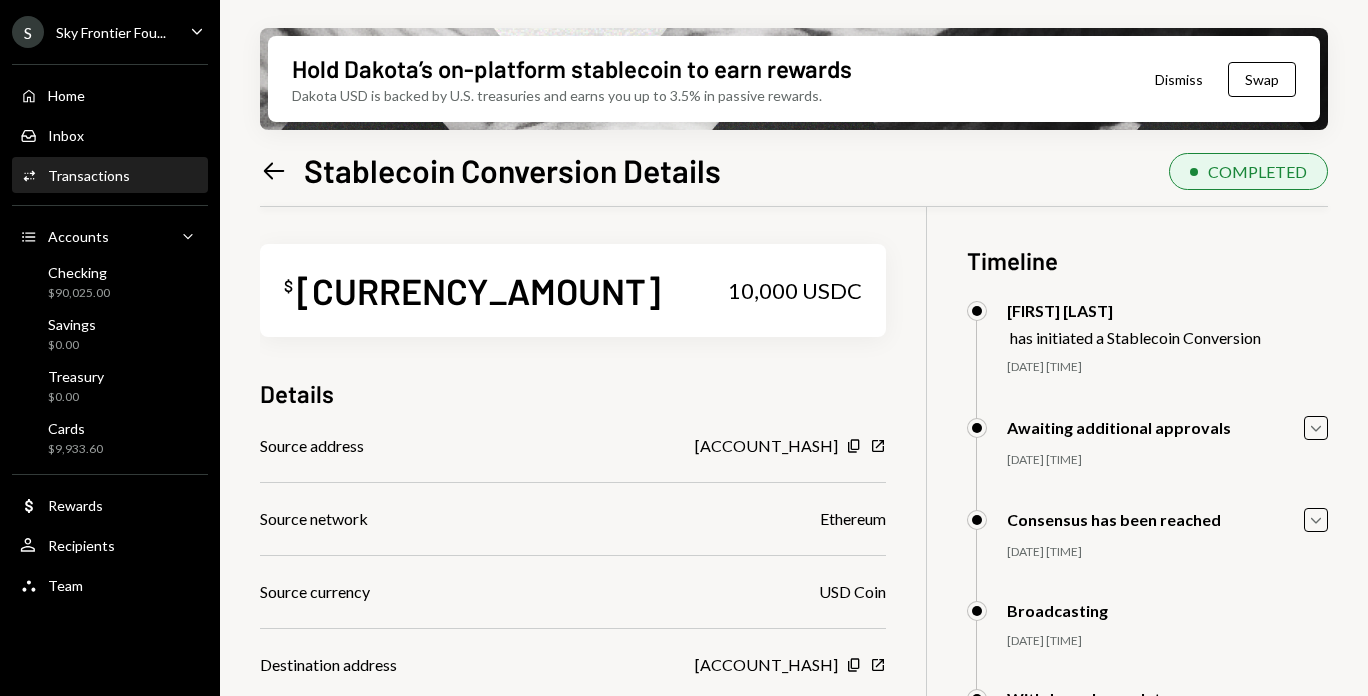 scroll, scrollTop: 0, scrollLeft: 0, axis: both 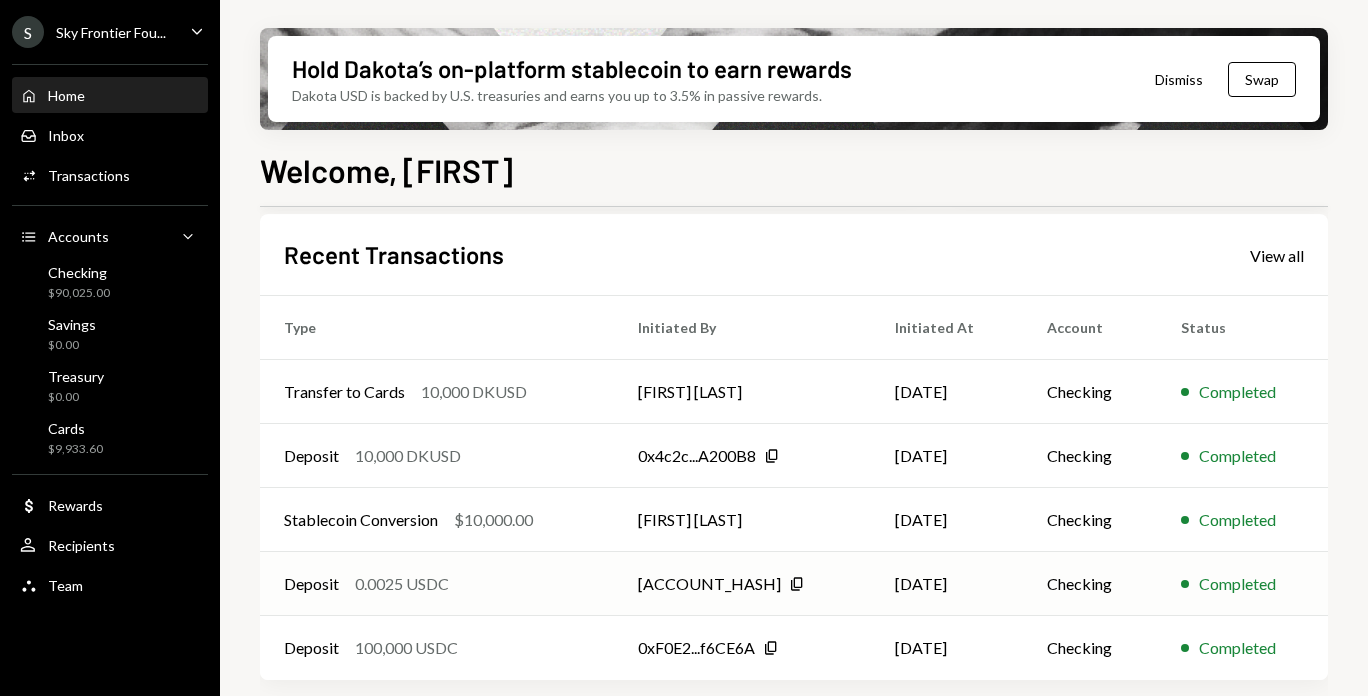 click on "[ACCOUNT_HASH]" at bounding box center (697, 456) 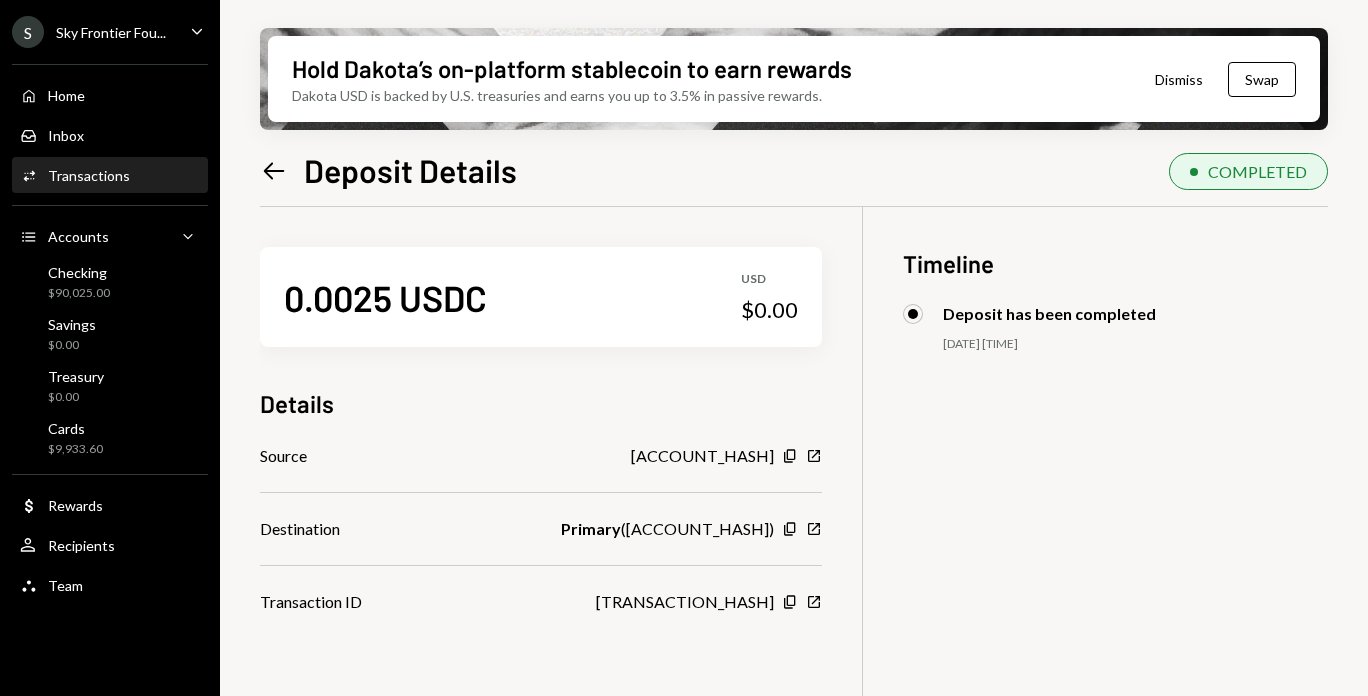 scroll, scrollTop: 0, scrollLeft: 0, axis: both 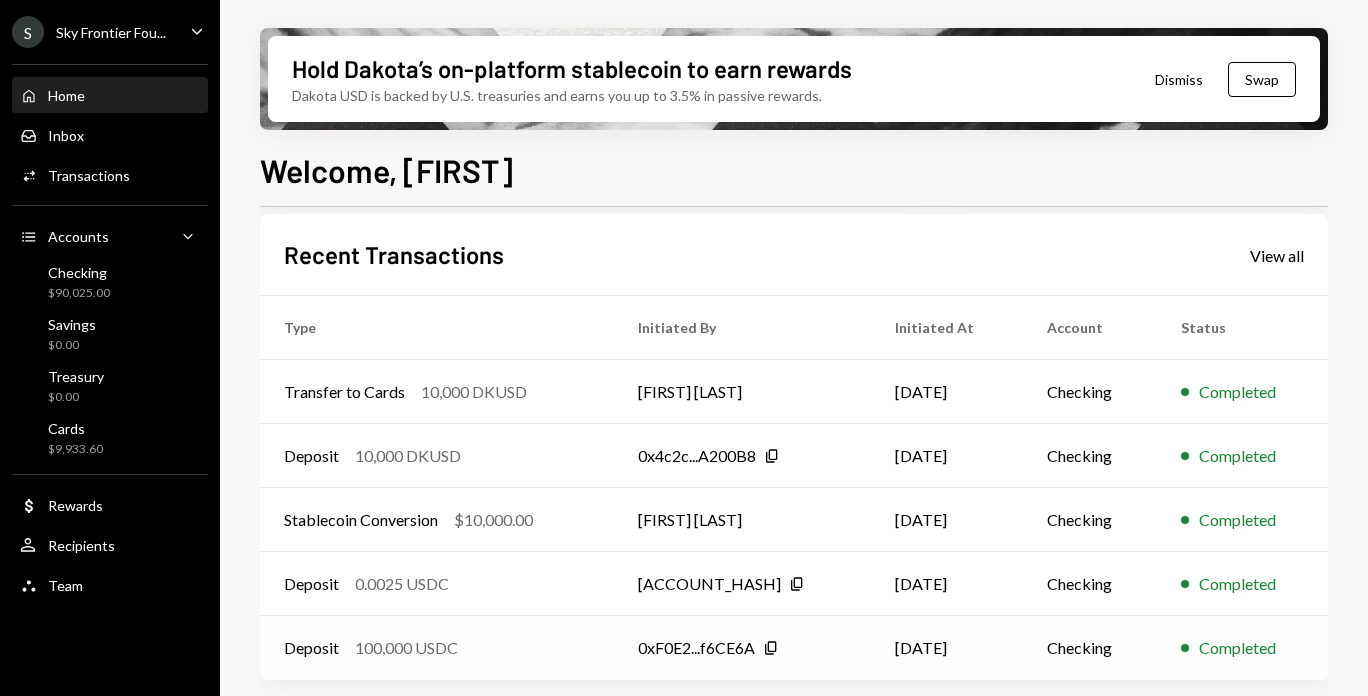 click on "Deposit 100,000  USDC" at bounding box center [437, 392] 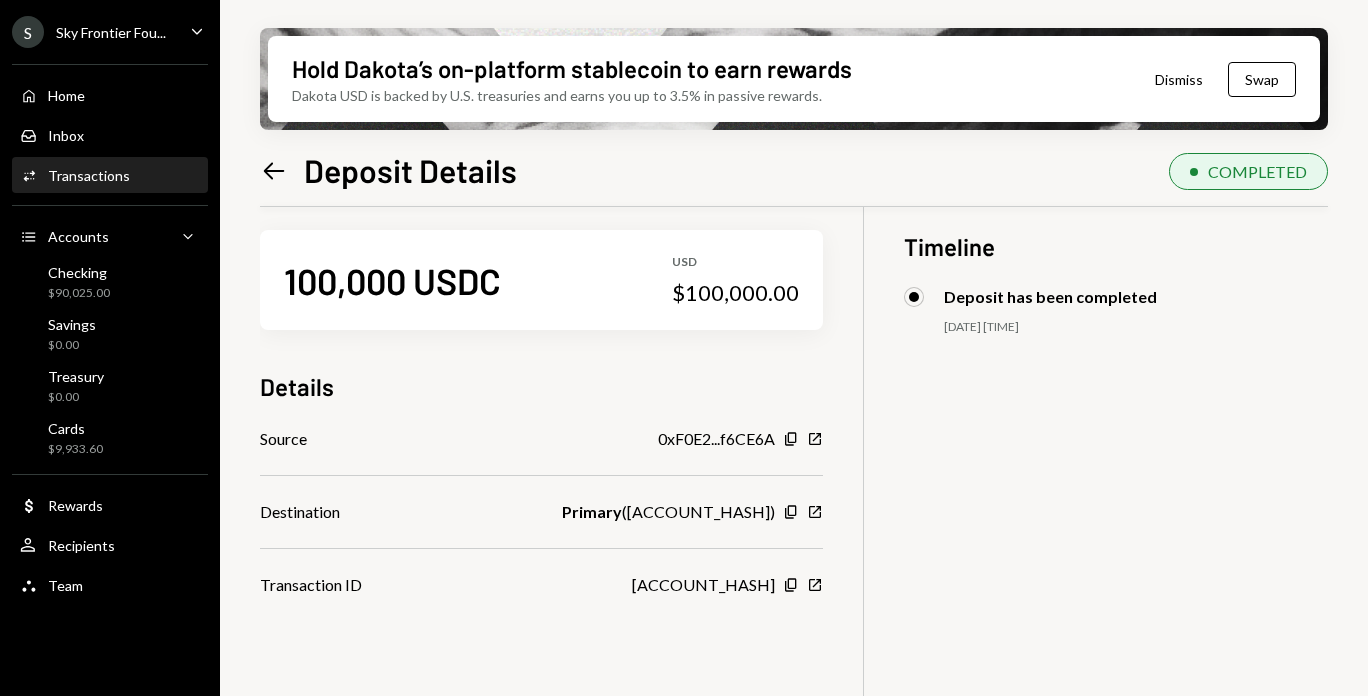 scroll, scrollTop: 0, scrollLeft: 0, axis: both 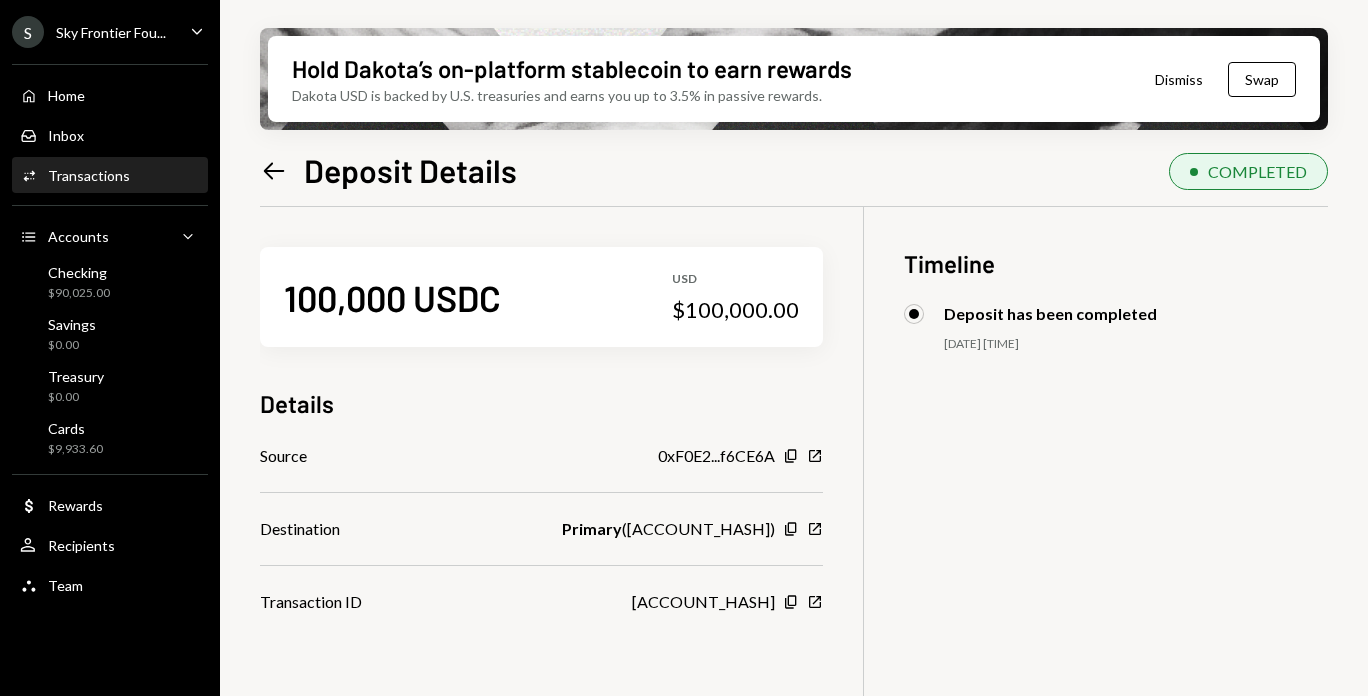 click on "Left Arrow" at bounding box center [274, 171] 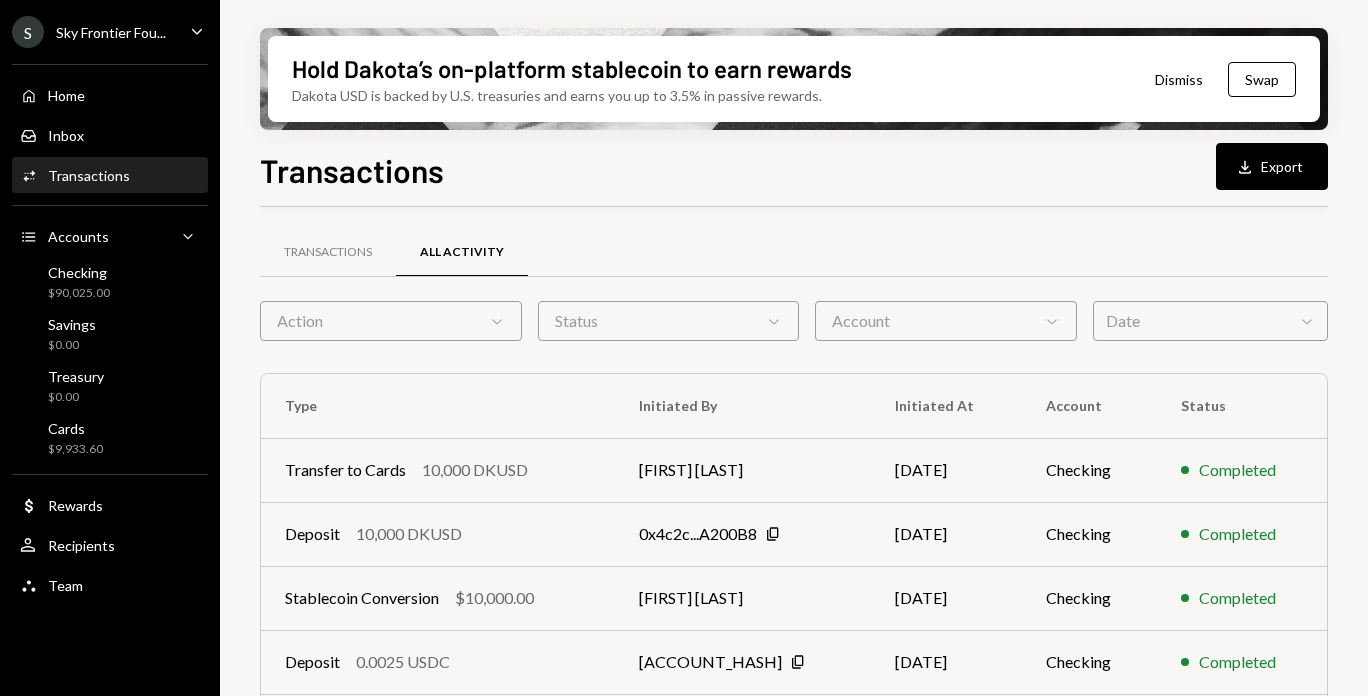 scroll, scrollTop: 143, scrollLeft: 0, axis: vertical 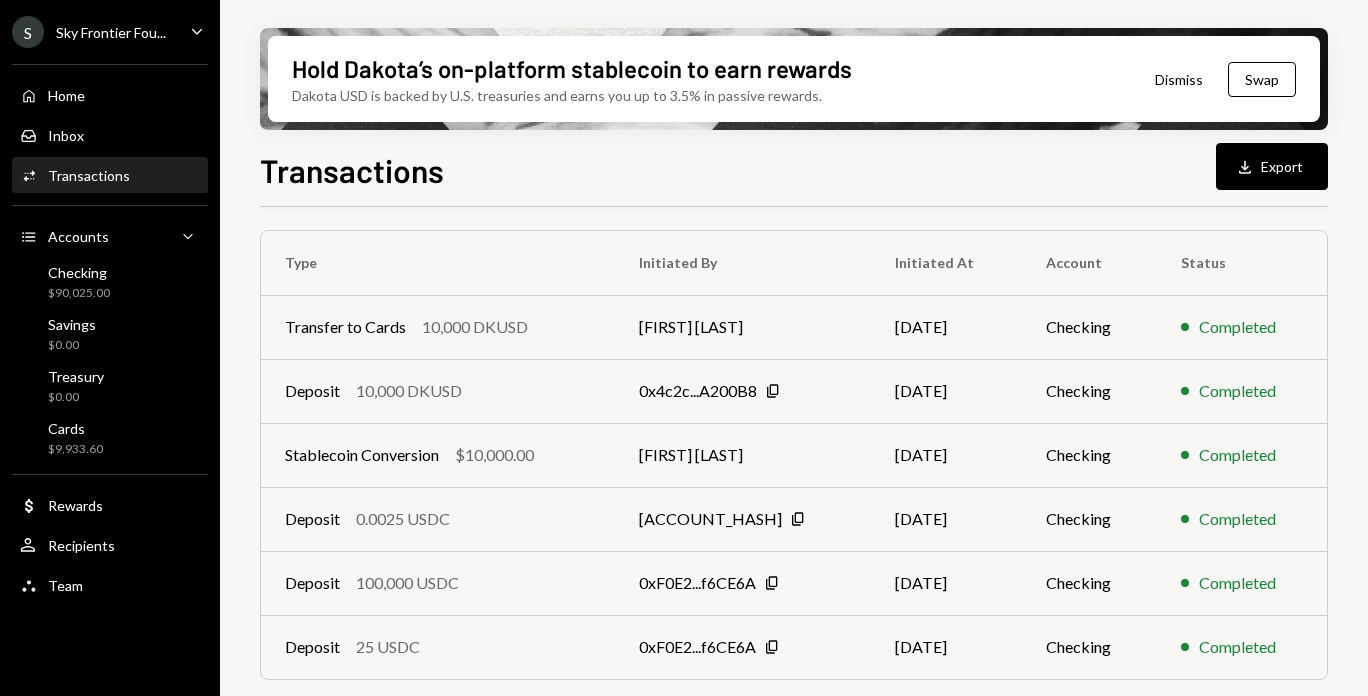 click on "Transactions Download Export Transactions All Activity Action Chevron Down Status Chevron Down Account Chevron Down Date Chevron Down Type Initiated By Initiated At Account Status Transfer to Cards 10,000  DKUSD [FIRST] [LAST] [DATE] Checking Completed Deposit 10,000  DKUSD [ACCOUNT_HASH] Copy [DATE] Checking Completed Stablecoin Conversion $10,000.00 [FIRST] [LAST] [DATE] Checking Completed Deposit 0.0025  USDC [ACCOUNT_HASH] Copy [DATE] Checking Completed Deposit 100,000  USDC [ACCOUNT_HASH] Copy [DATE] Checking Completed Deposit 25  USDC [ACCOUNT_HASH] Copy [DATE] Checking Completed" at bounding box center (794, 480) 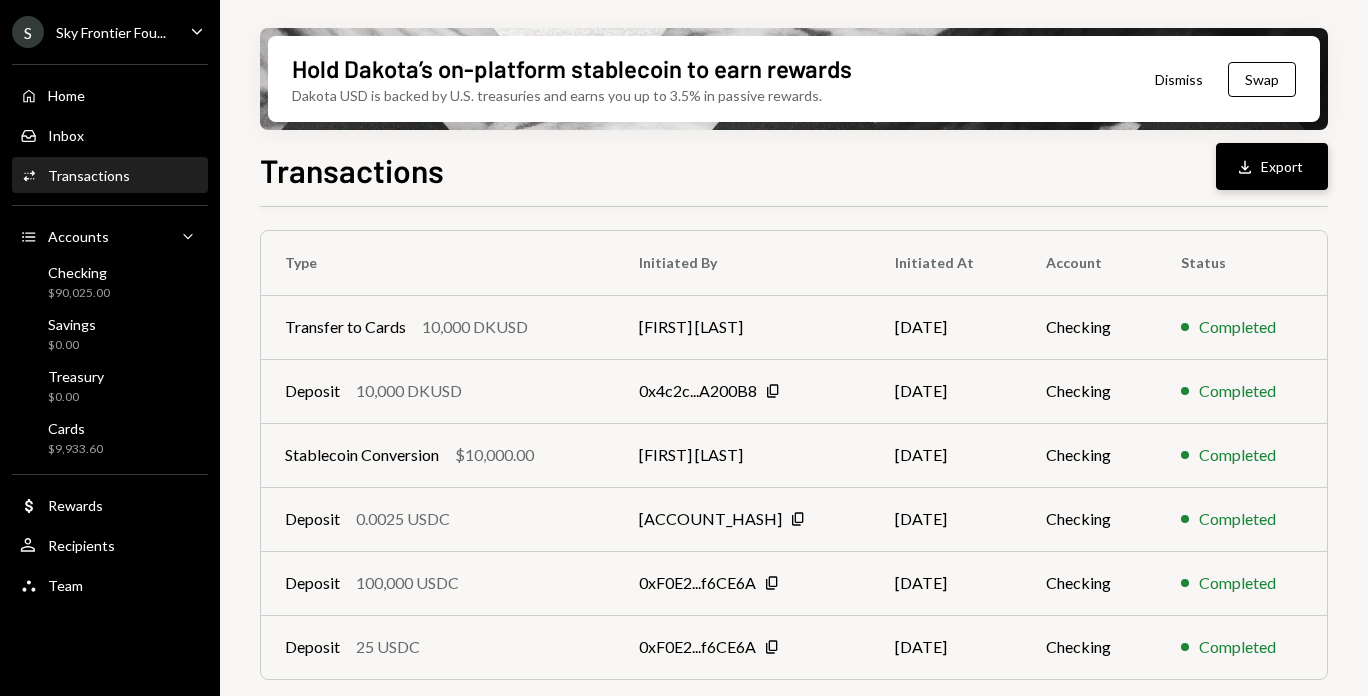 click on "Download Export" at bounding box center (1272, 166) 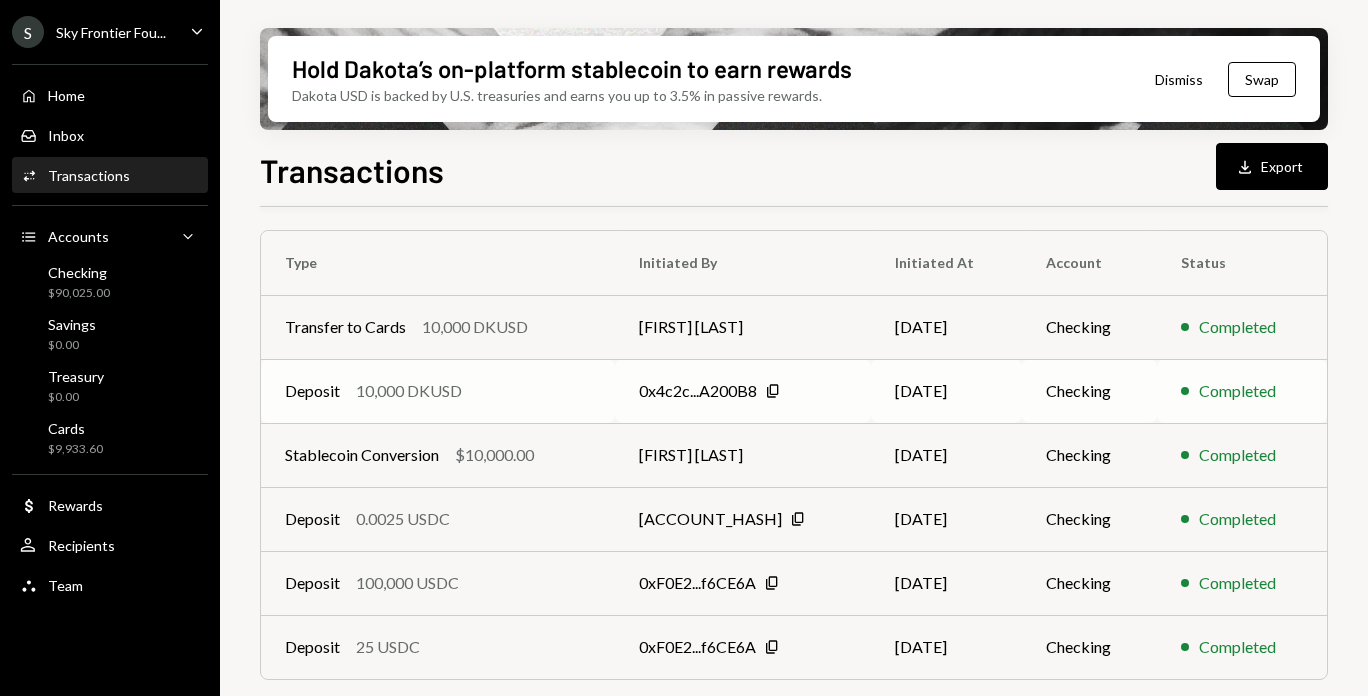 scroll, scrollTop: 0, scrollLeft: 0, axis: both 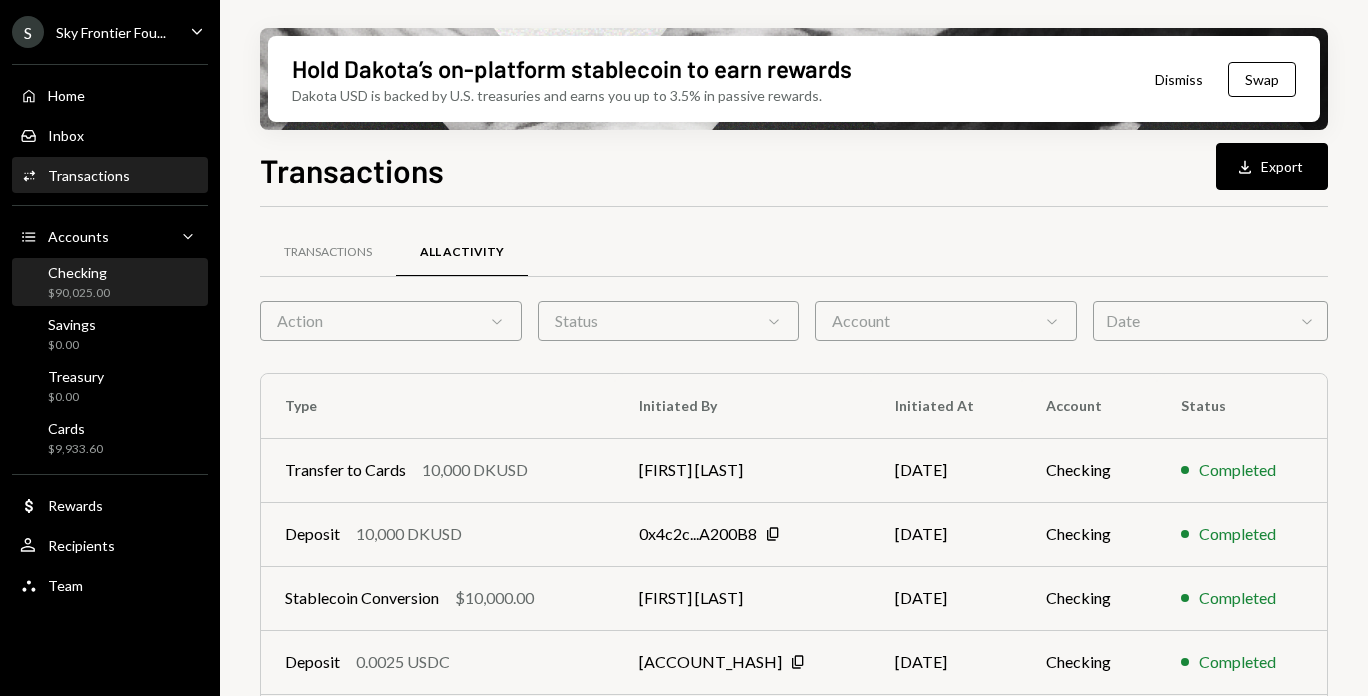 click on "Checking $90,025.00" at bounding box center [110, 283] 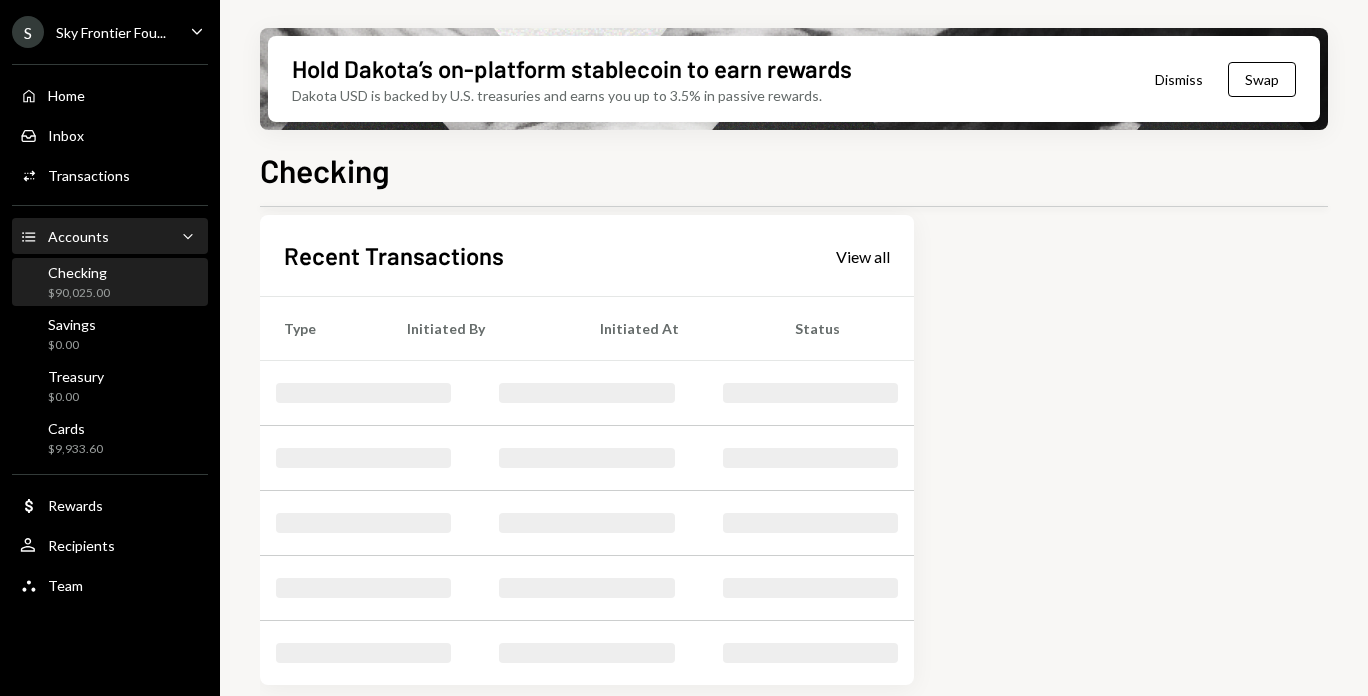 scroll, scrollTop: 343, scrollLeft: 0, axis: vertical 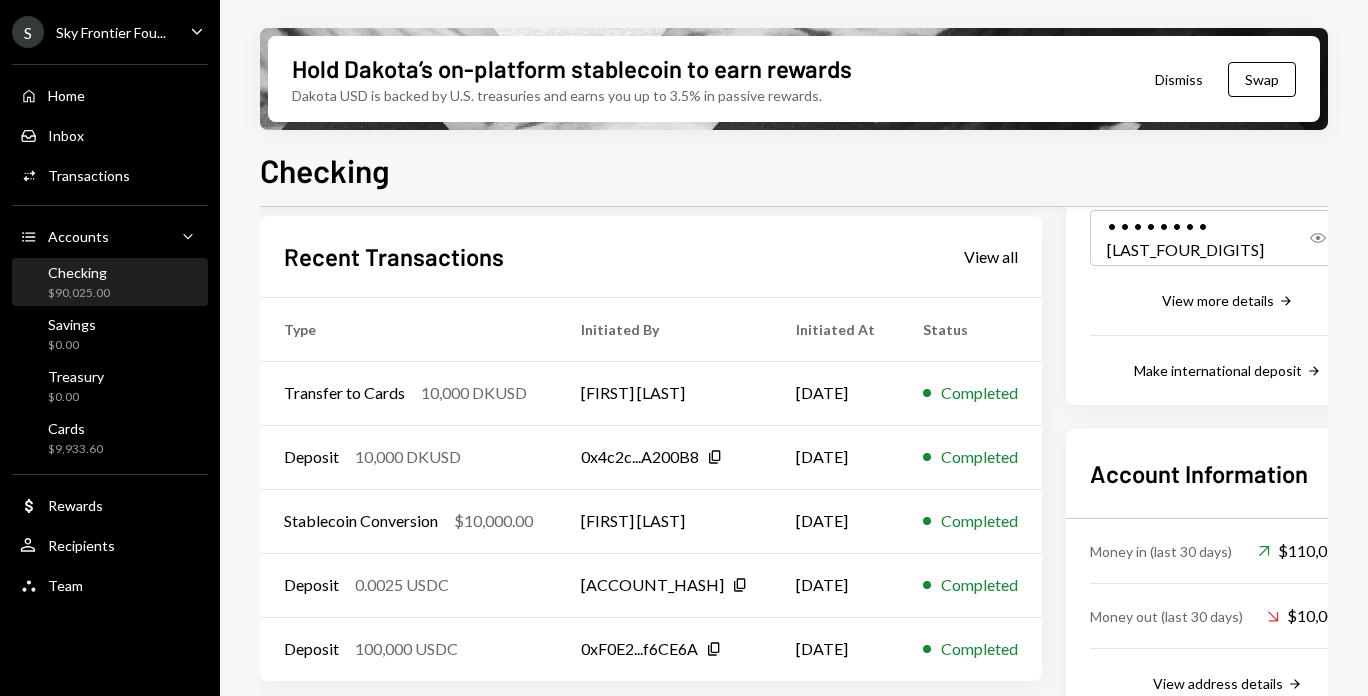 click on "Checking $90,025.00" at bounding box center [110, 283] 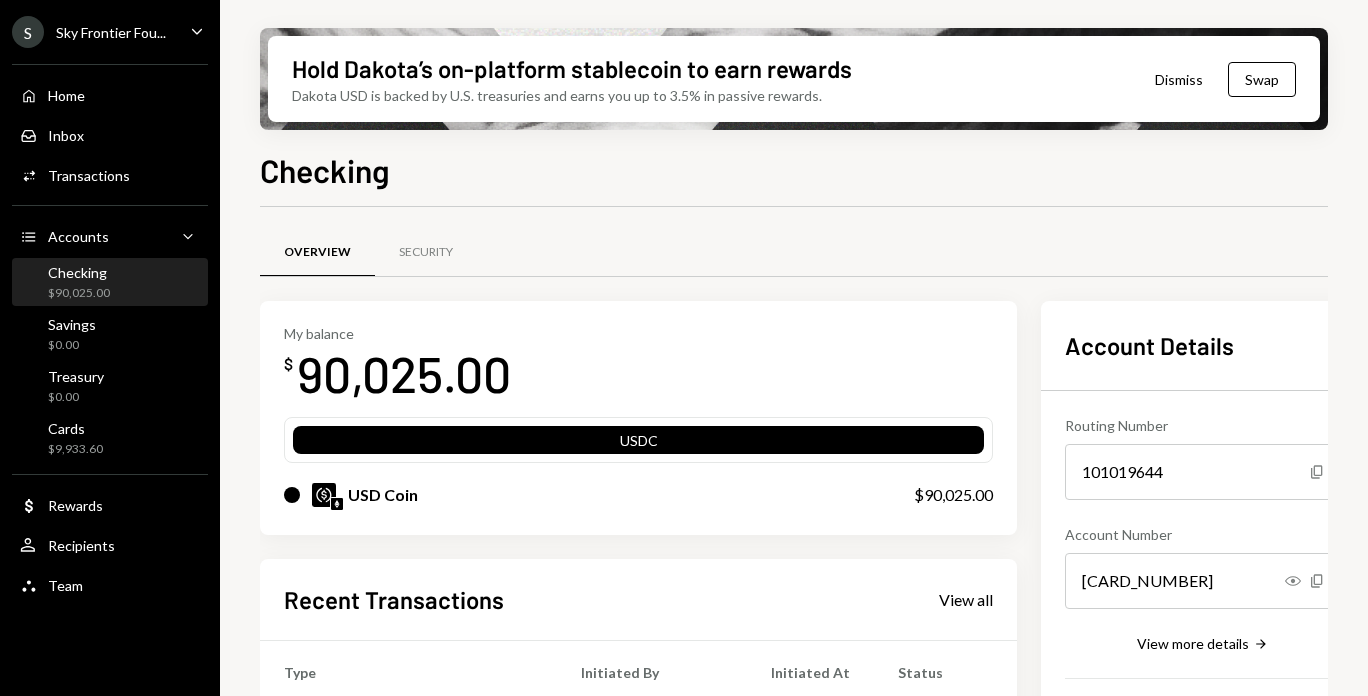 scroll, scrollTop: 0, scrollLeft: 0, axis: both 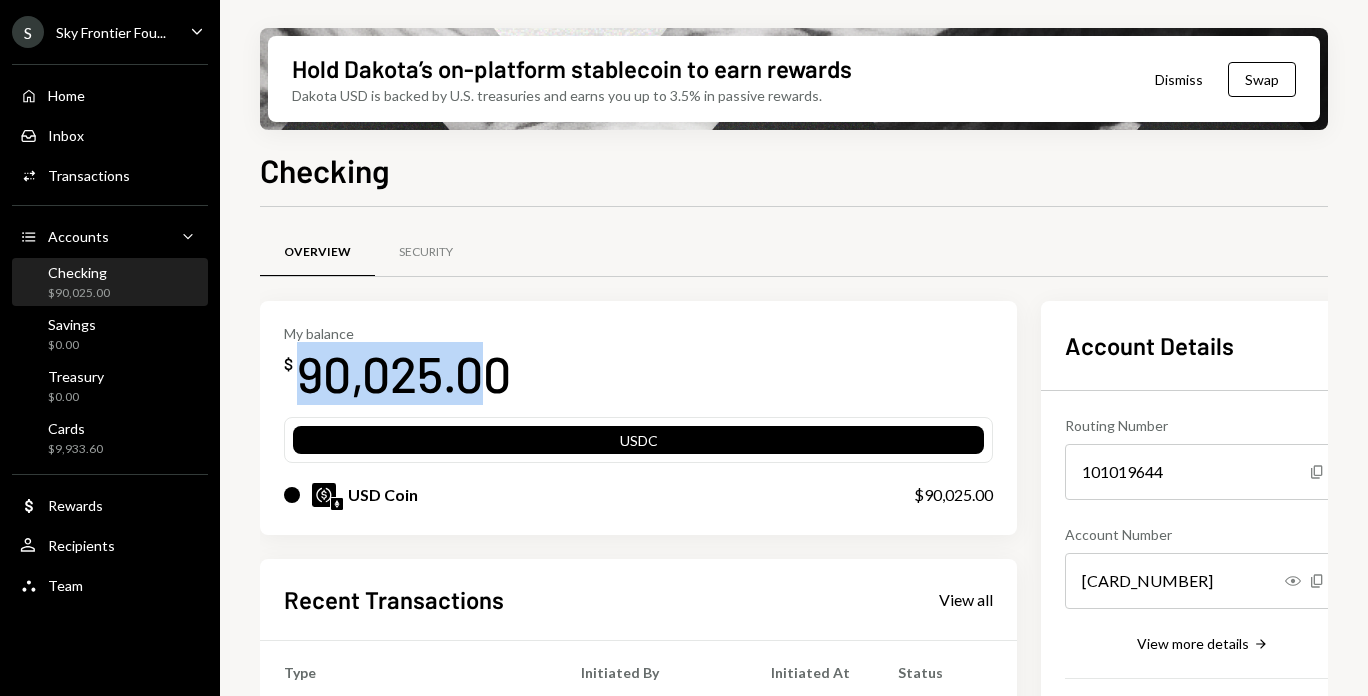 click on "90,025.00" at bounding box center [404, 373] 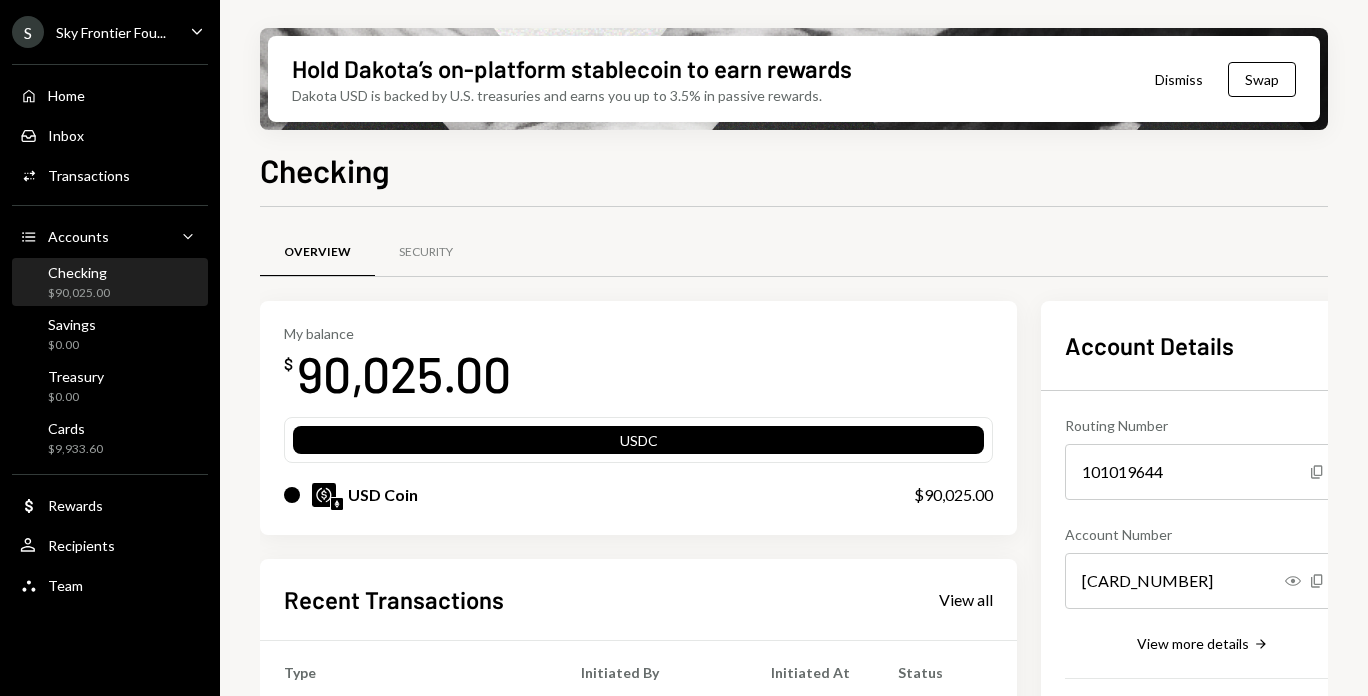 drag, startPoint x: 499, startPoint y: 355, endPoint x: 511, endPoint y: 383, distance: 30.463093 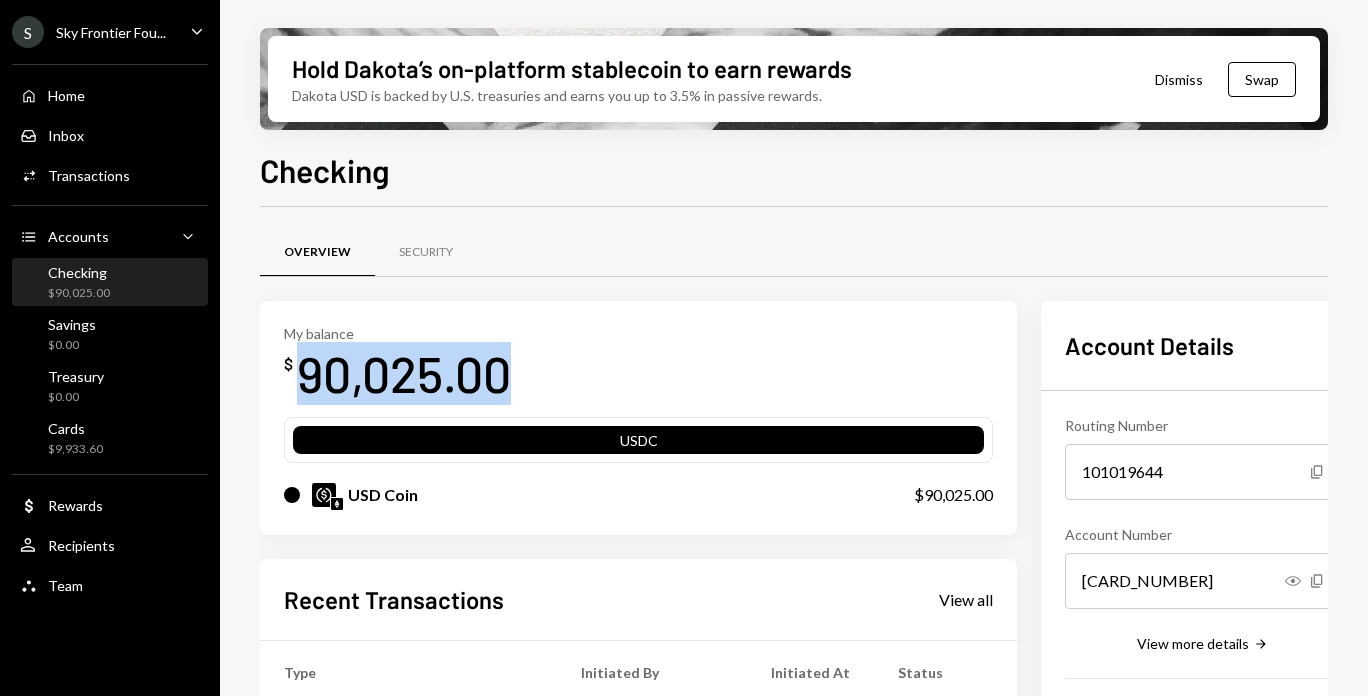 drag, startPoint x: 519, startPoint y: 383, endPoint x: 303, endPoint y: 383, distance: 216 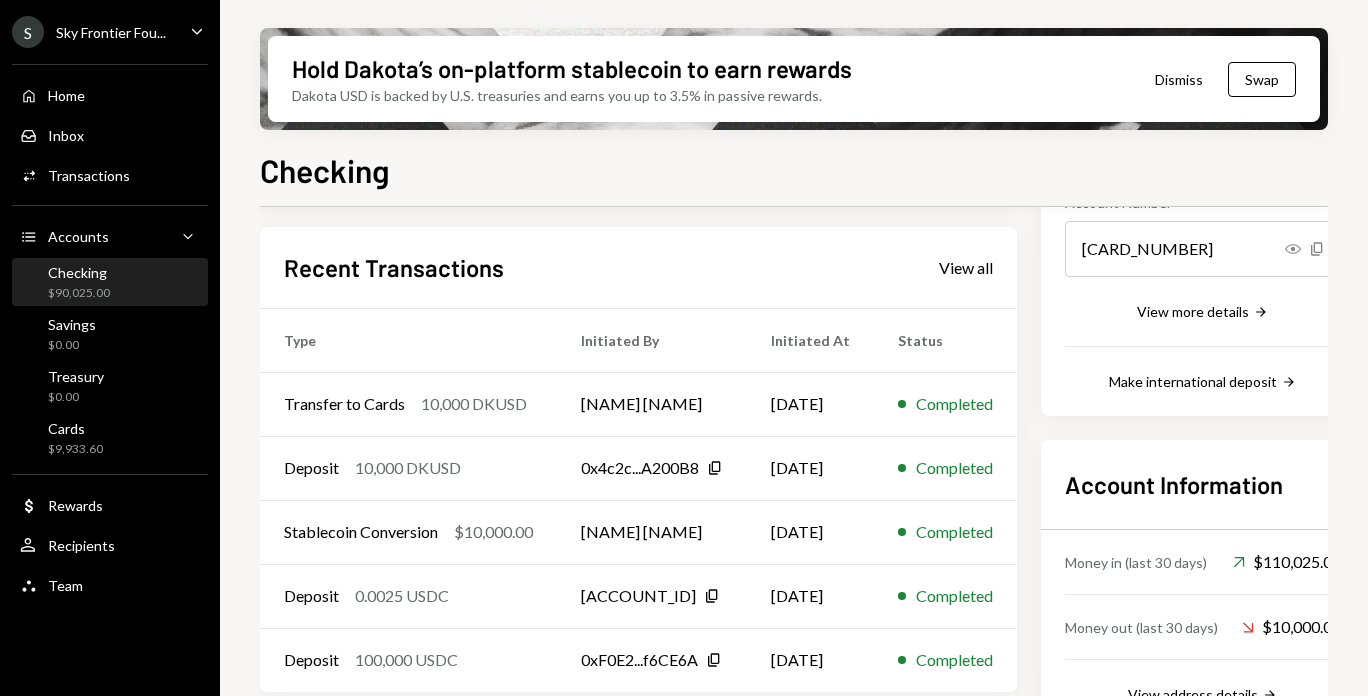 scroll, scrollTop: 380, scrollLeft: 0, axis: vertical 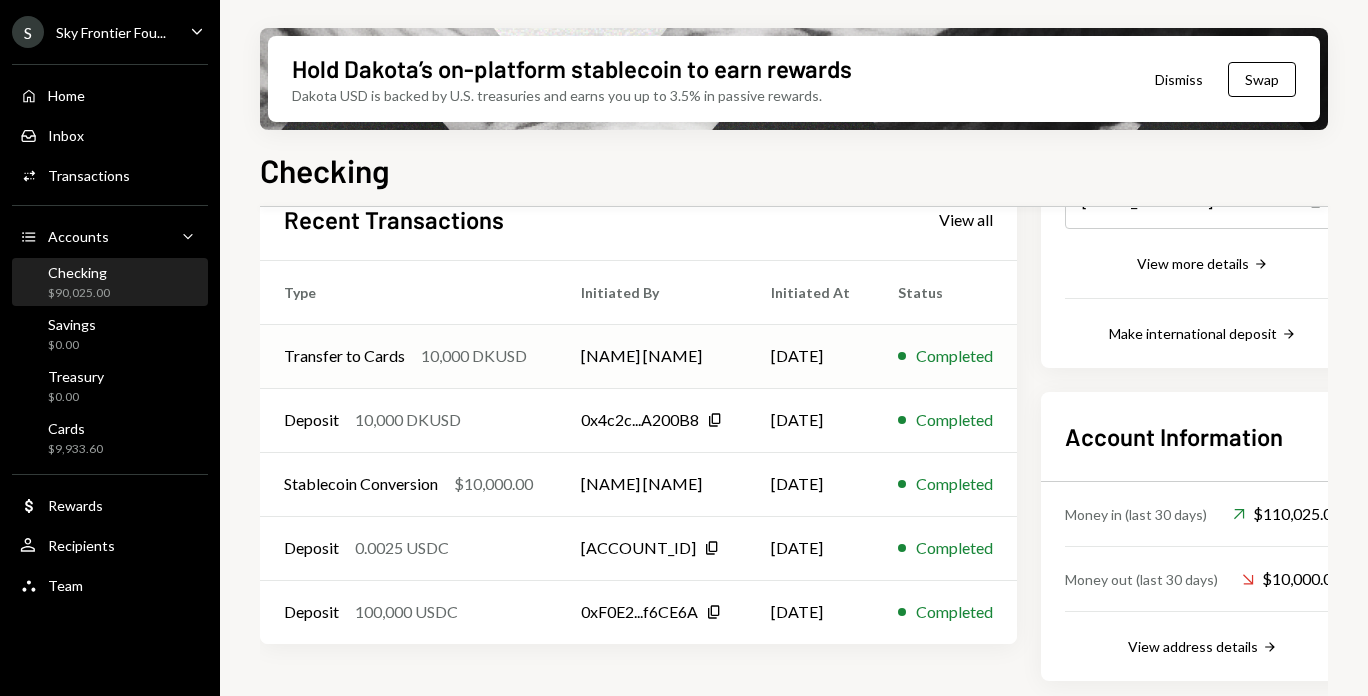 click on "Transfer to Cards" at bounding box center [344, 356] 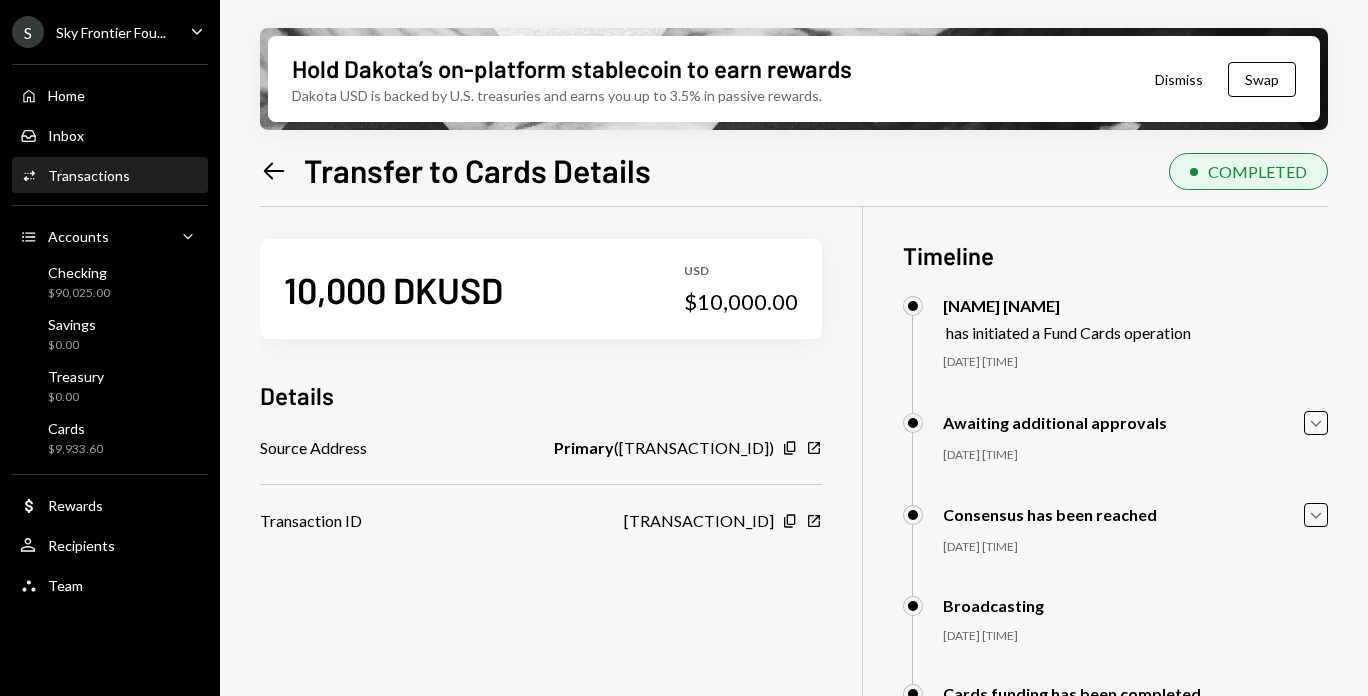 scroll, scrollTop: 0, scrollLeft: 0, axis: both 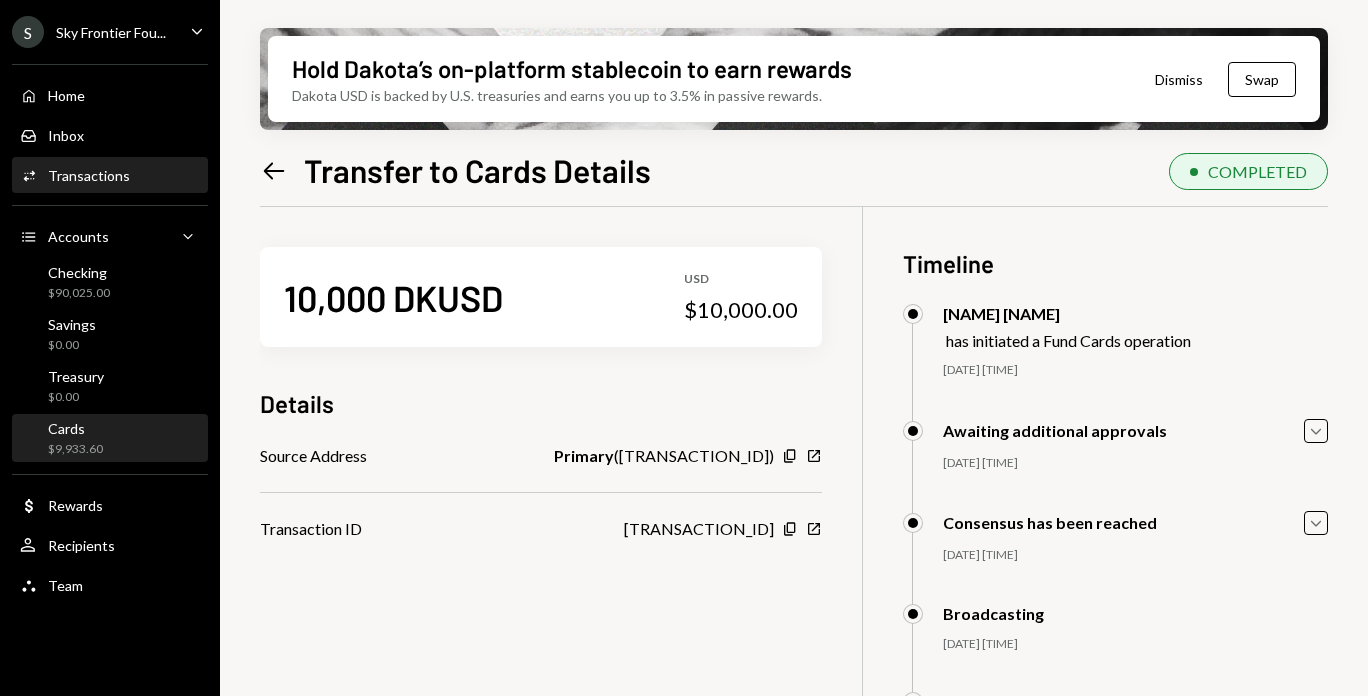 click on "Cards $9,933.60" at bounding box center [110, 439] 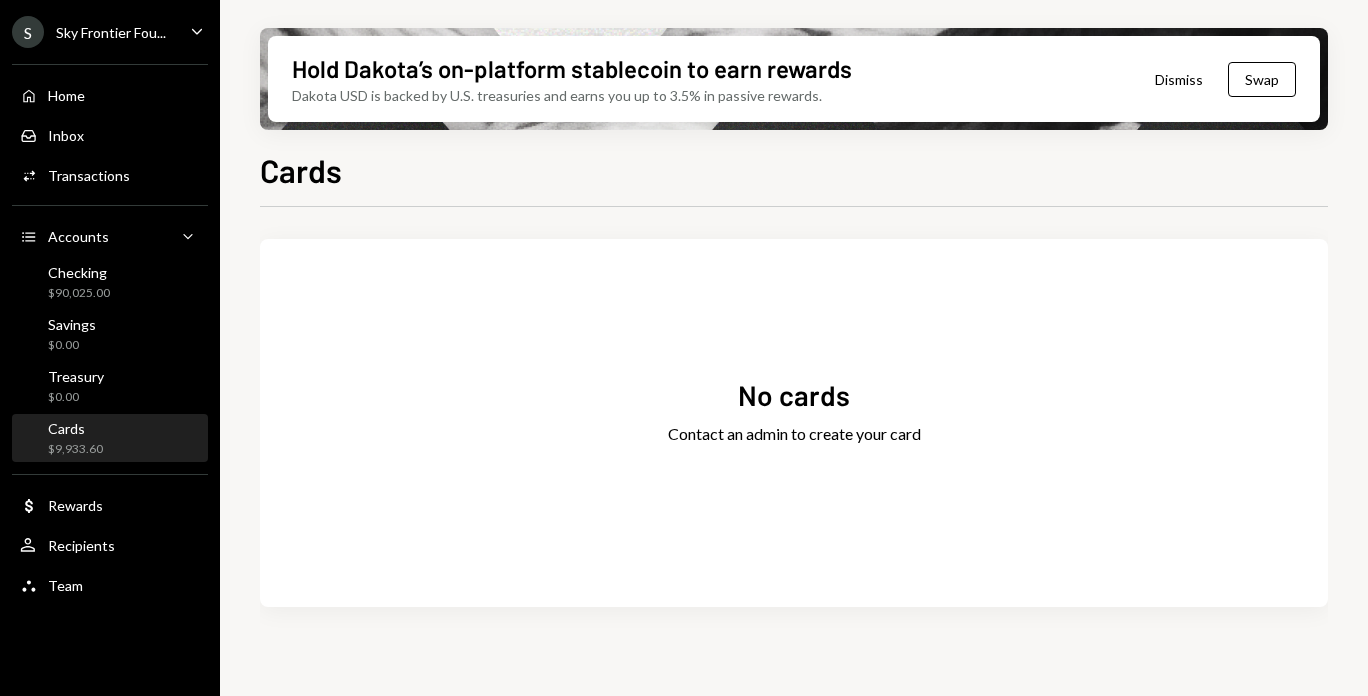 click on "$9,933.60" at bounding box center [75, 449] 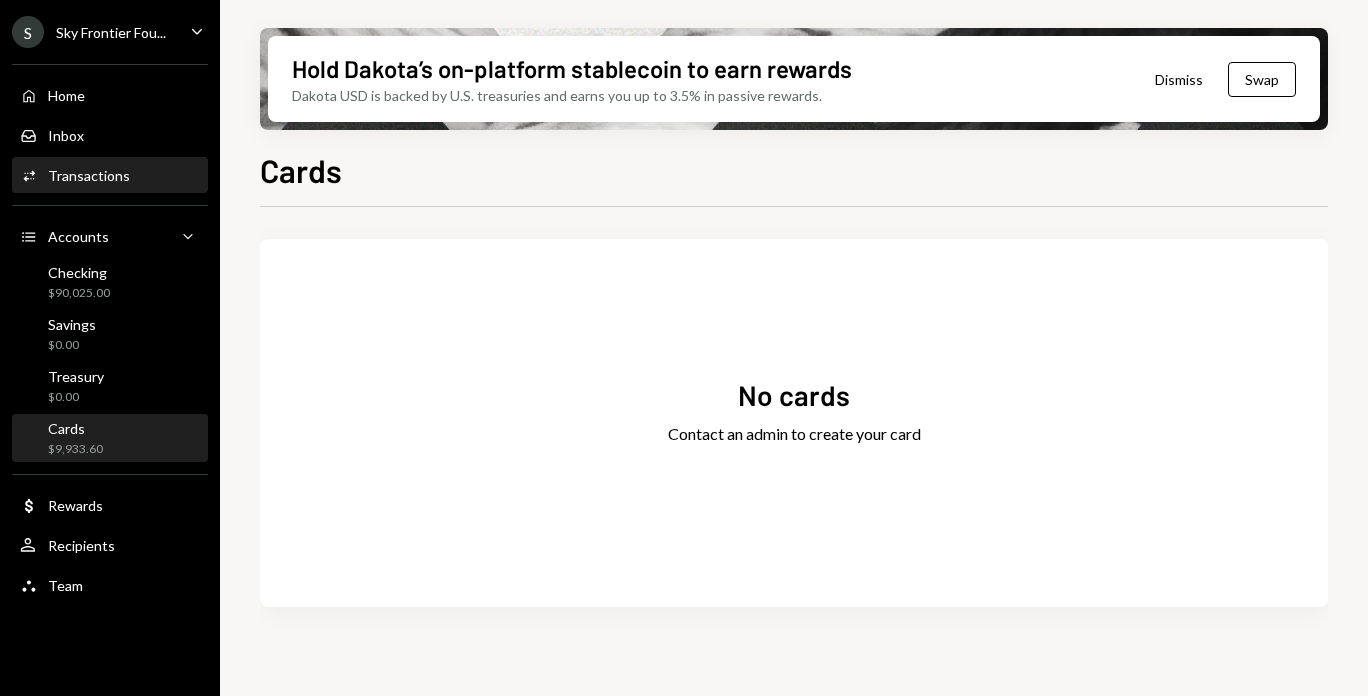 click on "Activities Transactions" at bounding box center [110, 176] 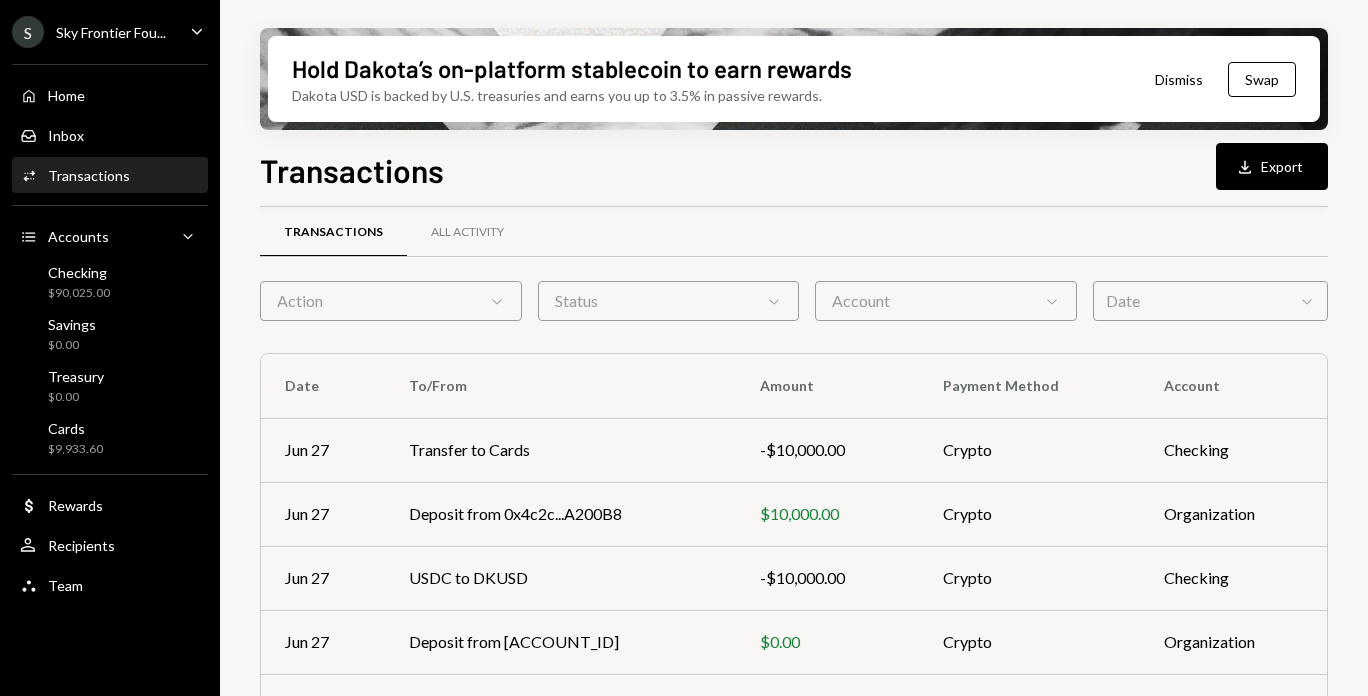 scroll, scrollTop: 21, scrollLeft: 0, axis: vertical 